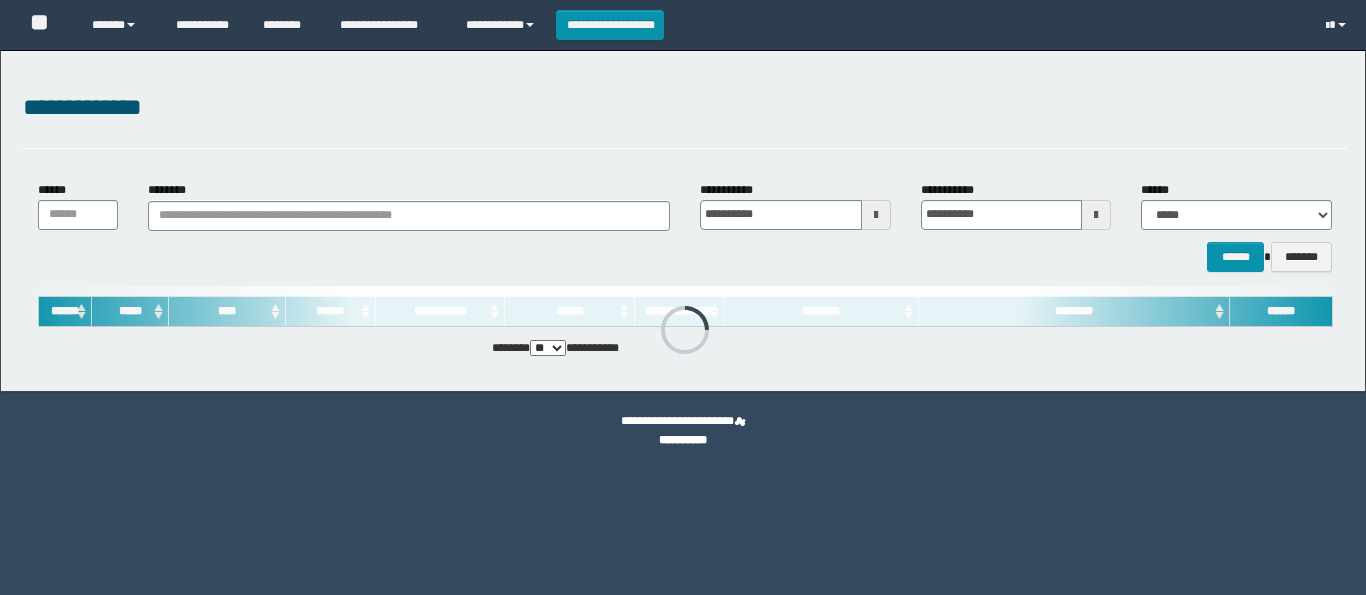 scroll, scrollTop: 0, scrollLeft: 0, axis: both 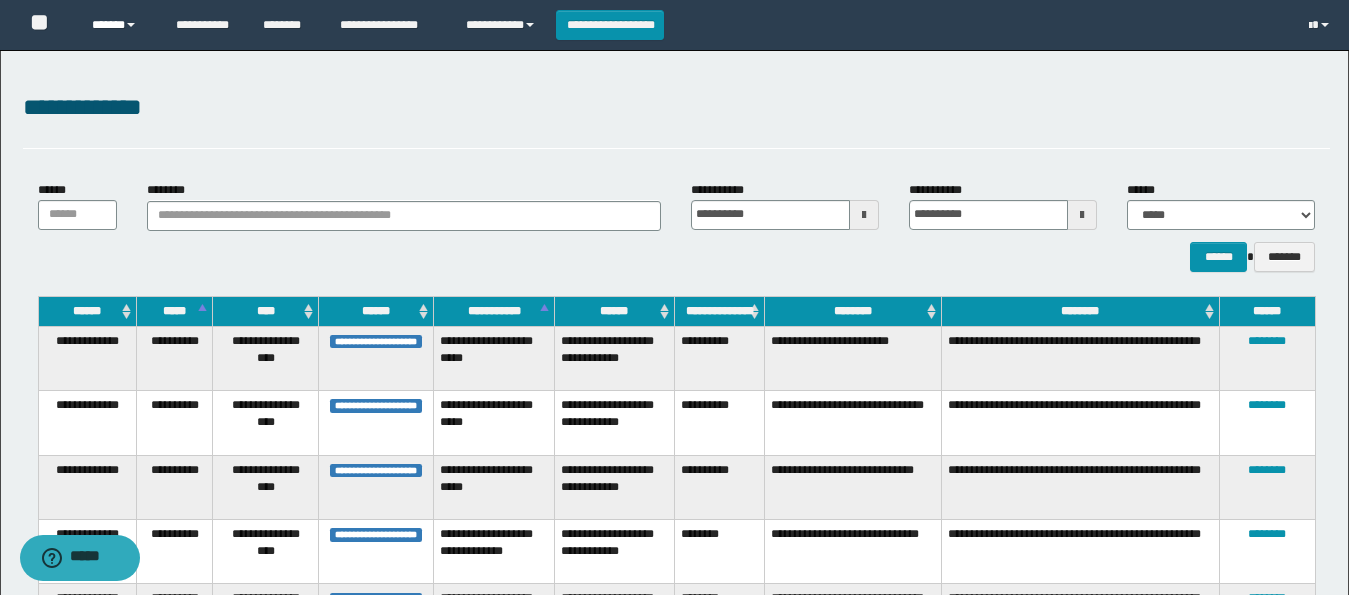 click on "******" at bounding box center [119, 25] 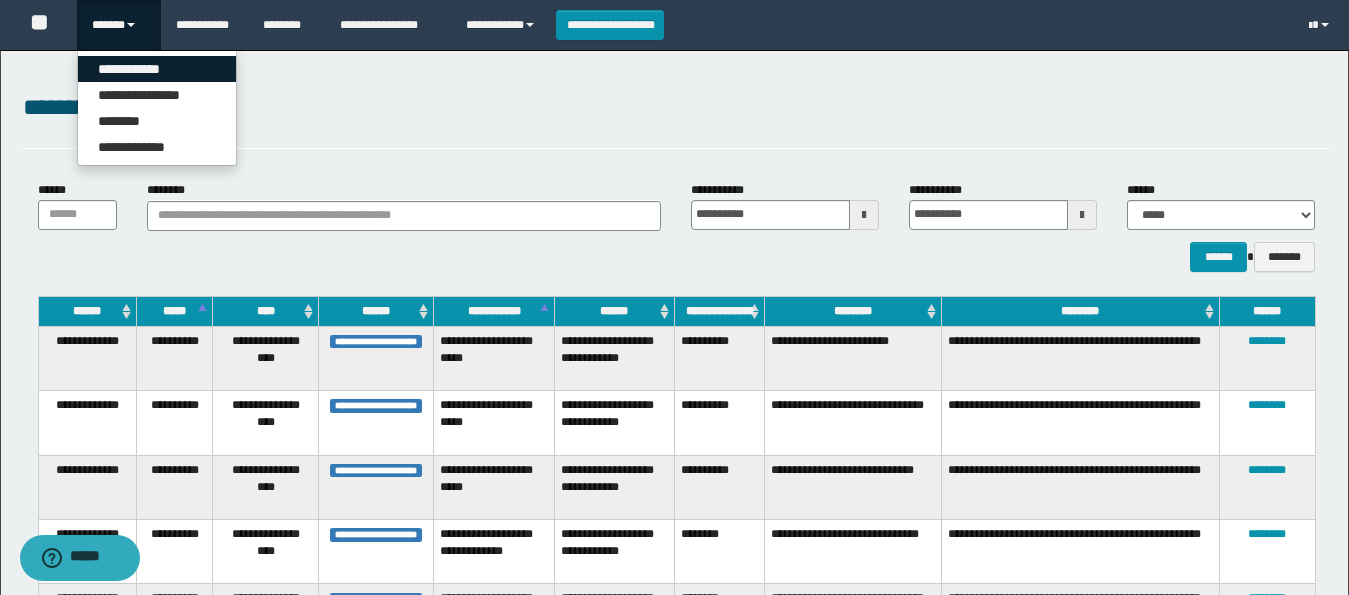 click on "**********" at bounding box center [157, 69] 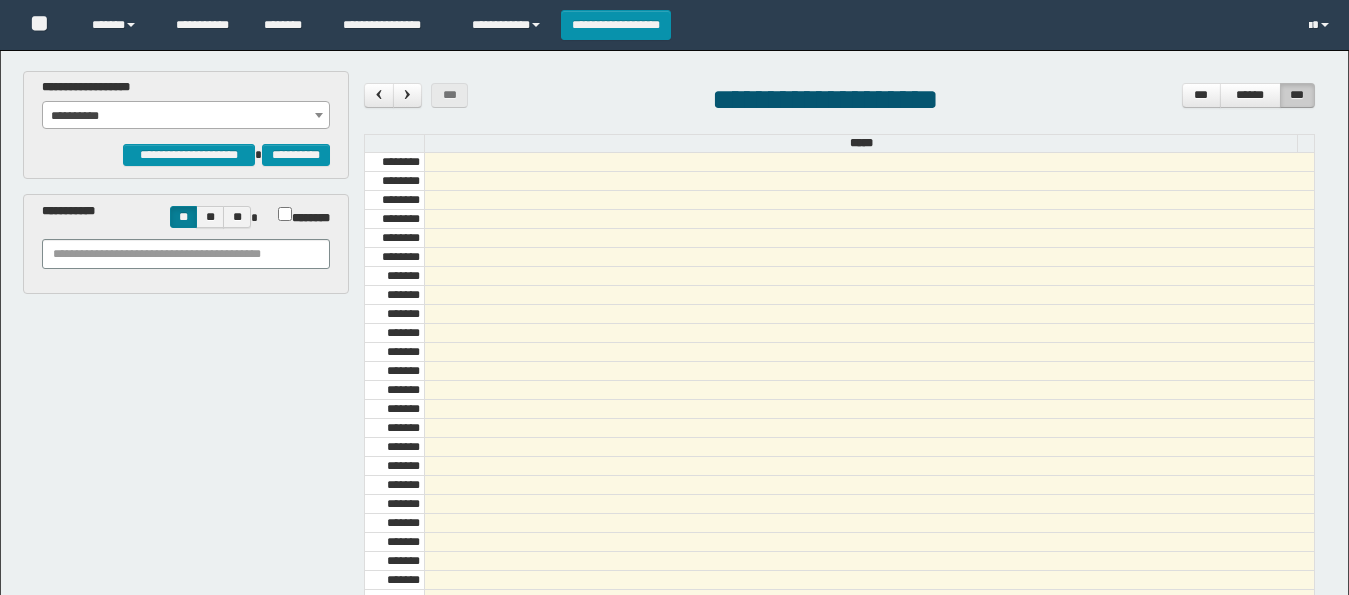 scroll, scrollTop: 0, scrollLeft: 0, axis: both 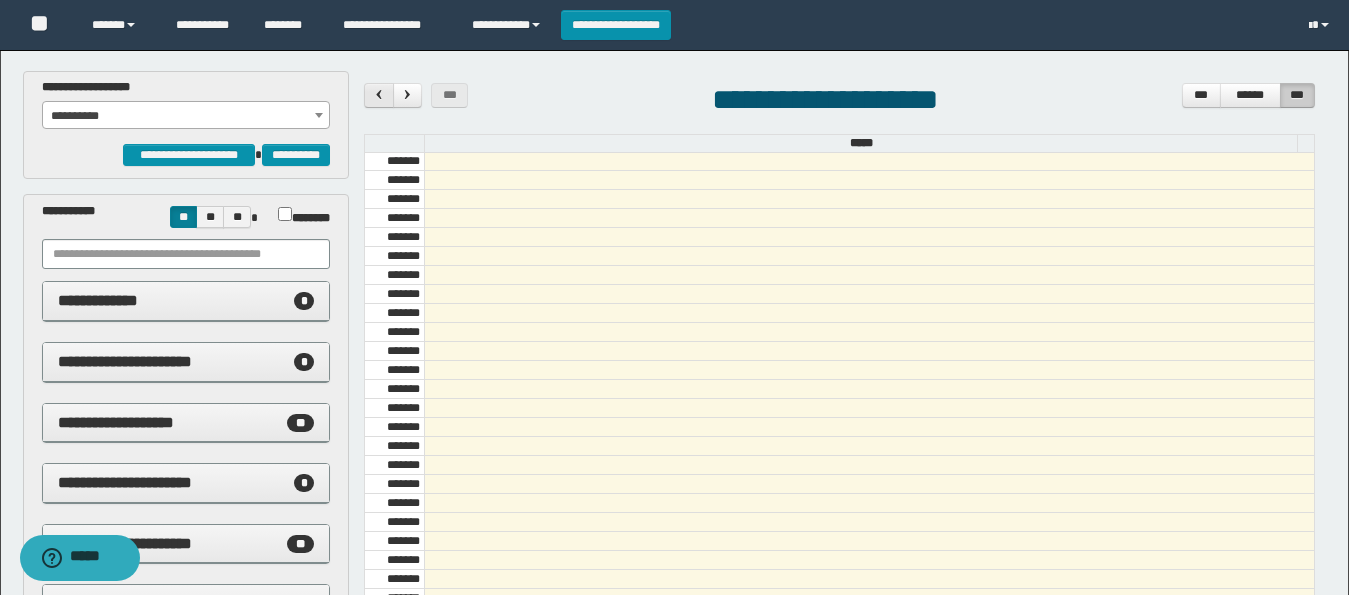 click at bounding box center (378, 95) 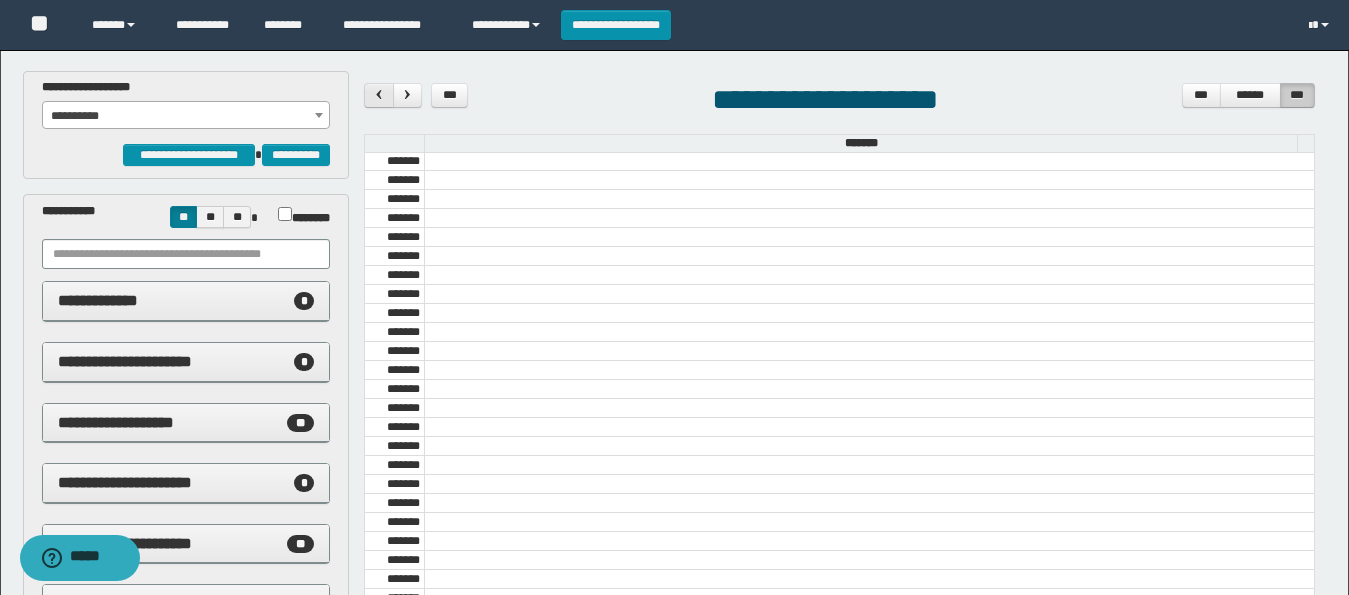 click at bounding box center [378, 95] 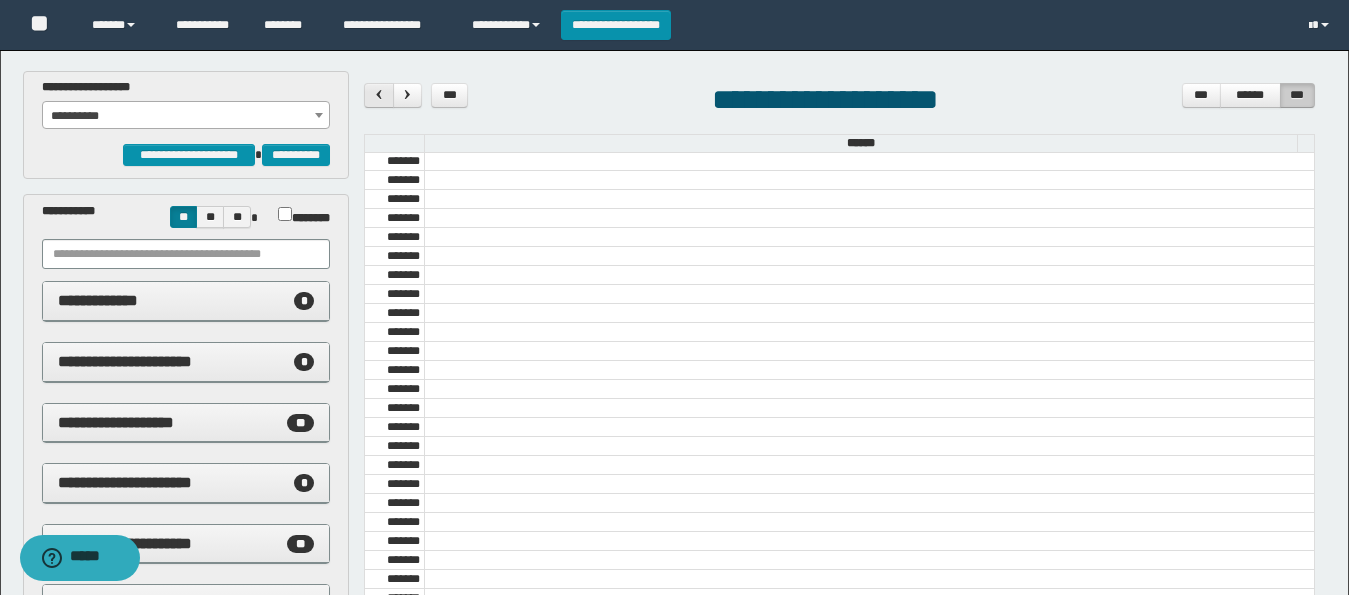 click at bounding box center [378, 95] 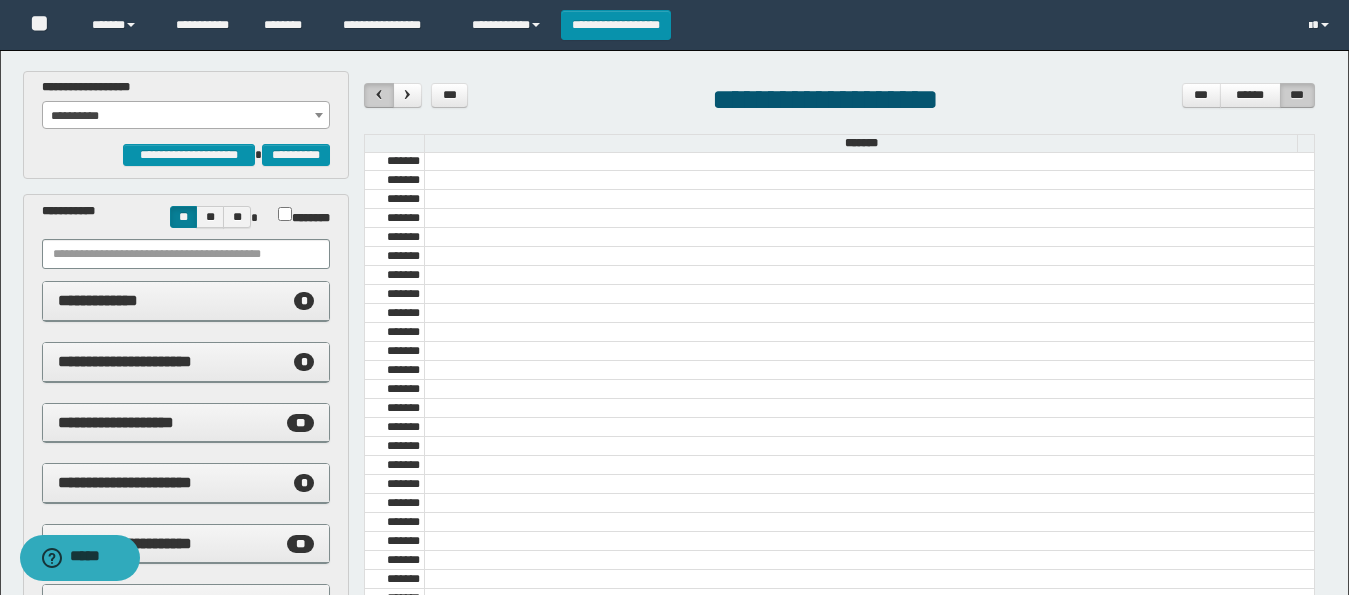 click at bounding box center (378, 95) 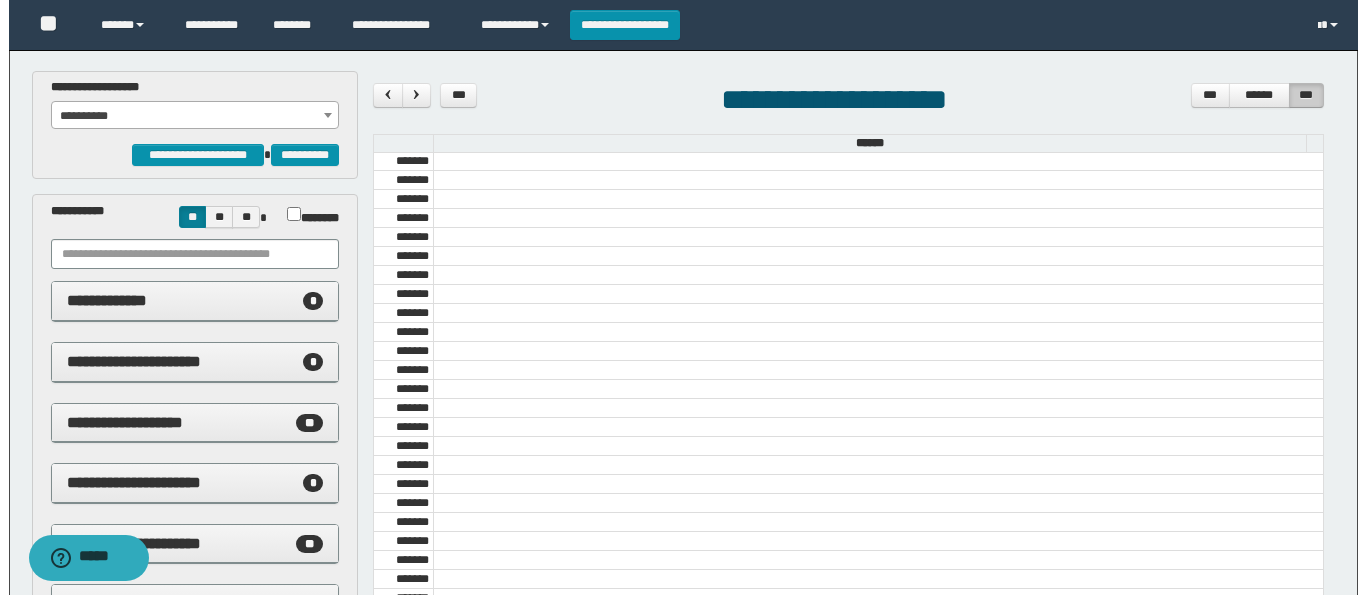 scroll, scrollTop: 1021, scrollLeft: 0, axis: vertical 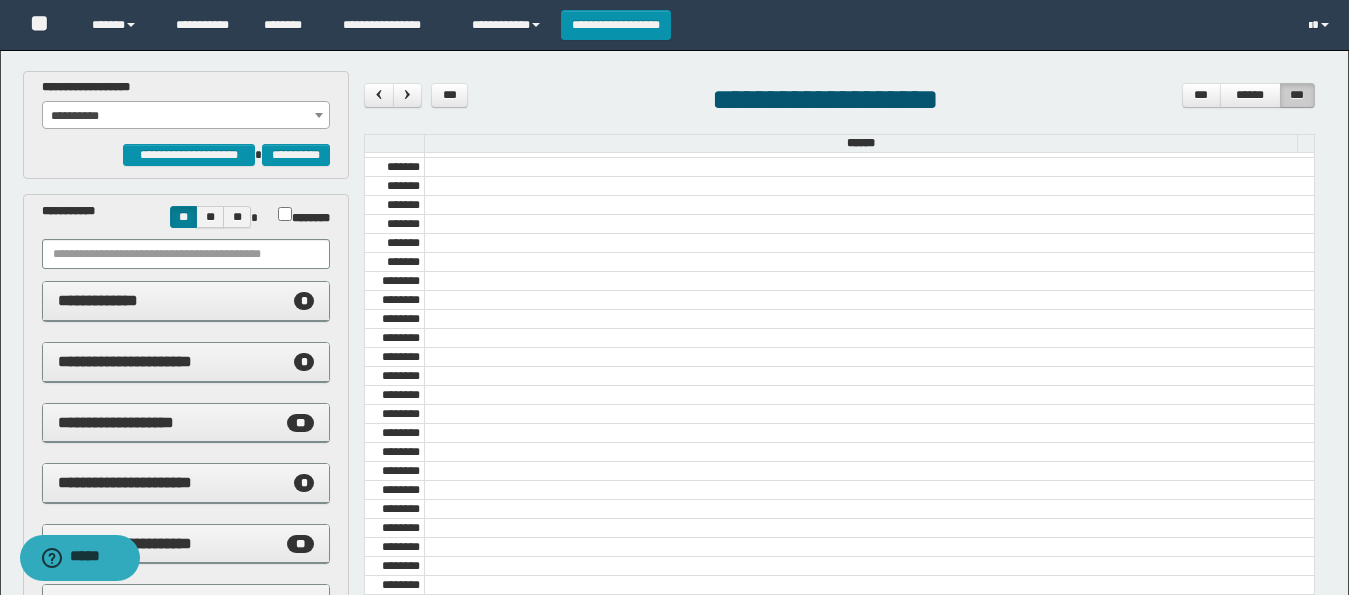 click on "**********" at bounding box center [186, 104] 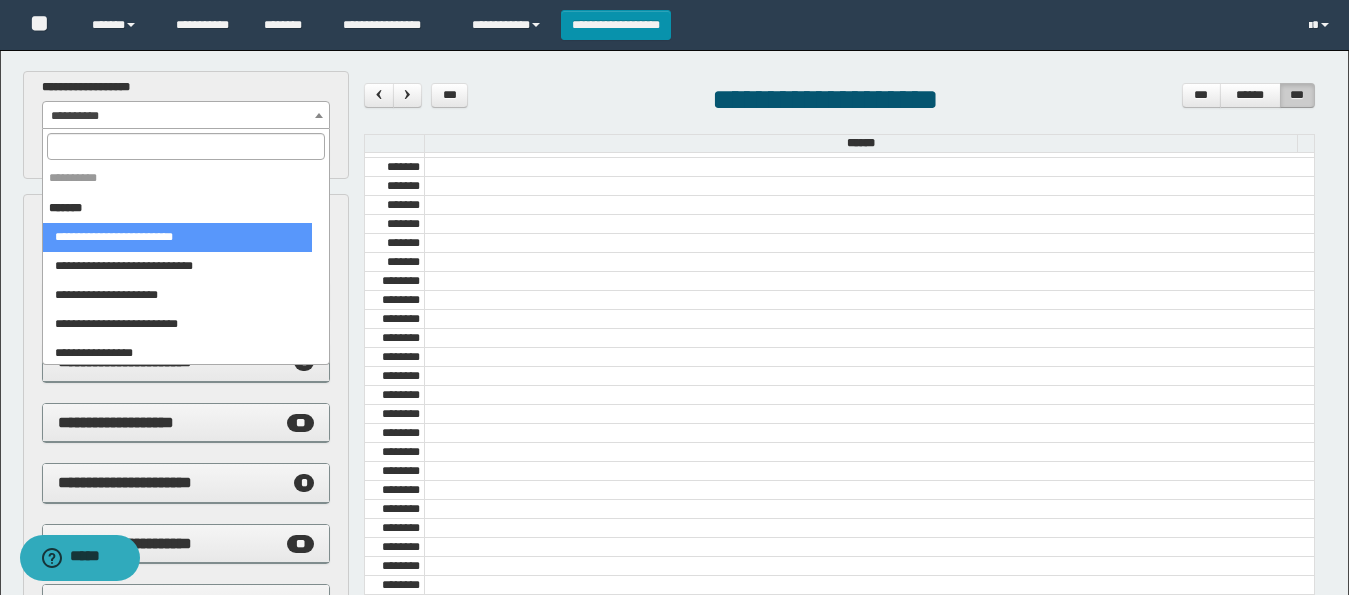 click on "**********" at bounding box center (186, 116) 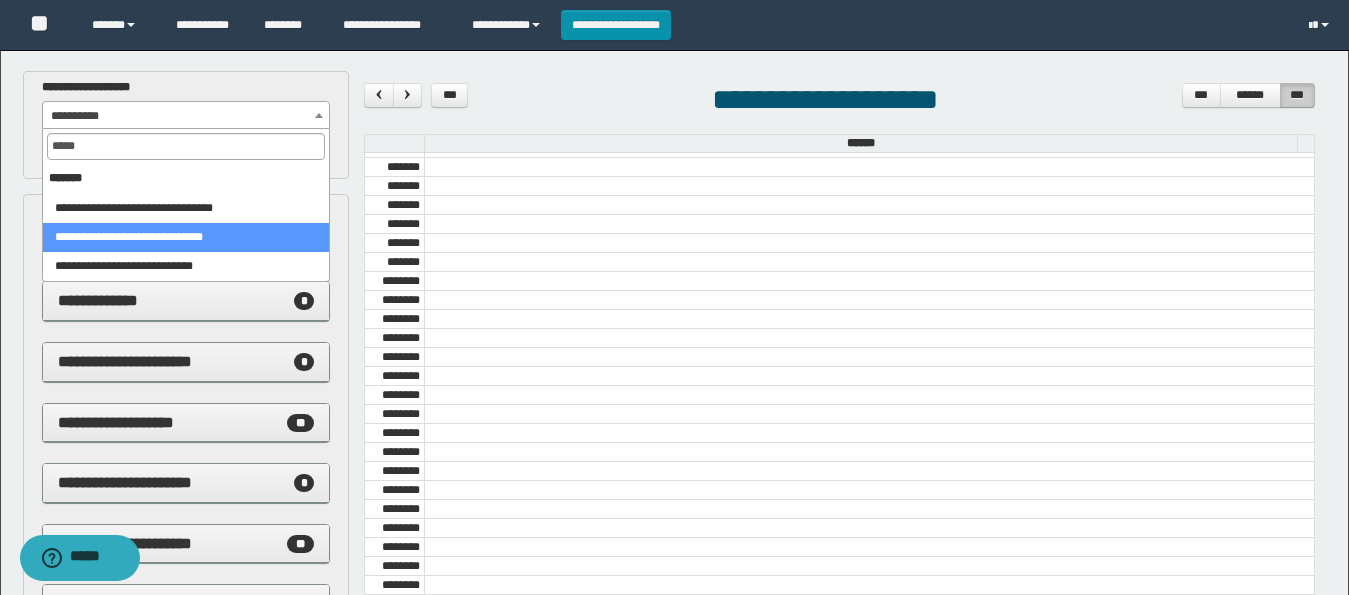 type on "*****" 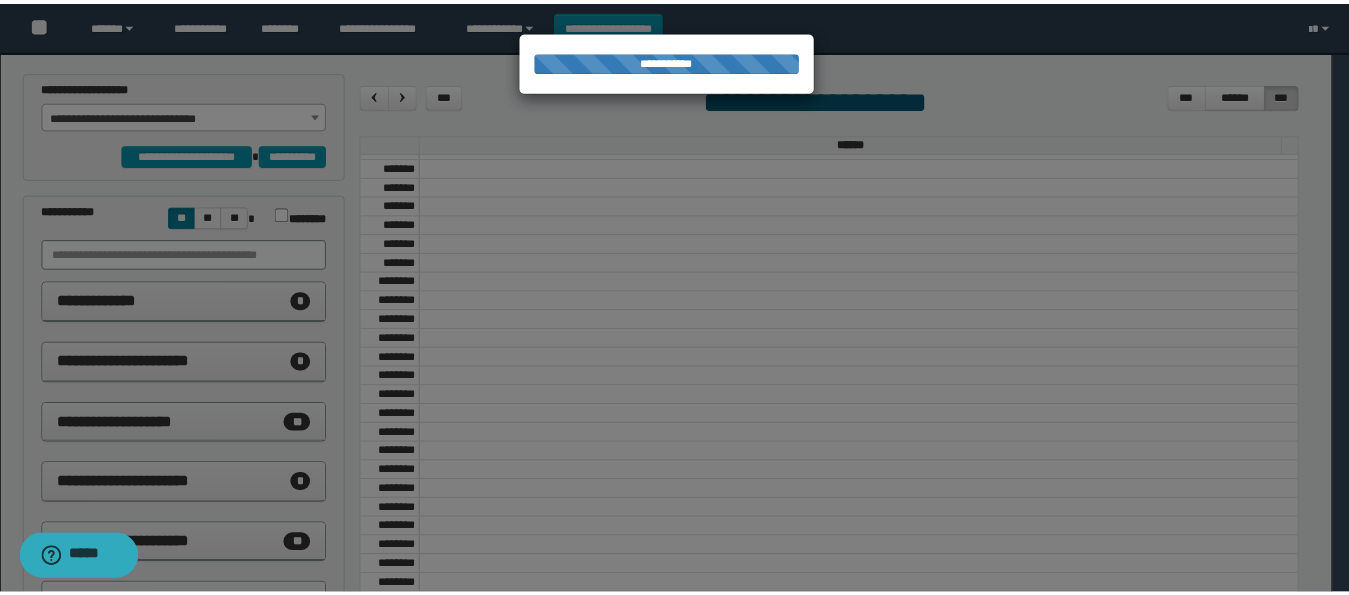 scroll, scrollTop: 1021, scrollLeft: 0, axis: vertical 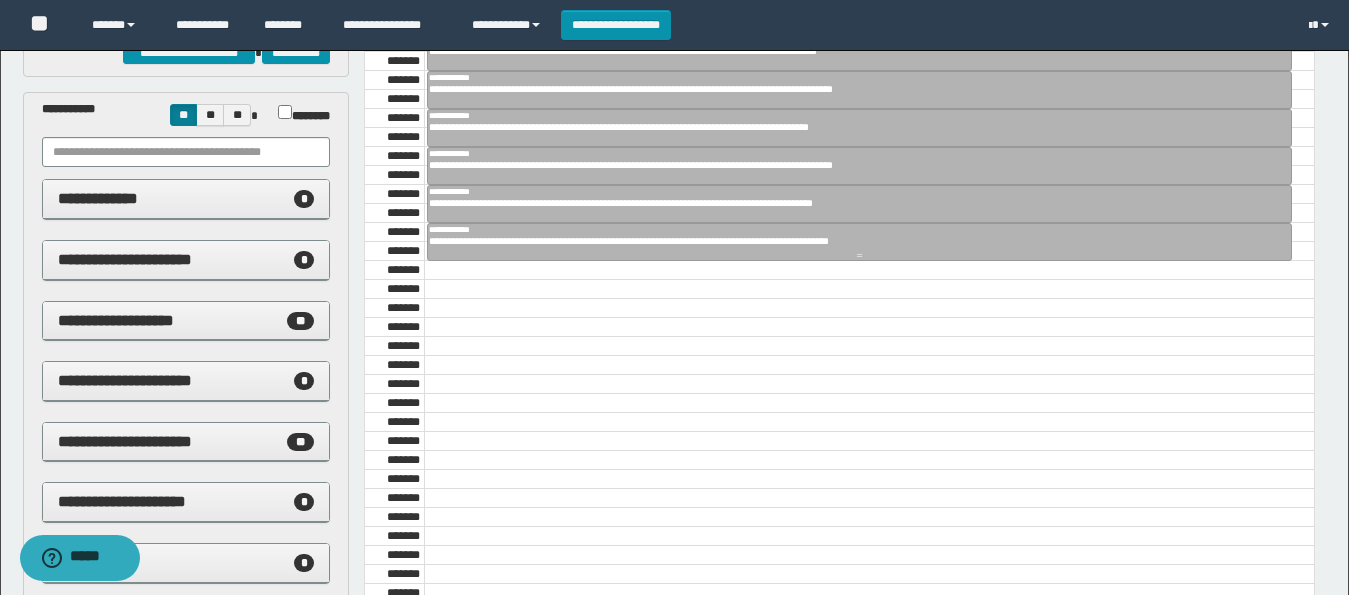 click on "**********" at bounding box center (851, 241) 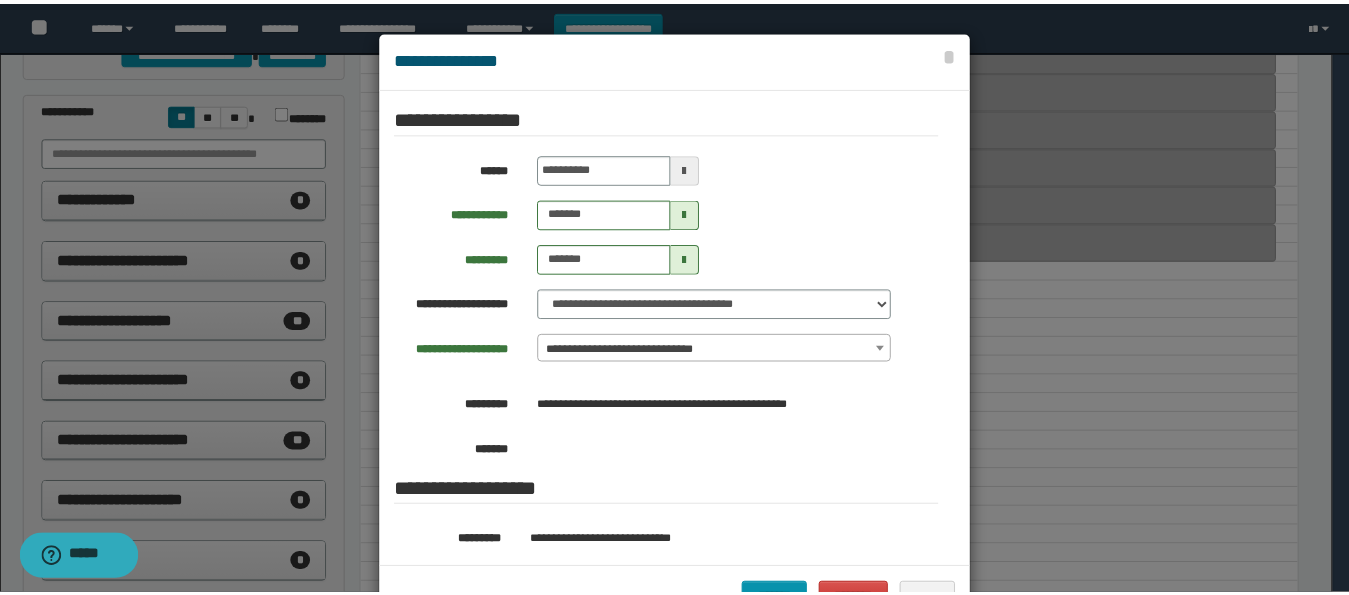 scroll, scrollTop: 168, scrollLeft: 0, axis: vertical 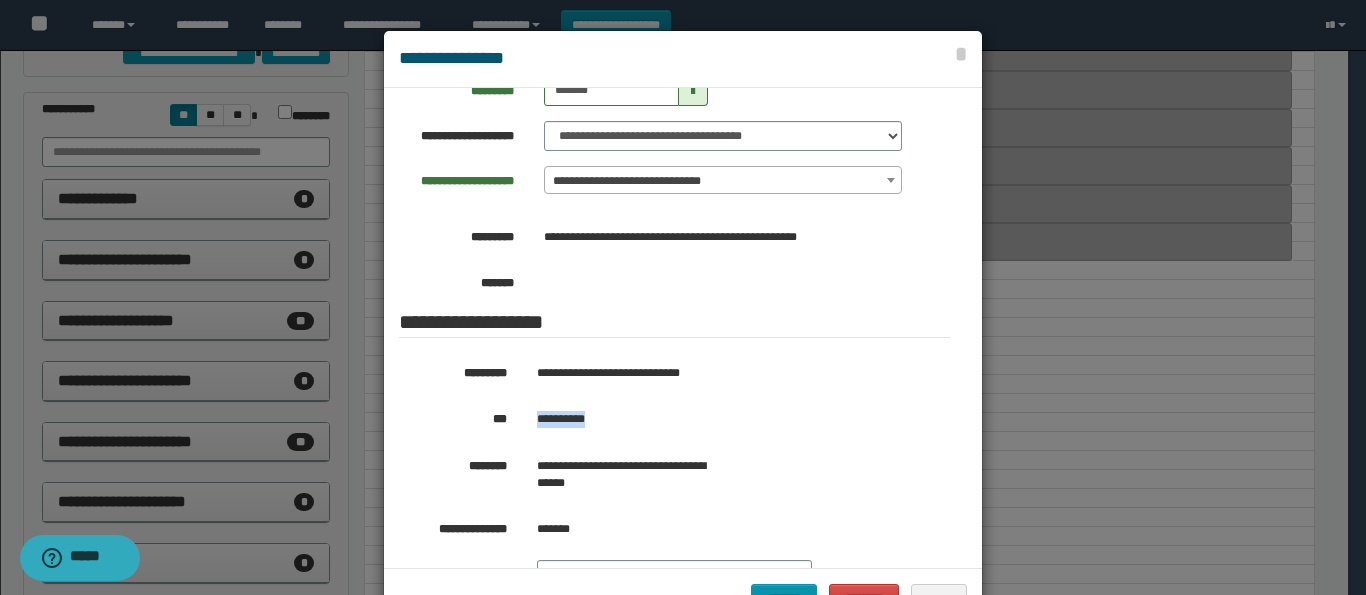 drag, startPoint x: 615, startPoint y: 419, endPoint x: 529, endPoint y: 429, distance: 86.579445 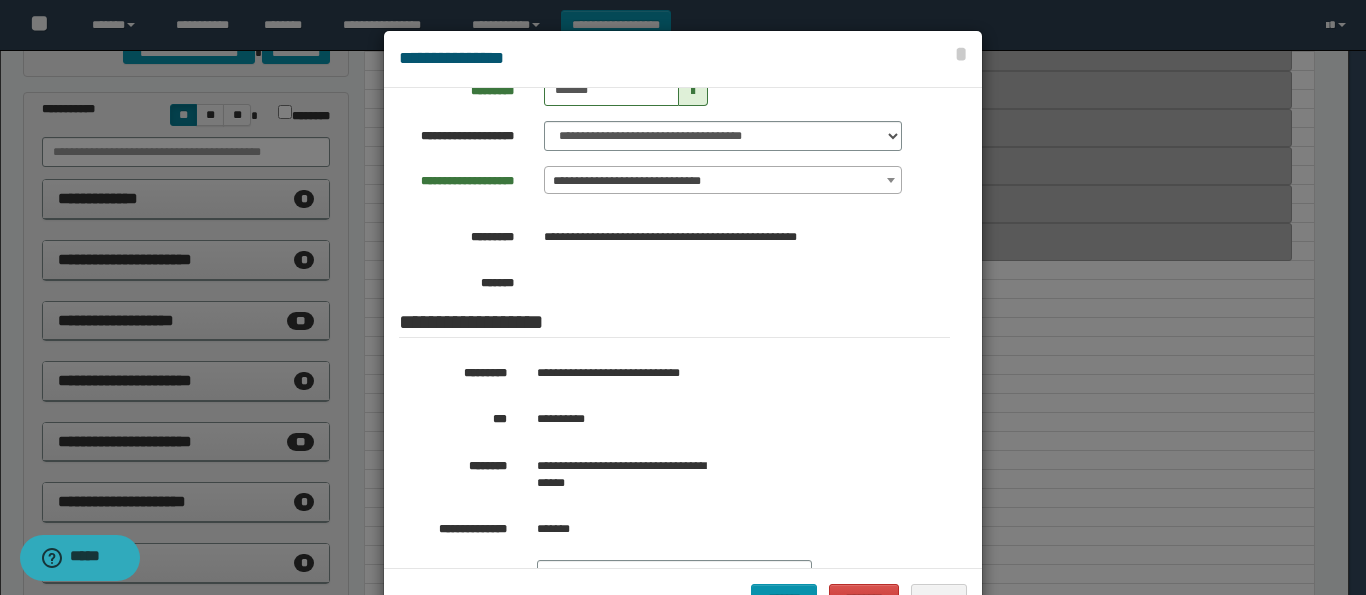 click at bounding box center [683, 330] 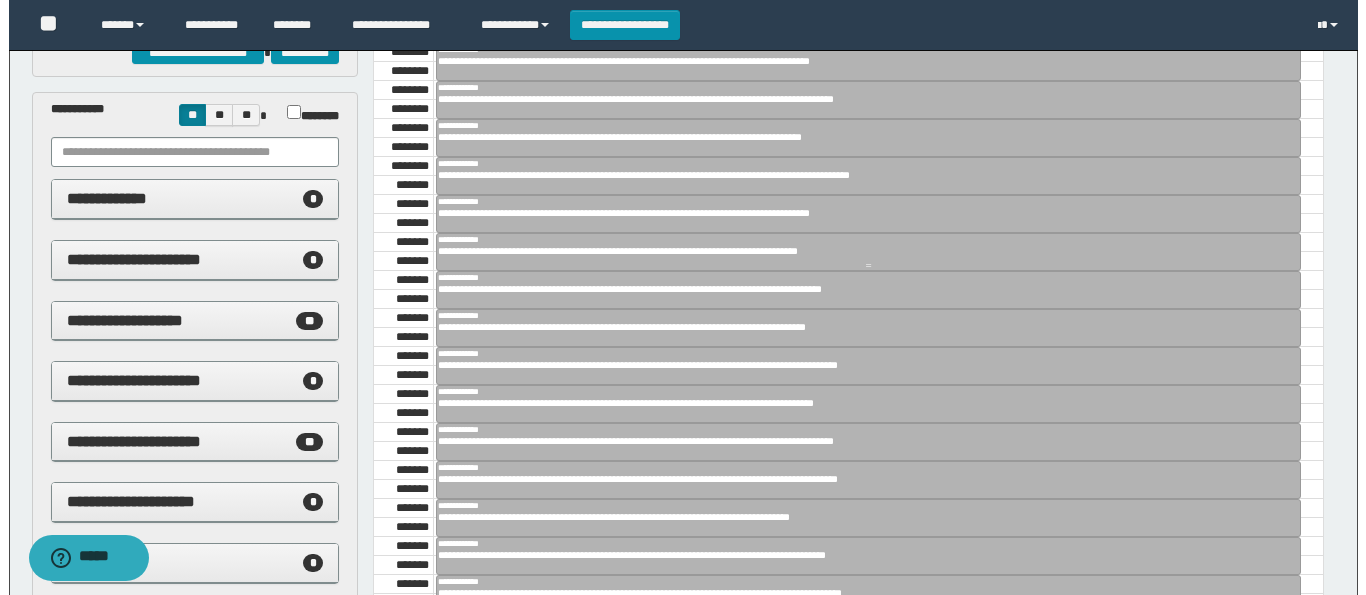 scroll, scrollTop: 1273, scrollLeft: 0, axis: vertical 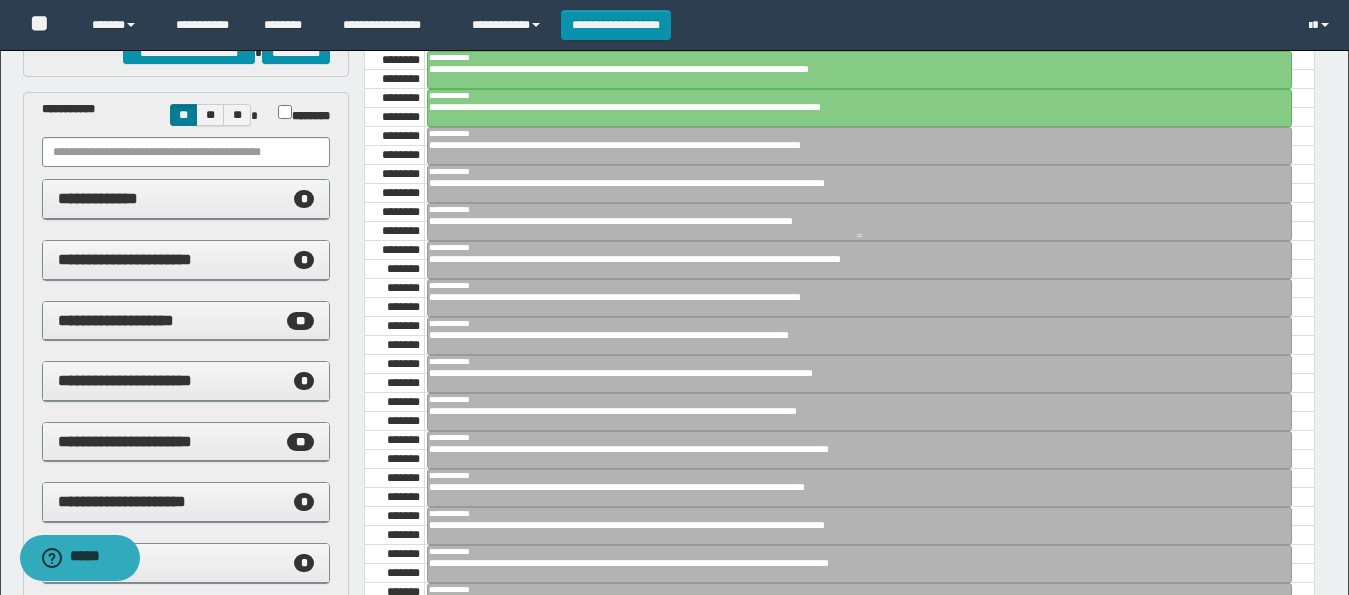click on "**********" at bounding box center (851, 221) 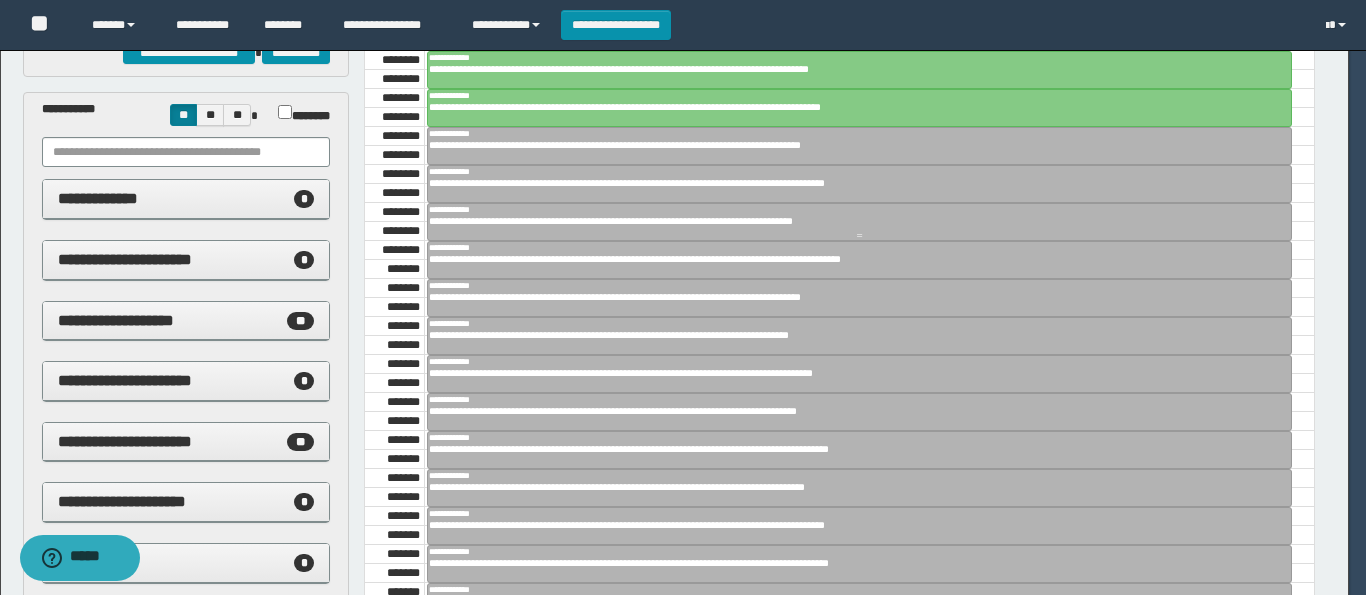 scroll, scrollTop: 168, scrollLeft: 0, axis: vertical 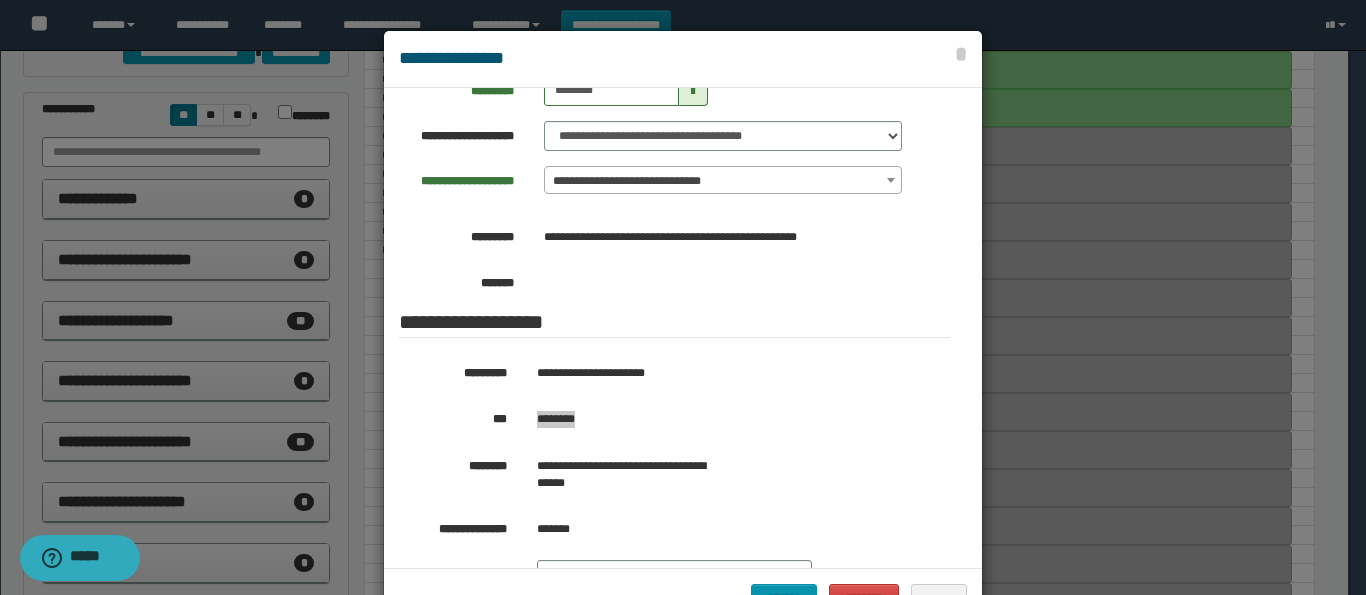 drag, startPoint x: 584, startPoint y: 422, endPoint x: 529, endPoint y: 429, distance: 55.443665 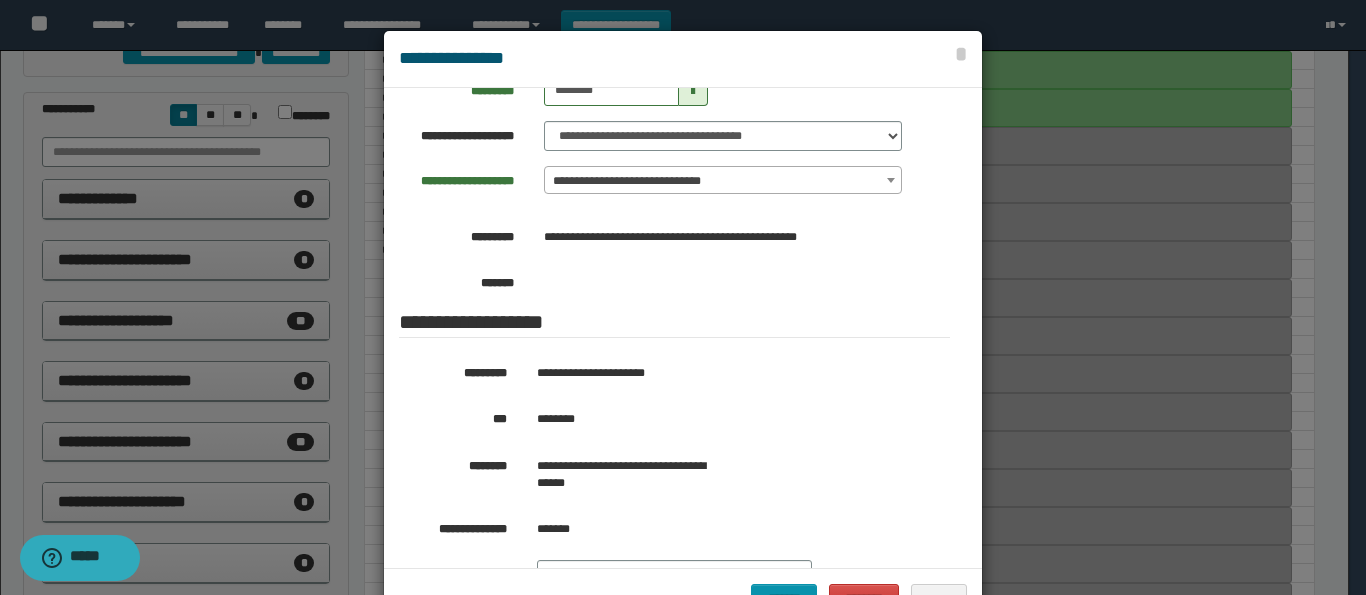 click at bounding box center [683, 330] 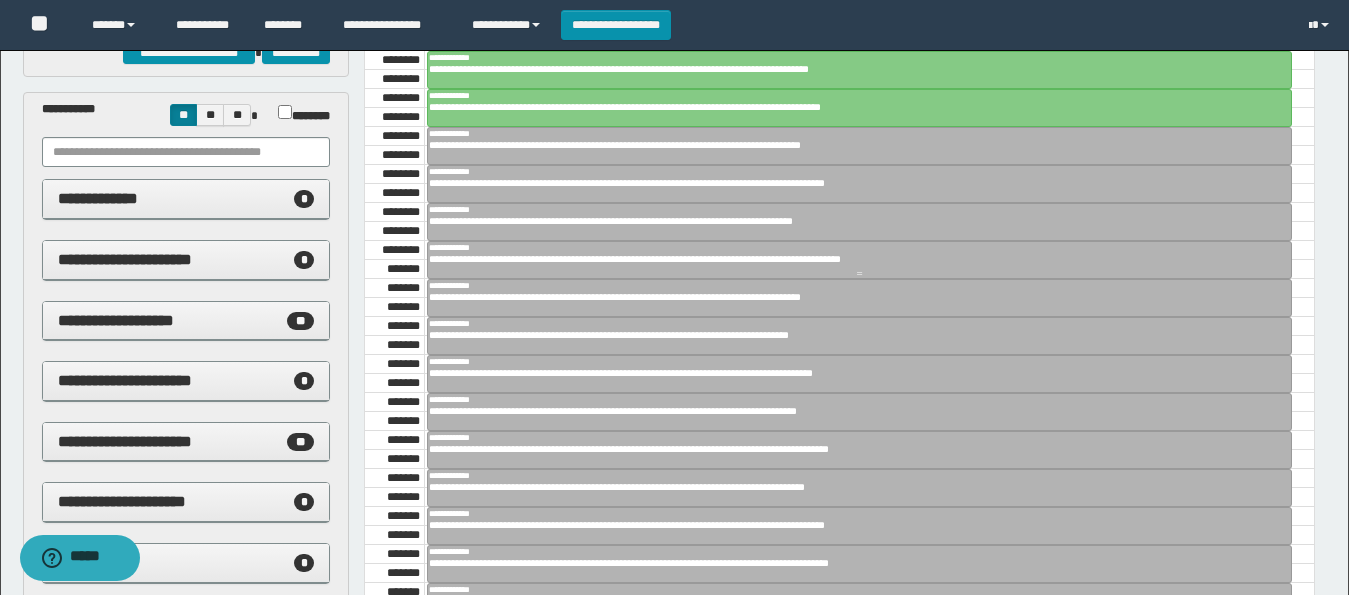 click on "**********" at bounding box center (851, 259) 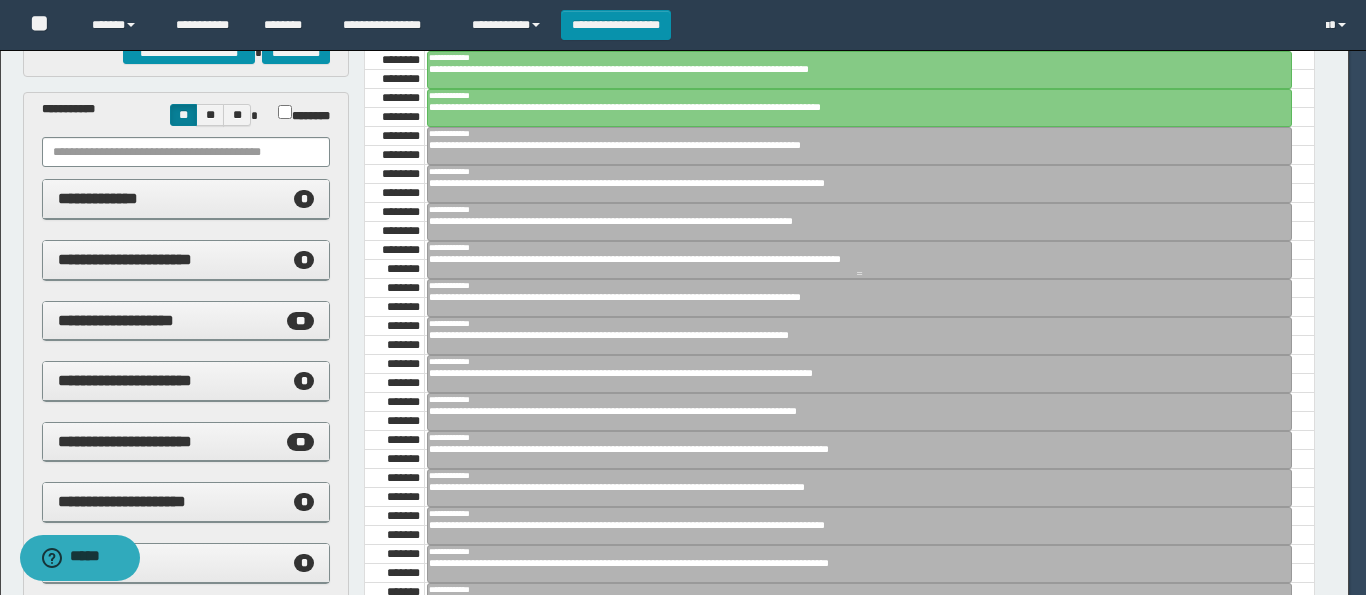 scroll, scrollTop: 168, scrollLeft: 0, axis: vertical 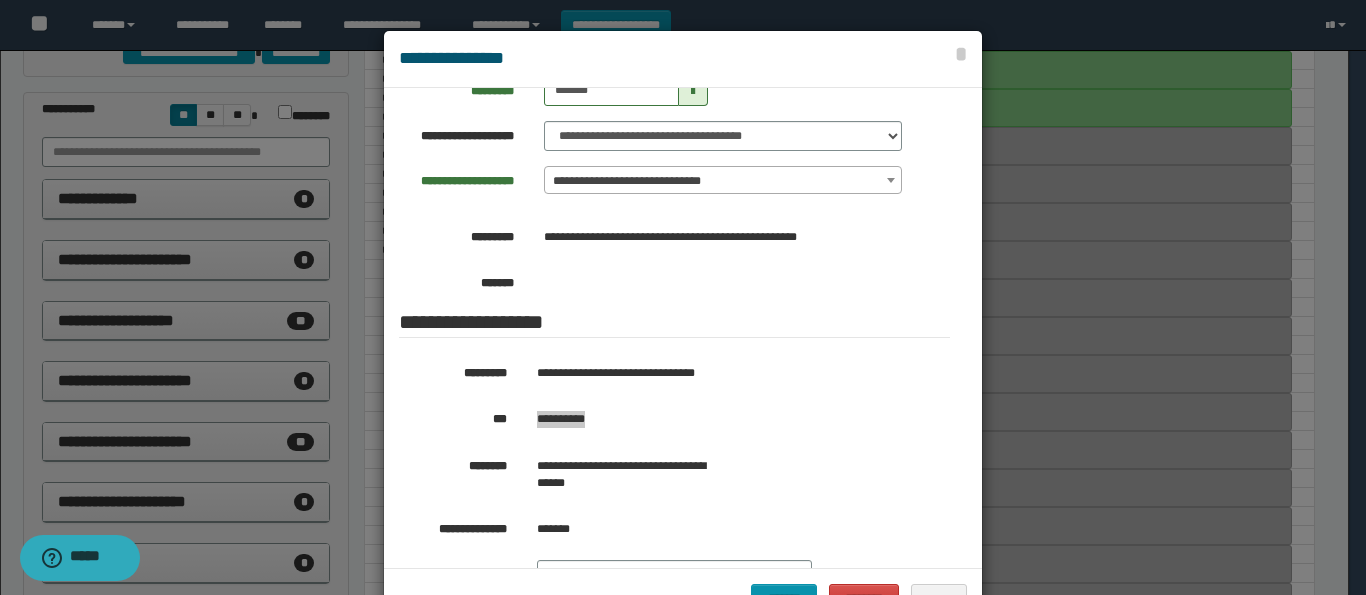 drag, startPoint x: 600, startPoint y: 413, endPoint x: 531, endPoint y: 427, distance: 70.40597 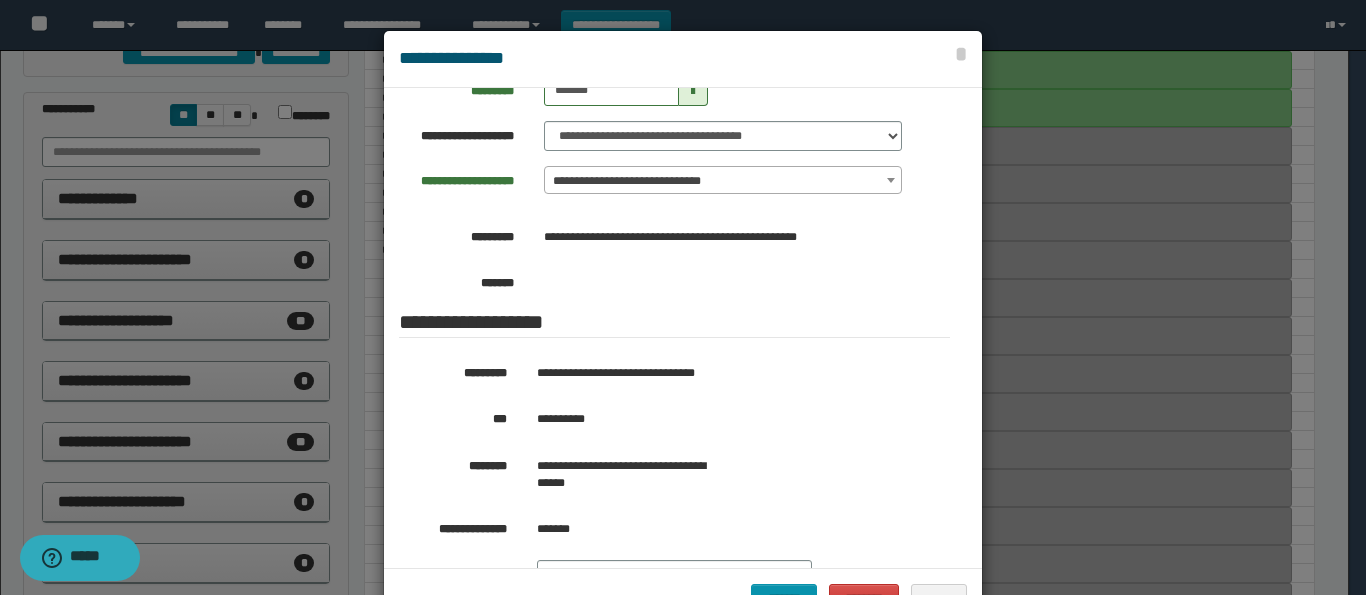 click at bounding box center (683, 330) 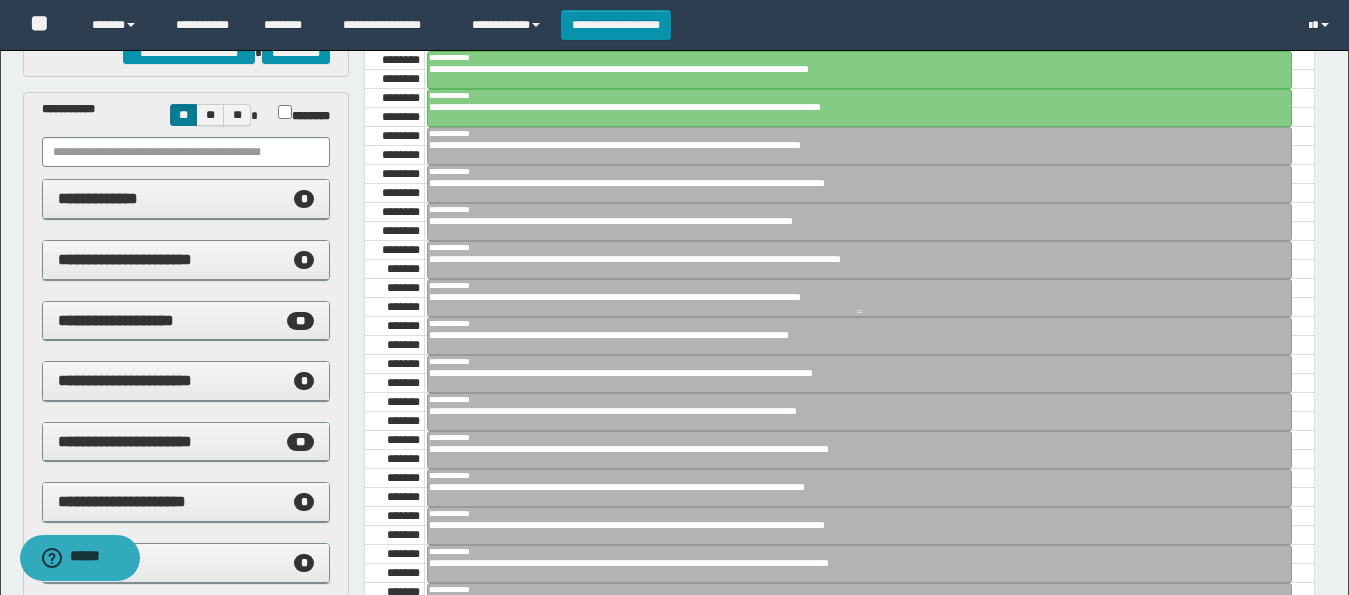 click on "**********" at bounding box center (851, 297) 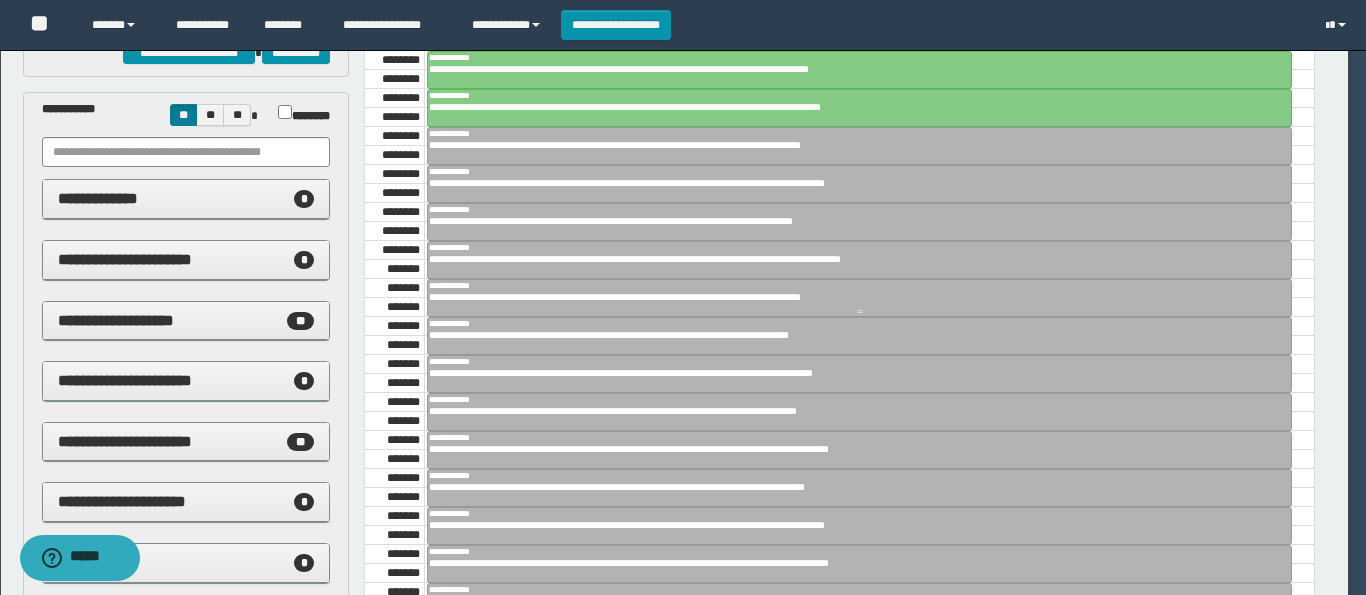 scroll, scrollTop: 168, scrollLeft: 0, axis: vertical 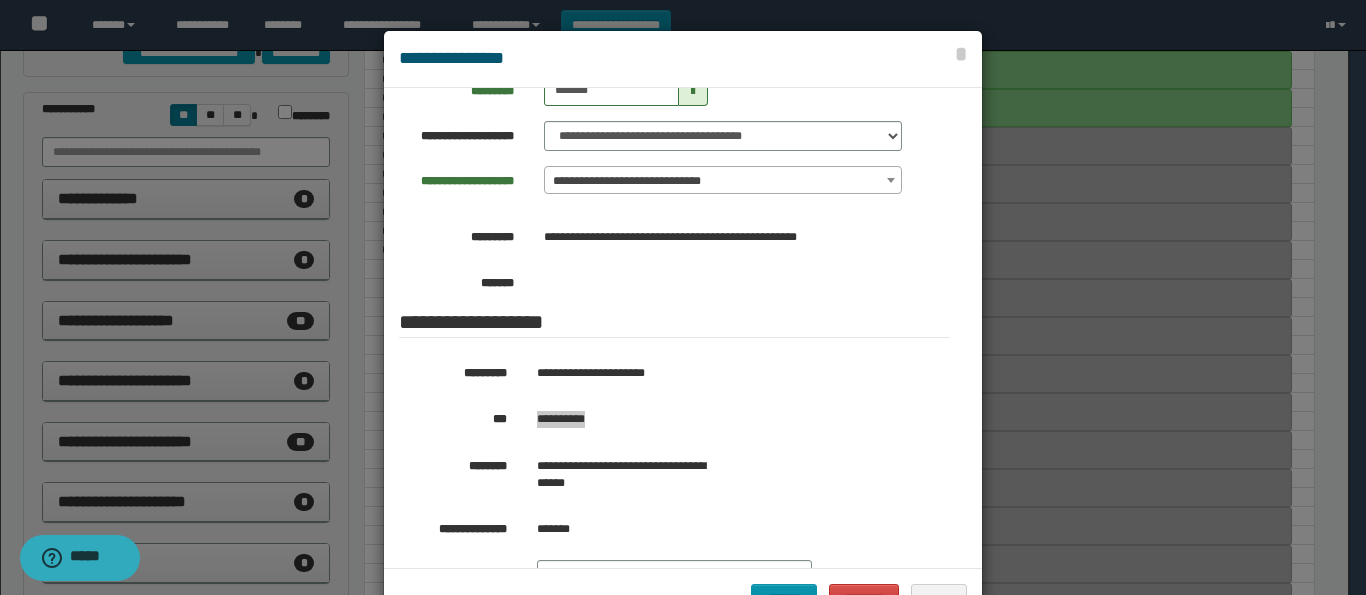 drag, startPoint x: 595, startPoint y: 423, endPoint x: 519, endPoint y: 406, distance: 77.87811 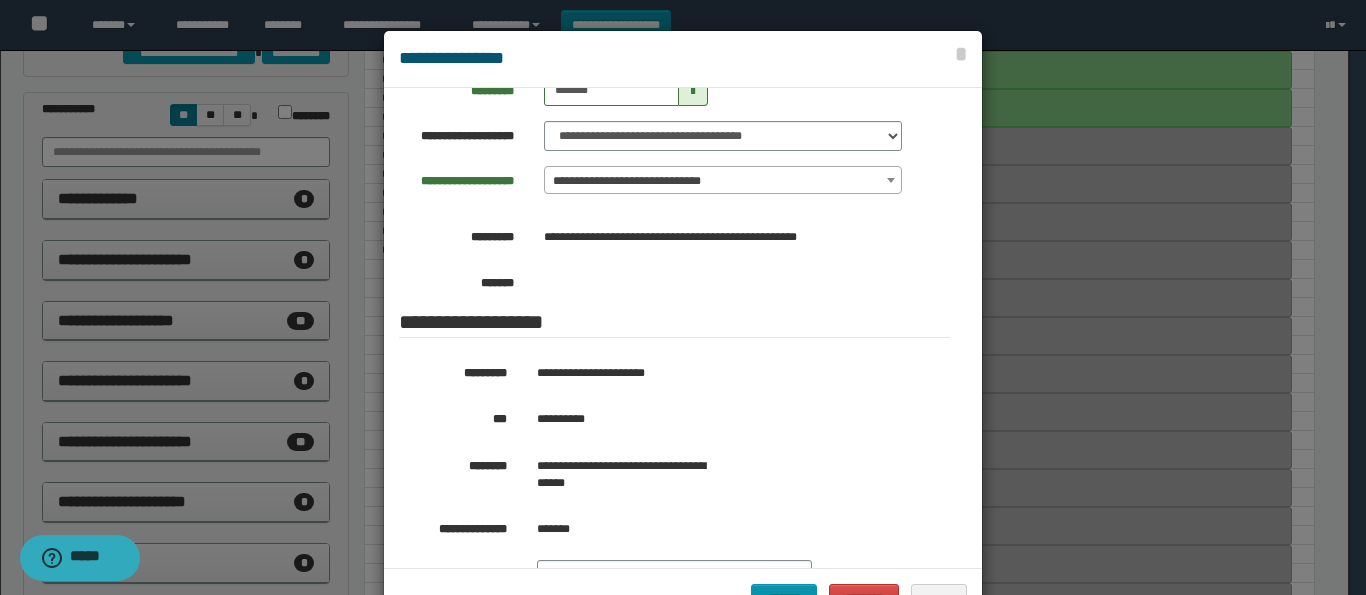 click at bounding box center (683, 330) 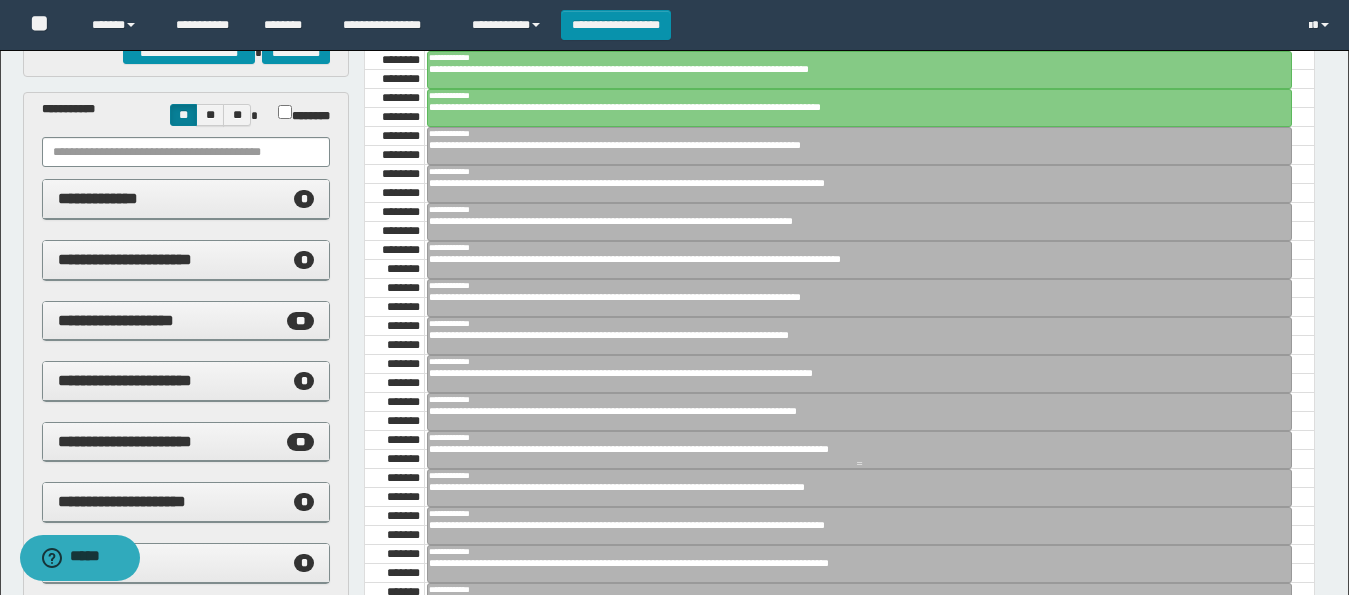 click on "**********" at bounding box center [851, 449] 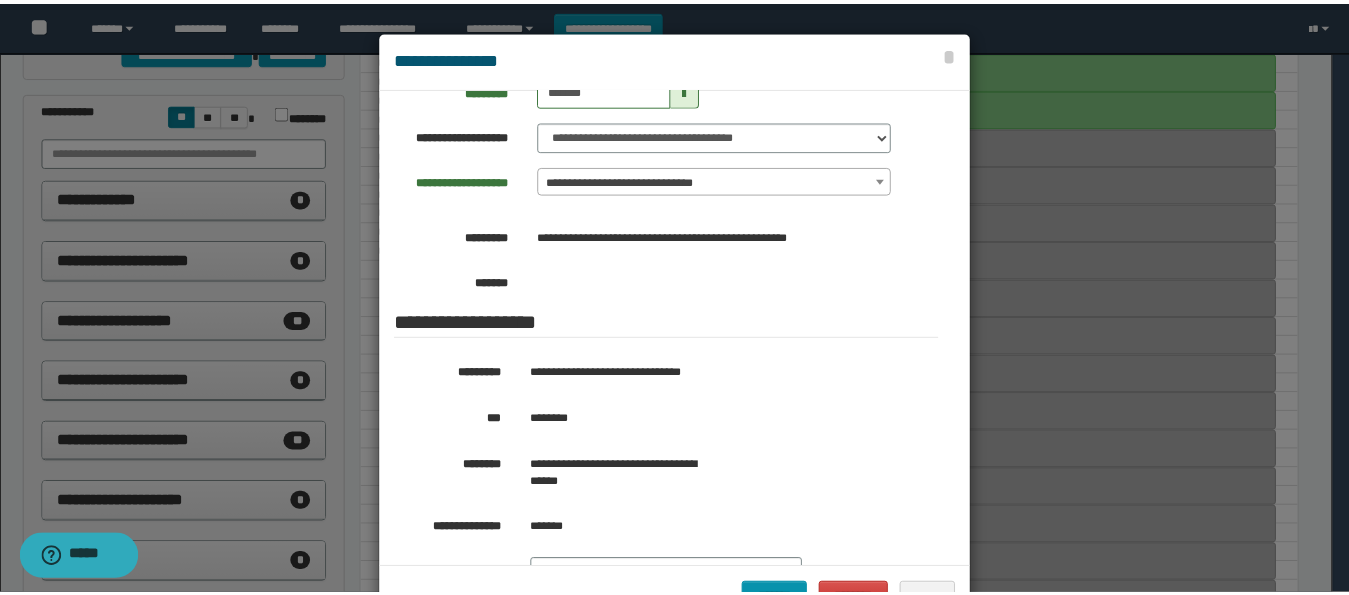 scroll, scrollTop: 168, scrollLeft: 0, axis: vertical 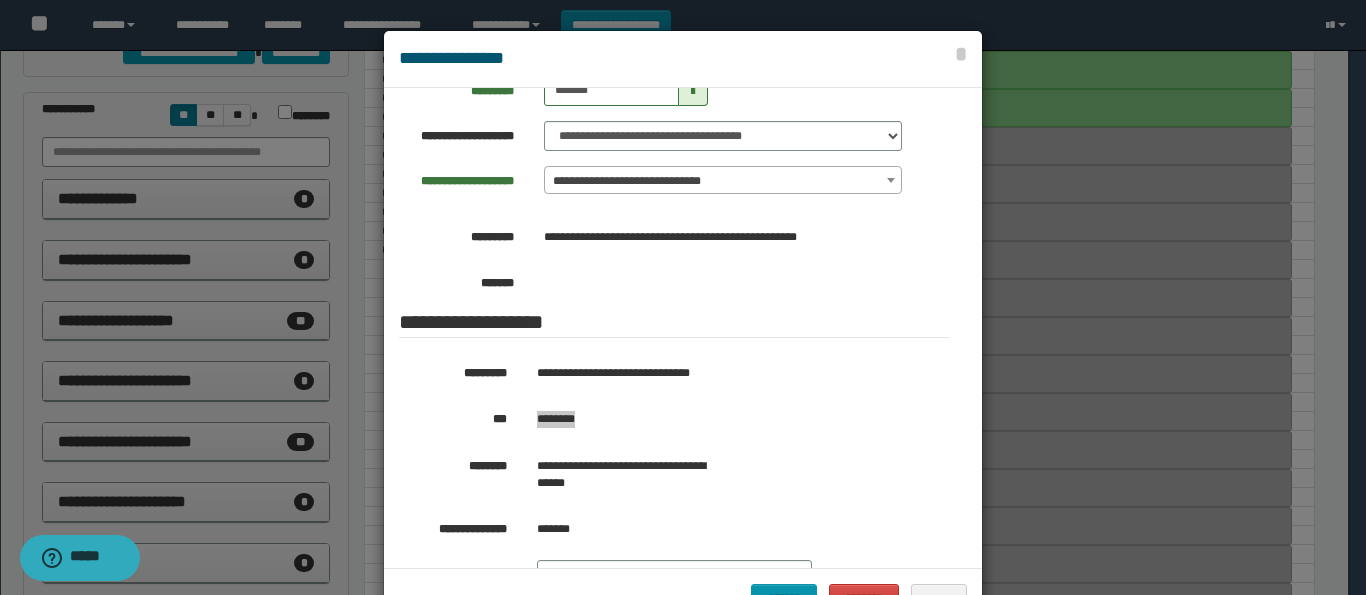drag, startPoint x: 611, startPoint y: 427, endPoint x: 529, endPoint y: 428, distance: 82.006096 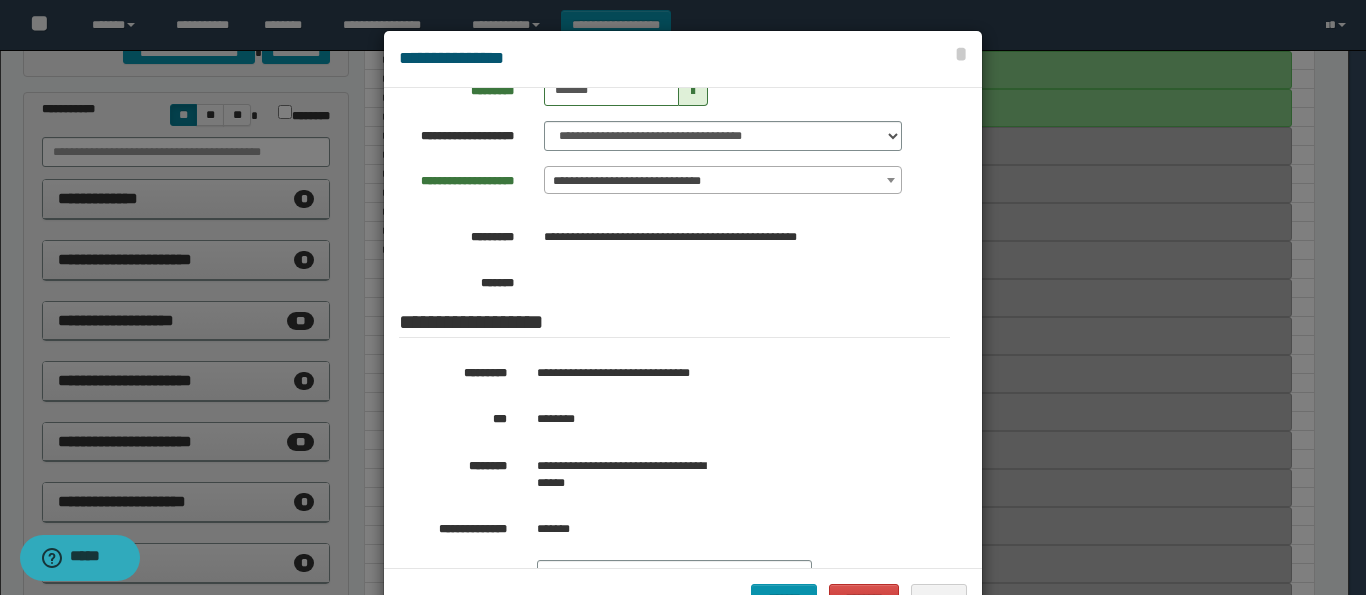 click at bounding box center [683, 330] 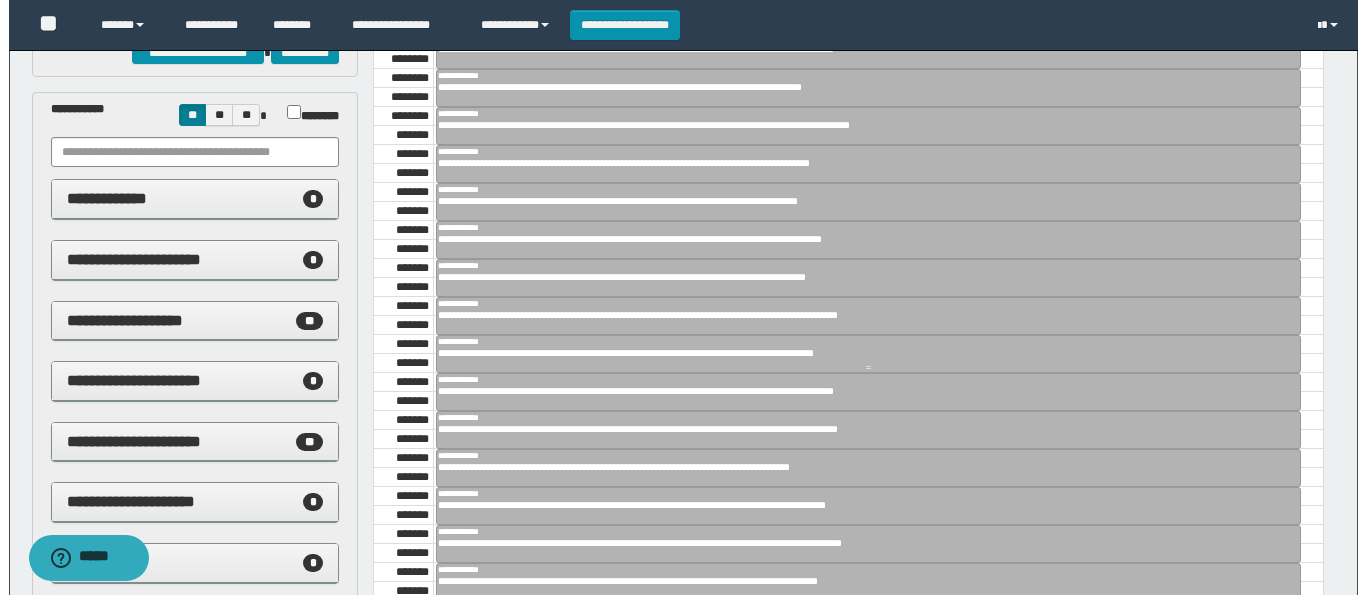 scroll, scrollTop: 1441, scrollLeft: 0, axis: vertical 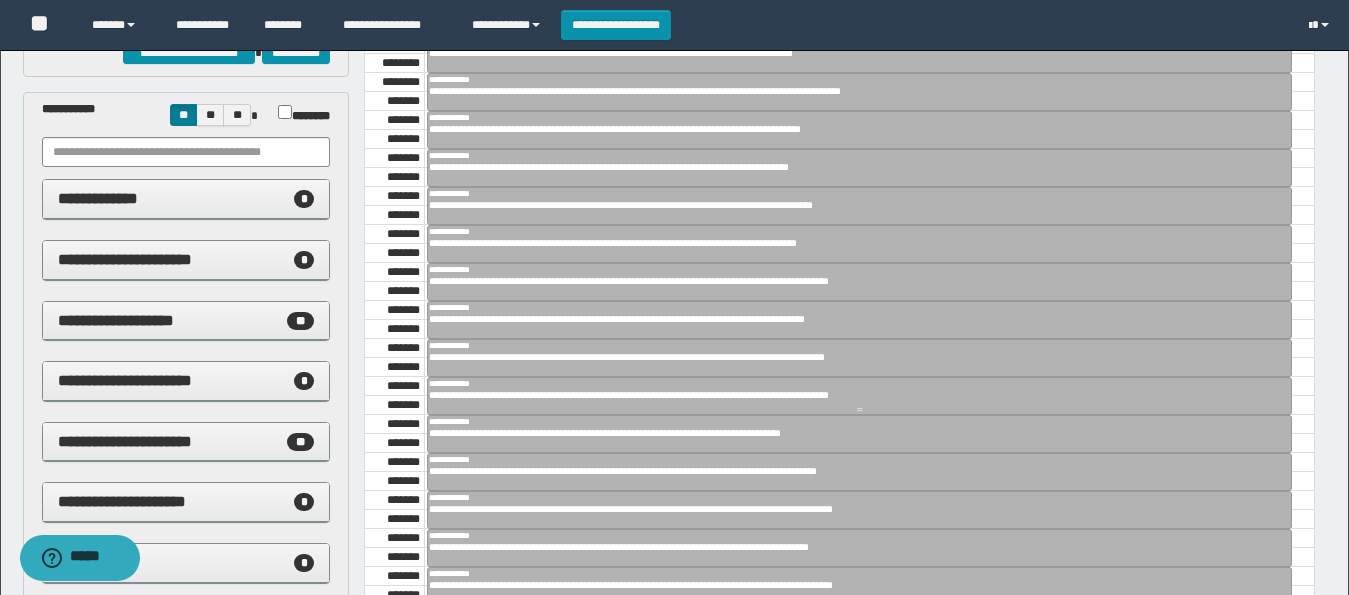 click on "**********" at bounding box center [851, 395] 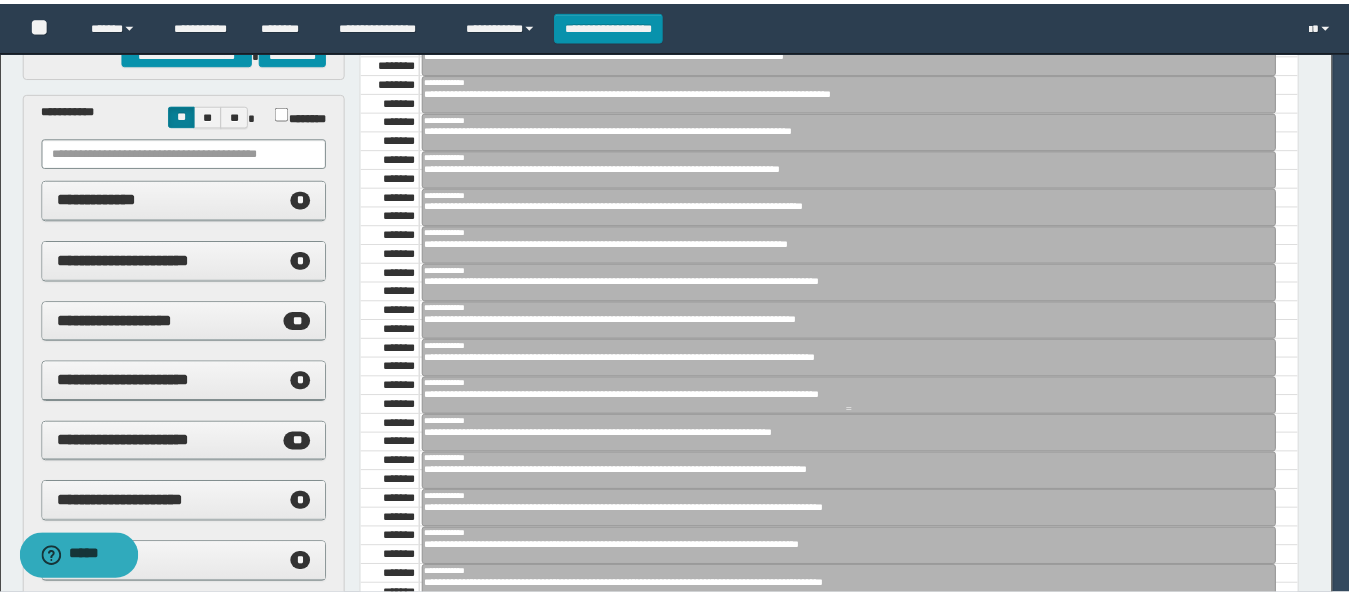 scroll, scrollTop: 168, scrollLeft: 0, axis: vertical 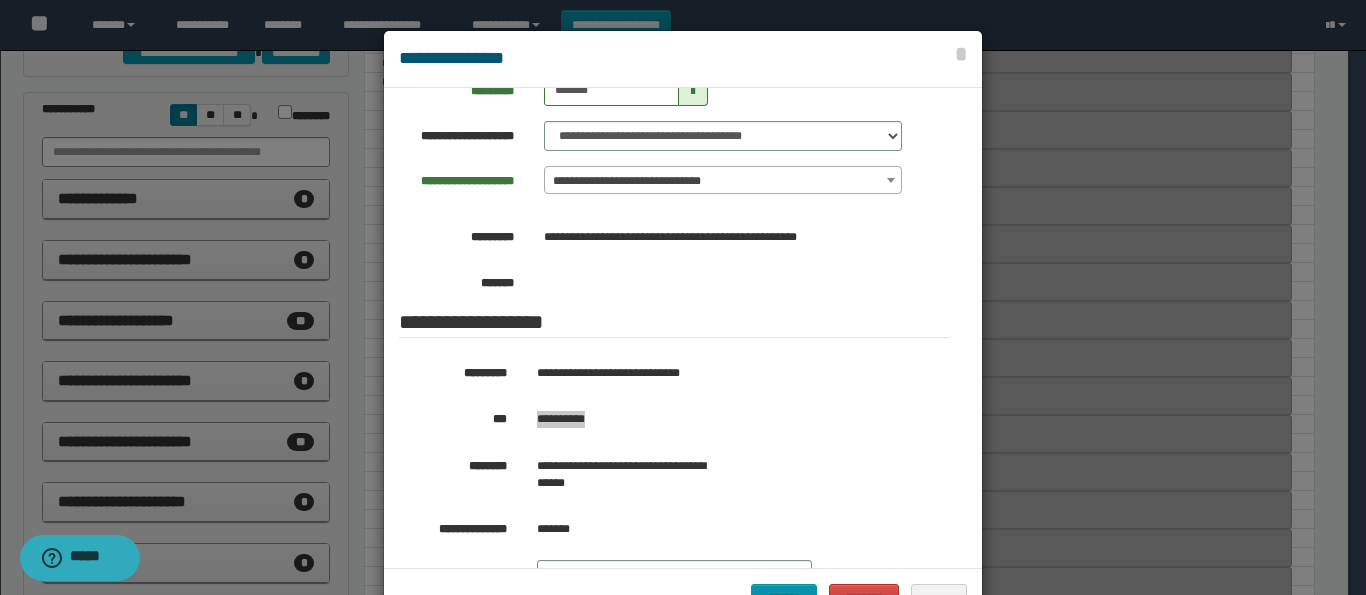 drag, startPoint x: 596, startPoint y: 419, endPoint x: 531, endPoint y: 434, distance: 66.70832 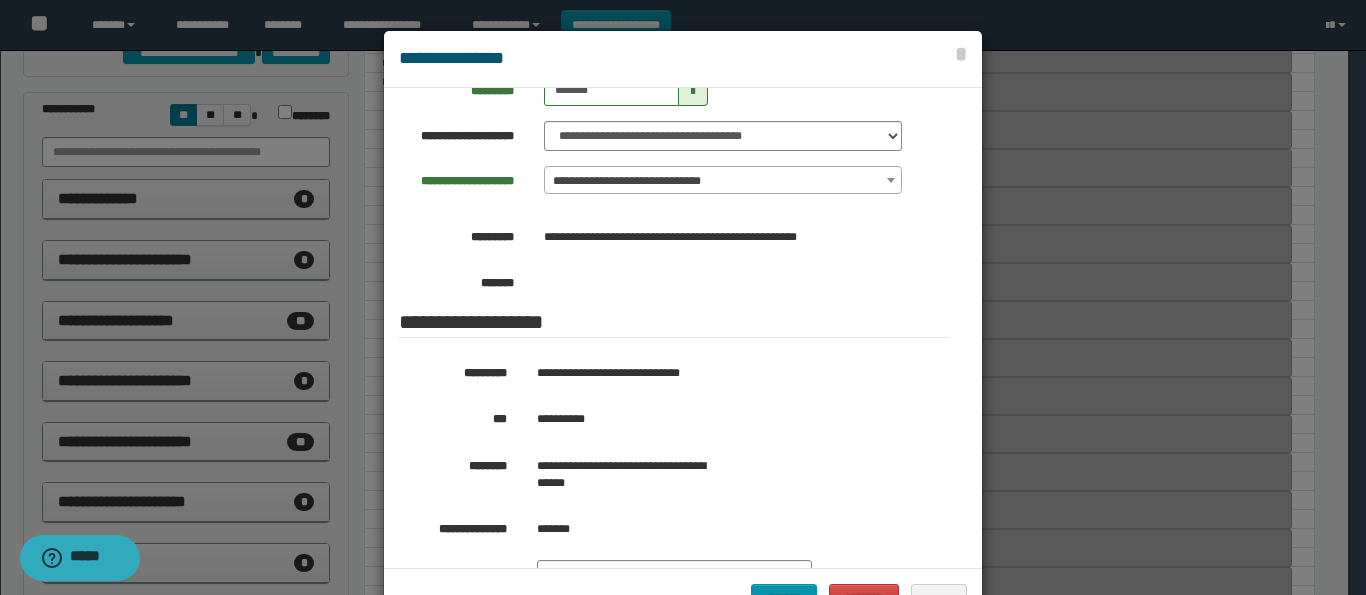 click at bounding box center (683, 330) 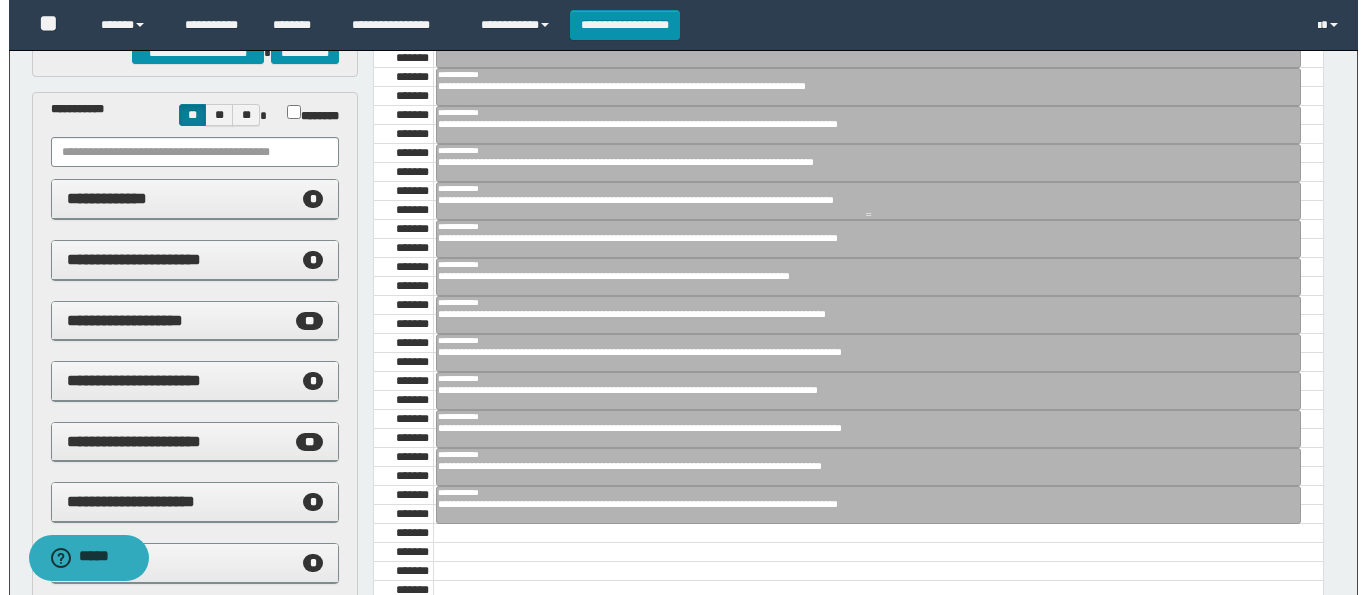 scroll, scrollTop: 1693, scrollLeft: 0, axis: vertical 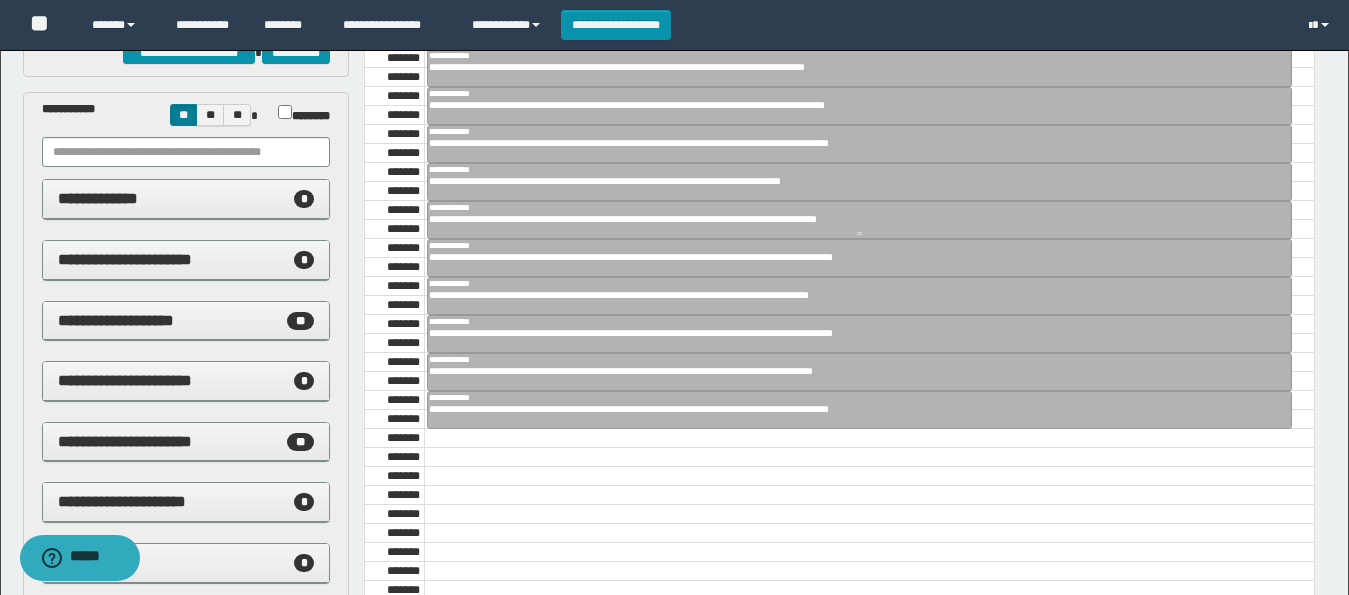 click on "**********" at bounding box center [851, 219] 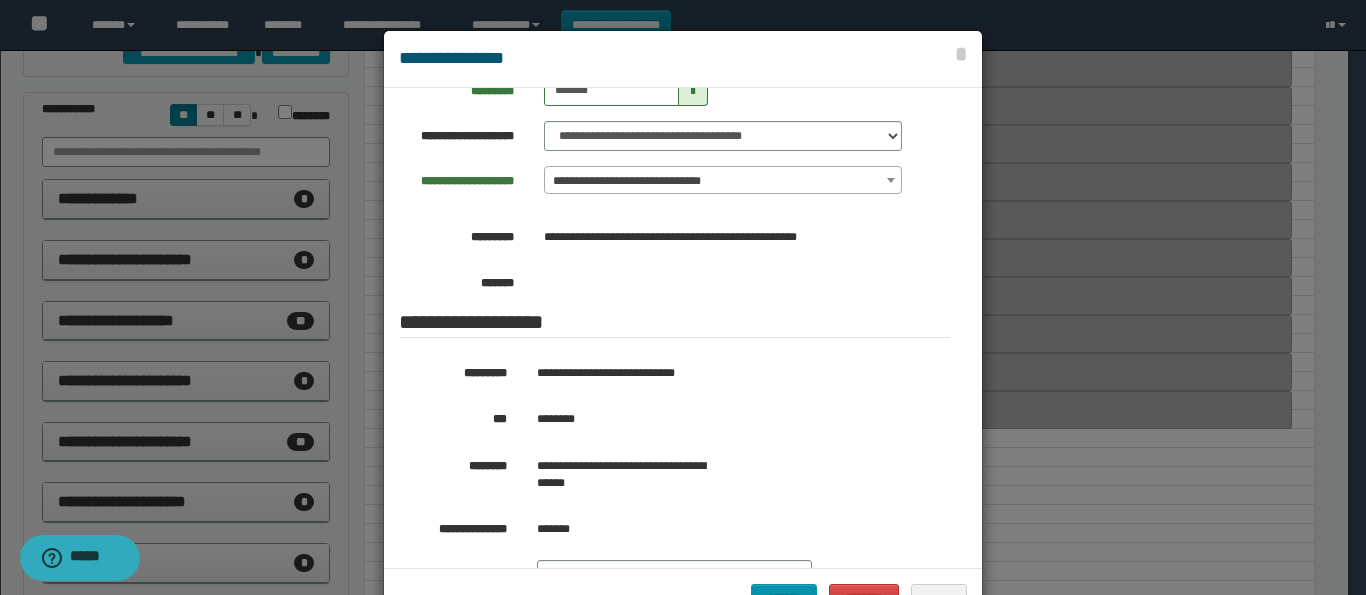 scroll, scrollTop: 168, scrollLeft: 0, axis: vertical 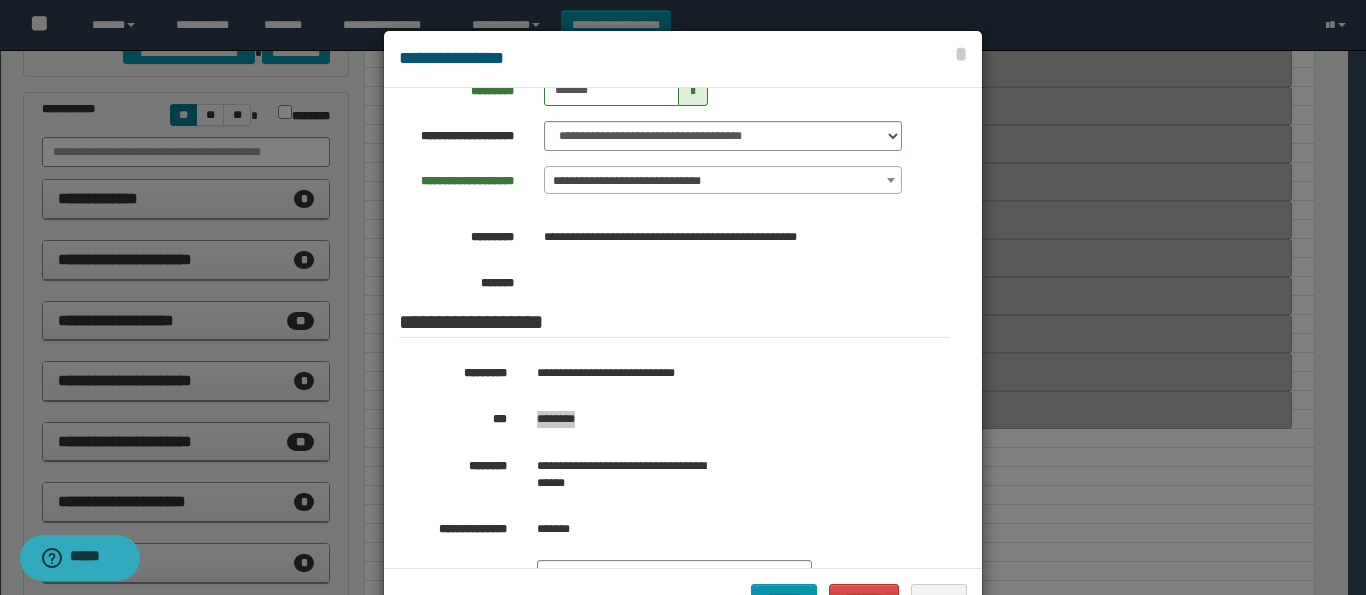 drag, startPoint x: 596, startPoint y: 417, endPoint x: 530, endPoint y: 415, distance: 66.0303 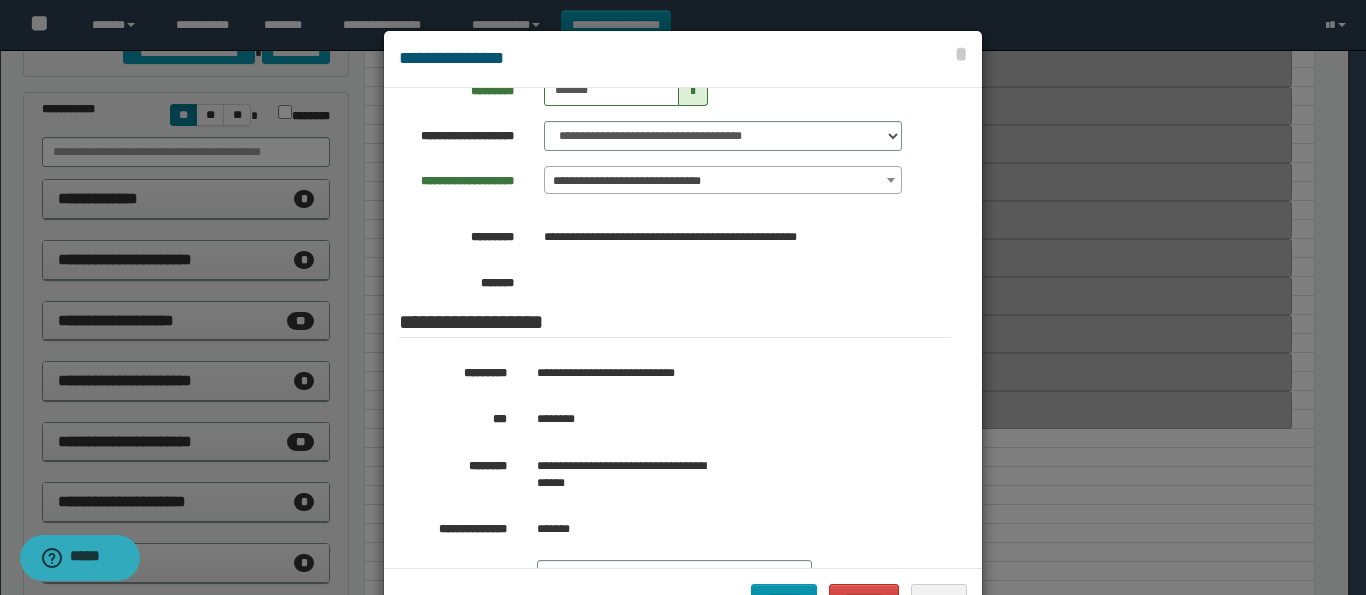 scroll, scrollTop: 65, scrollLeft: 0, axis: vertical 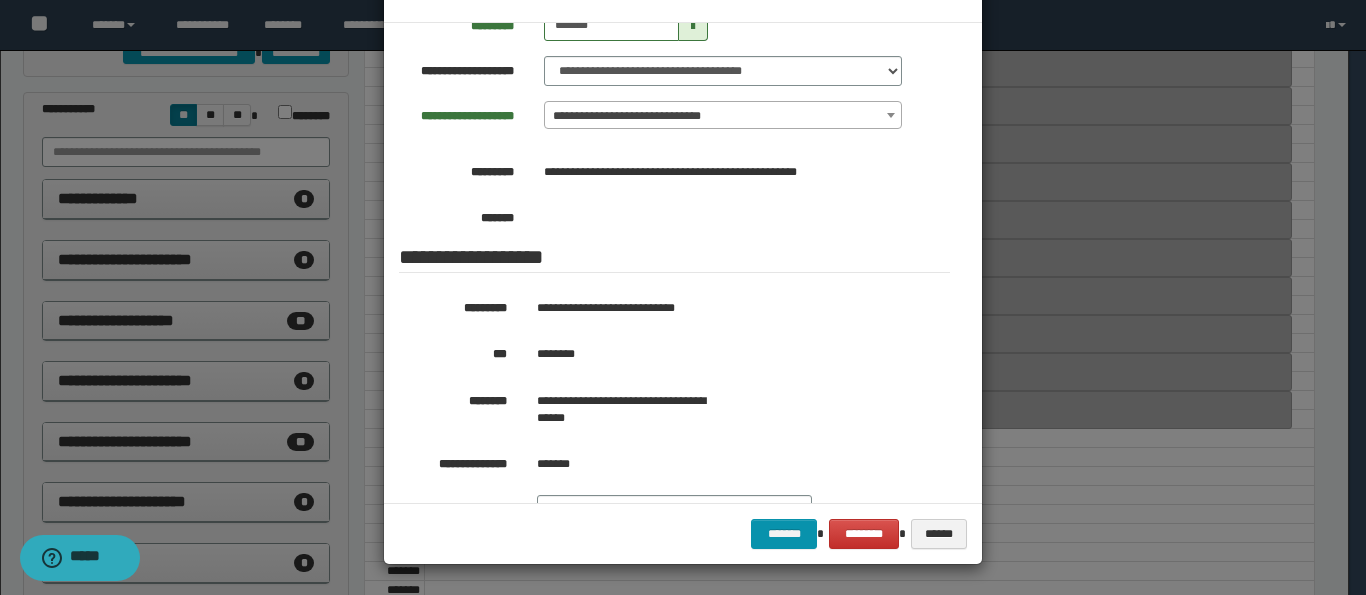click at bounding box center [683, 265] 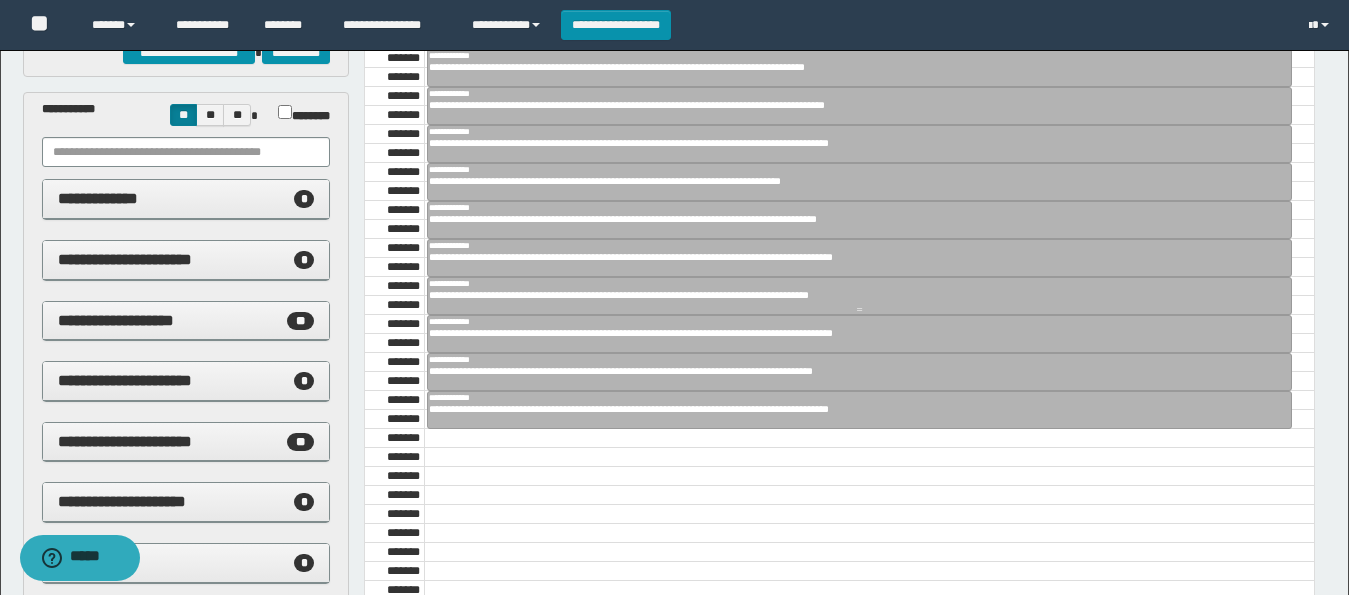 click on "**********" at bounding box center (851, 295) 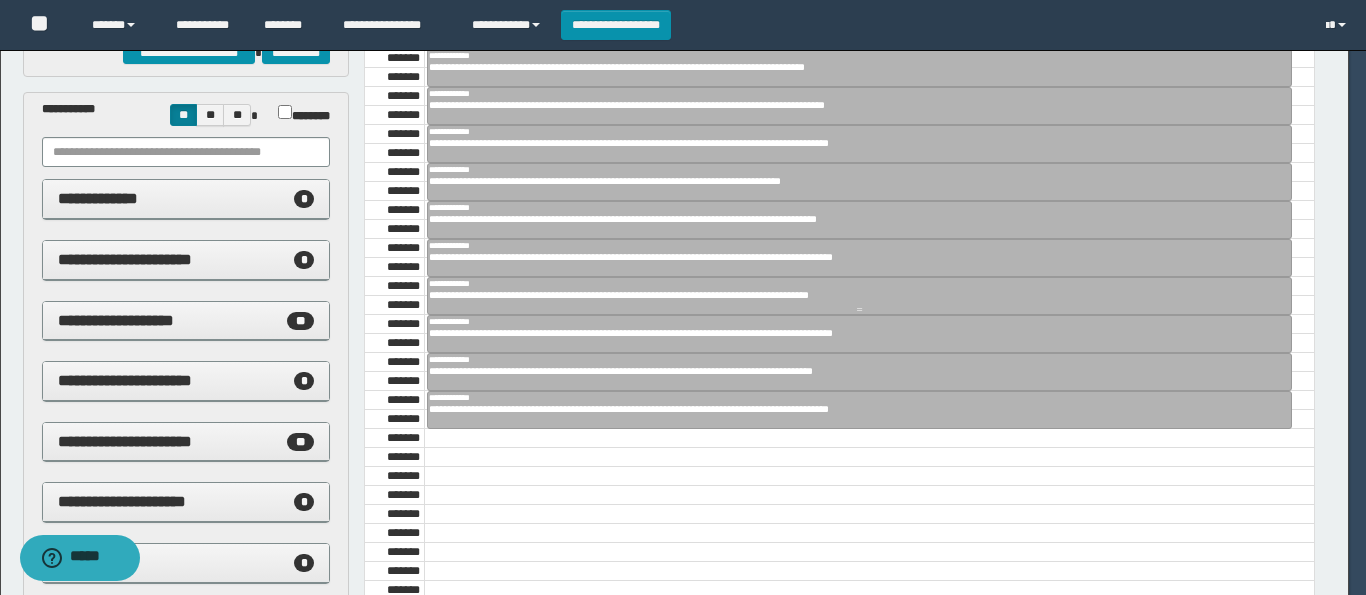 scroll, scrollTop: 168, scrollLeft: 0, axis: vertical 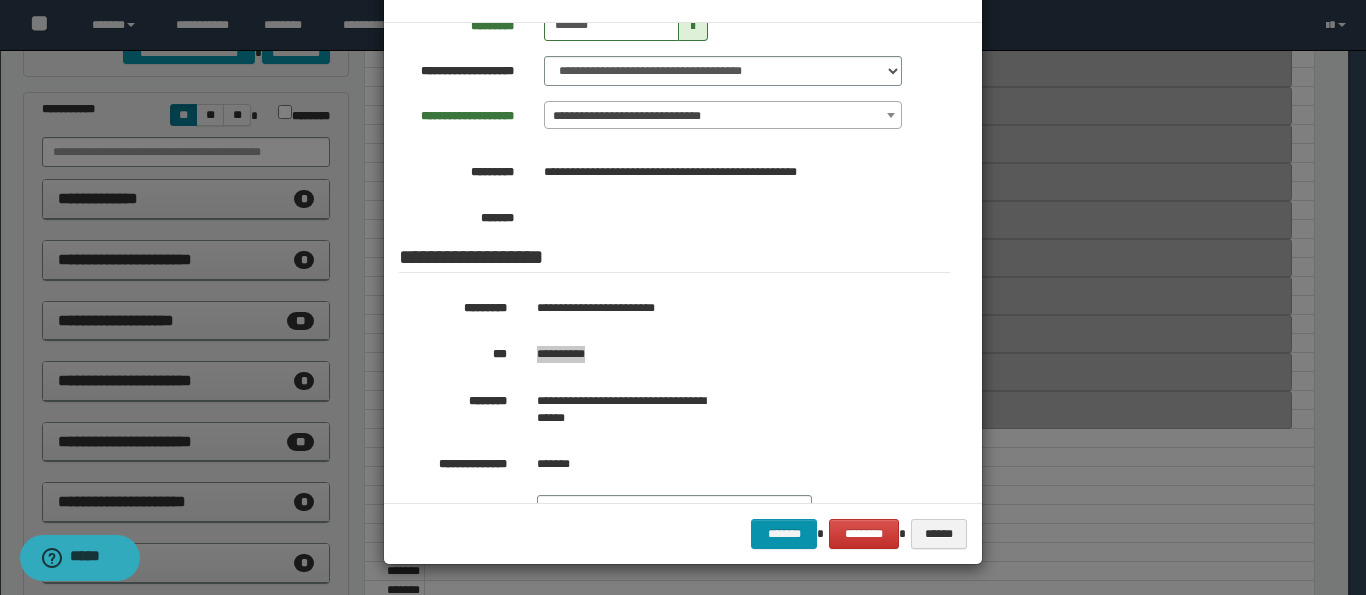drag, startPoint x: 593, startPoint y: 418, endPoint x: 529, endPoint y: 422, distance: 64.12488 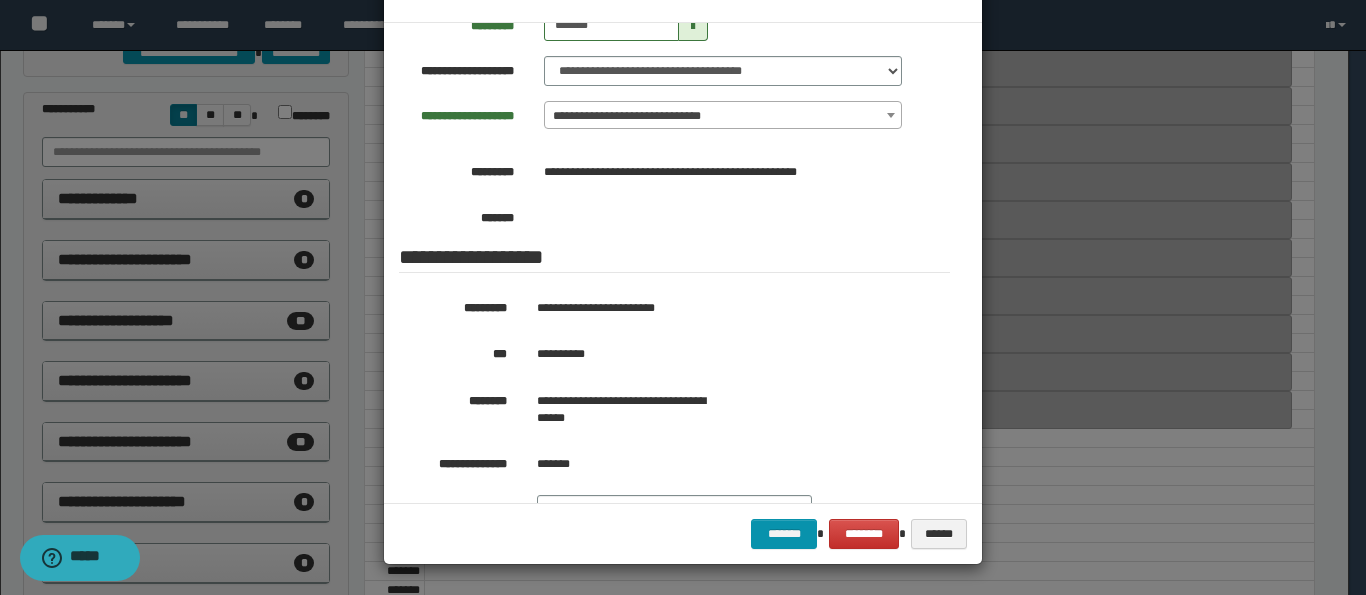 click at bounding box center [683, 265] 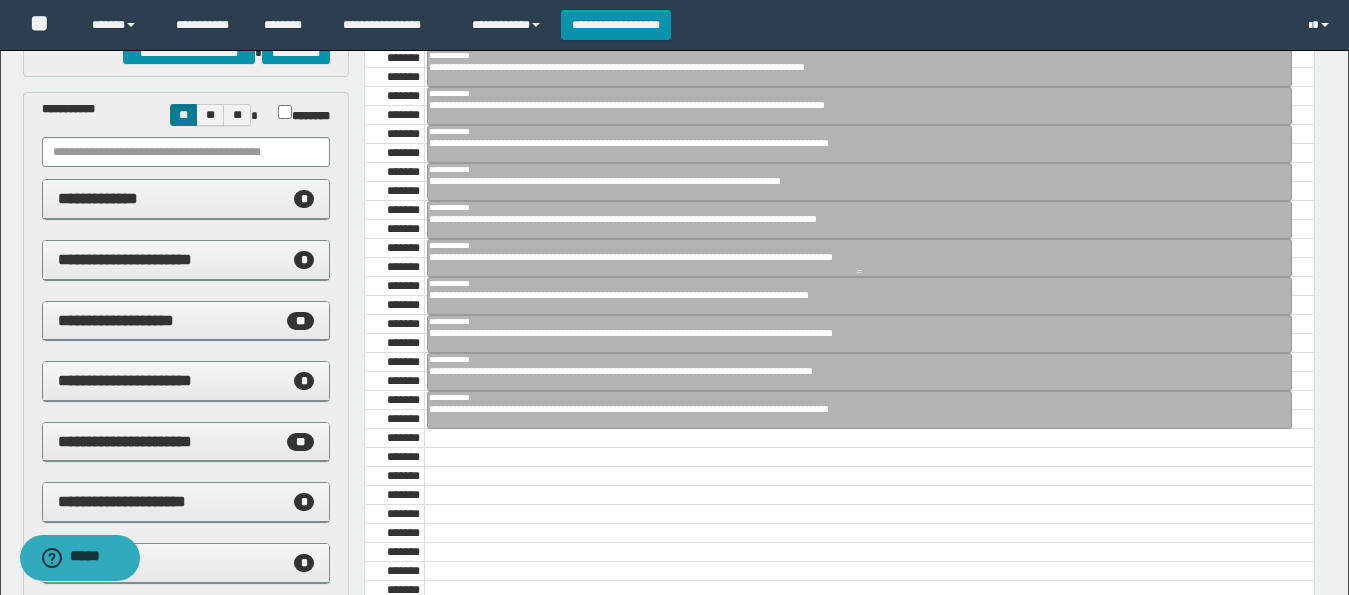 click on "**********" at bounding box center [859, 245] 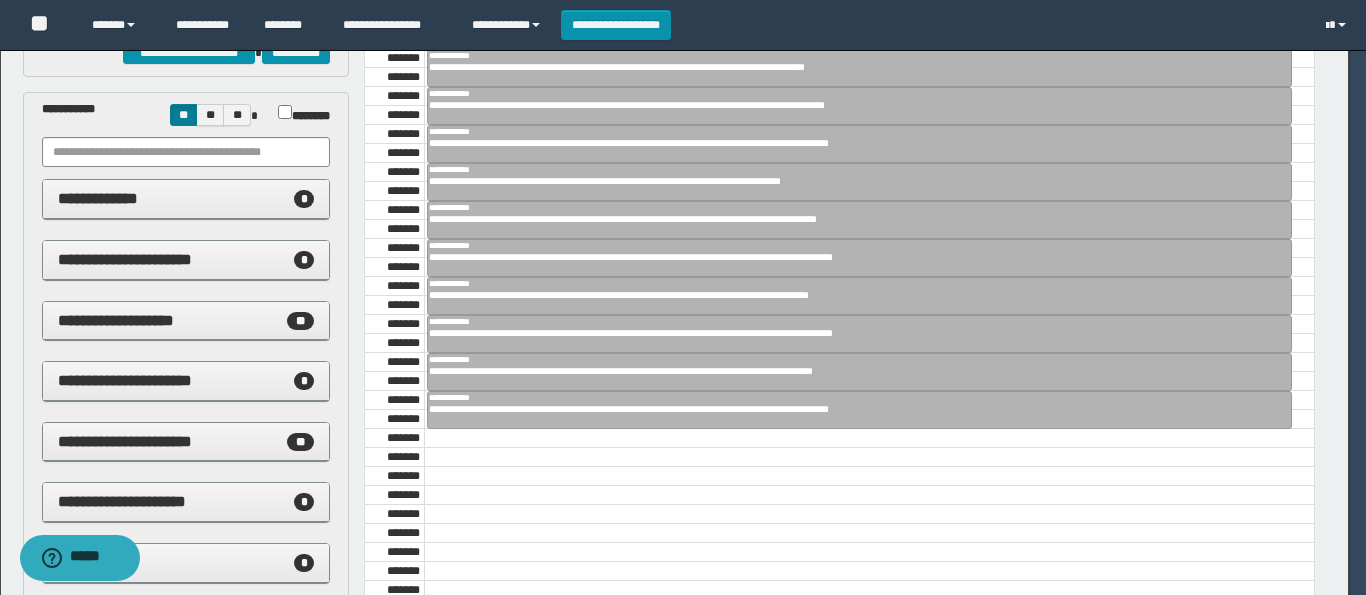 scroll, scrollTop: 168, scrollLeft: 0, axis: vertical 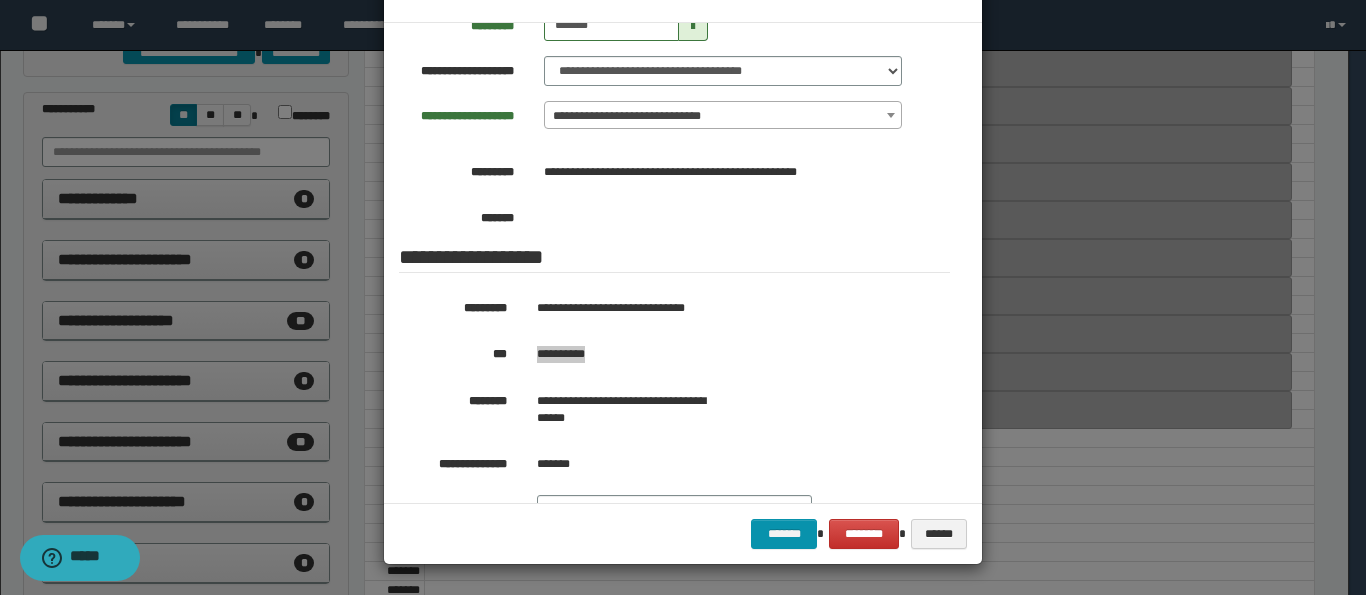 drag, startPoint x: 605, startPoint y: 417, endPoint x: 530, endPoint y: 419, distance: 75.026665 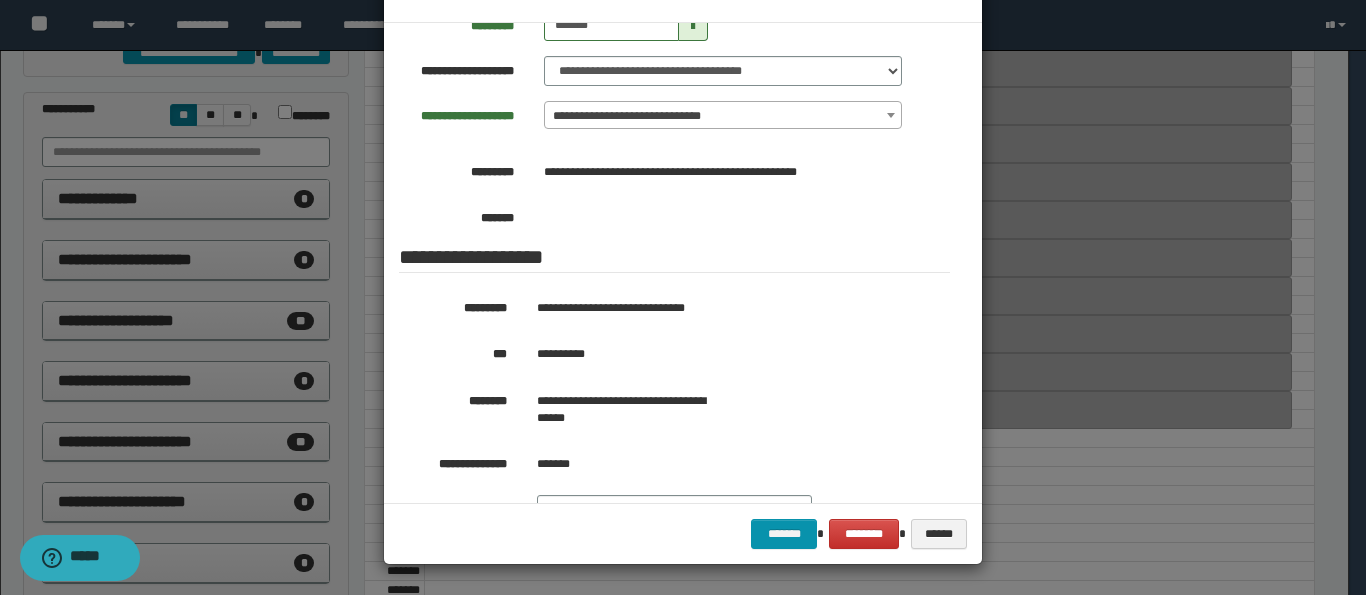 click at bounding box center (683, 265) 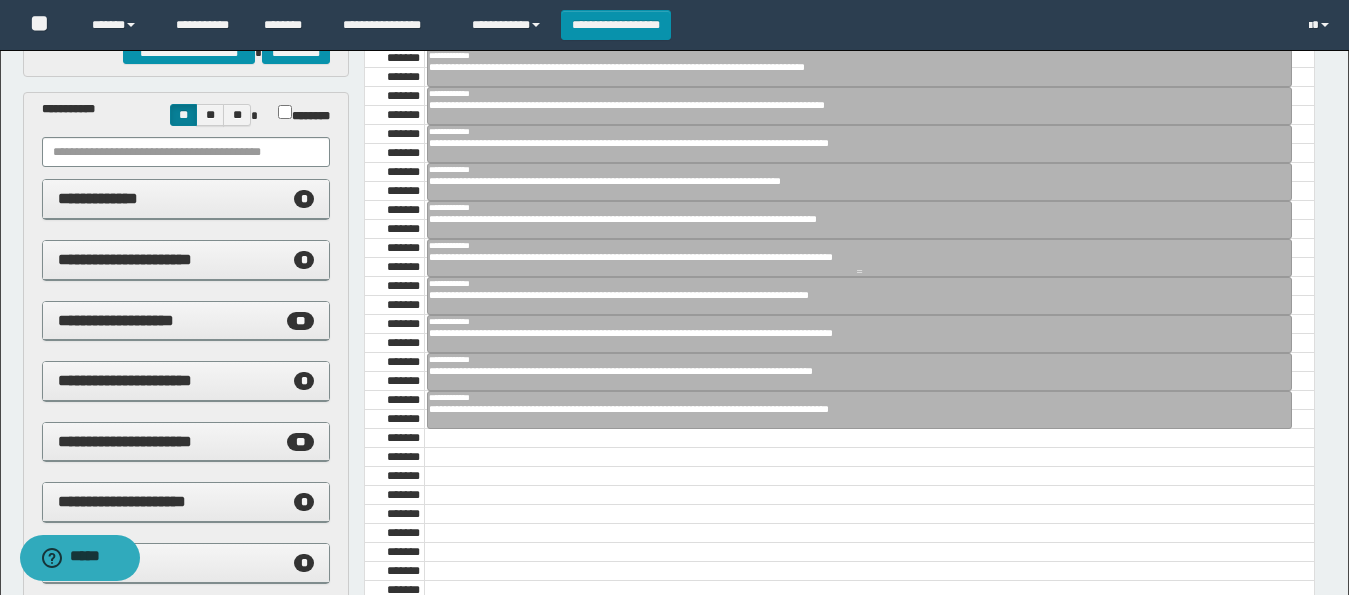 click on "**********" at bounding box center [851, 257] 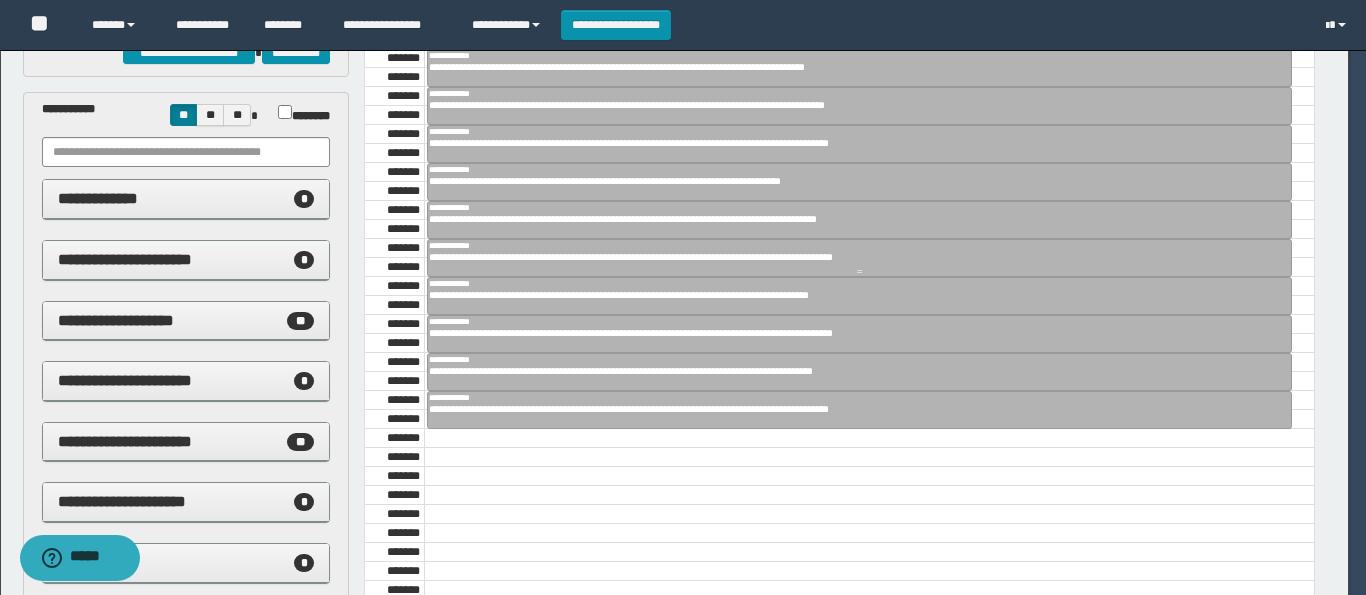 scroll, scrollTop: 168, scrollLeft: 0, axis: vertical 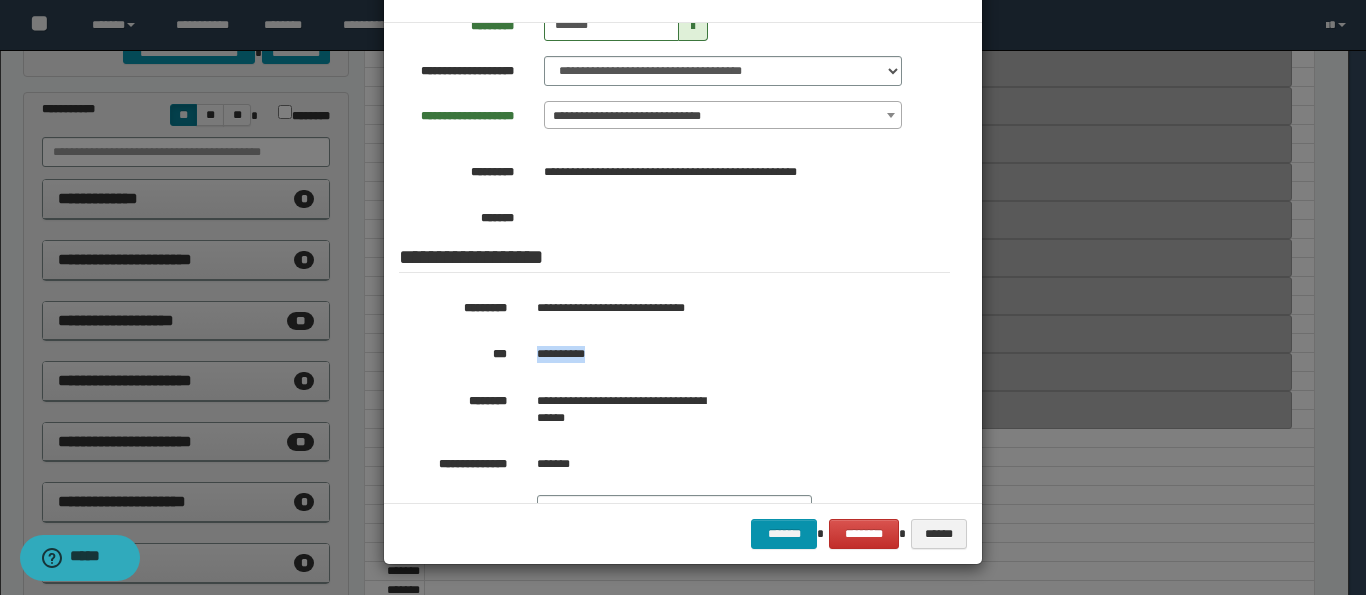 drag, startPoint x: 603, startPoint y: 415, endPoint x: 531, endPoint y: 430, distance: 73.545906 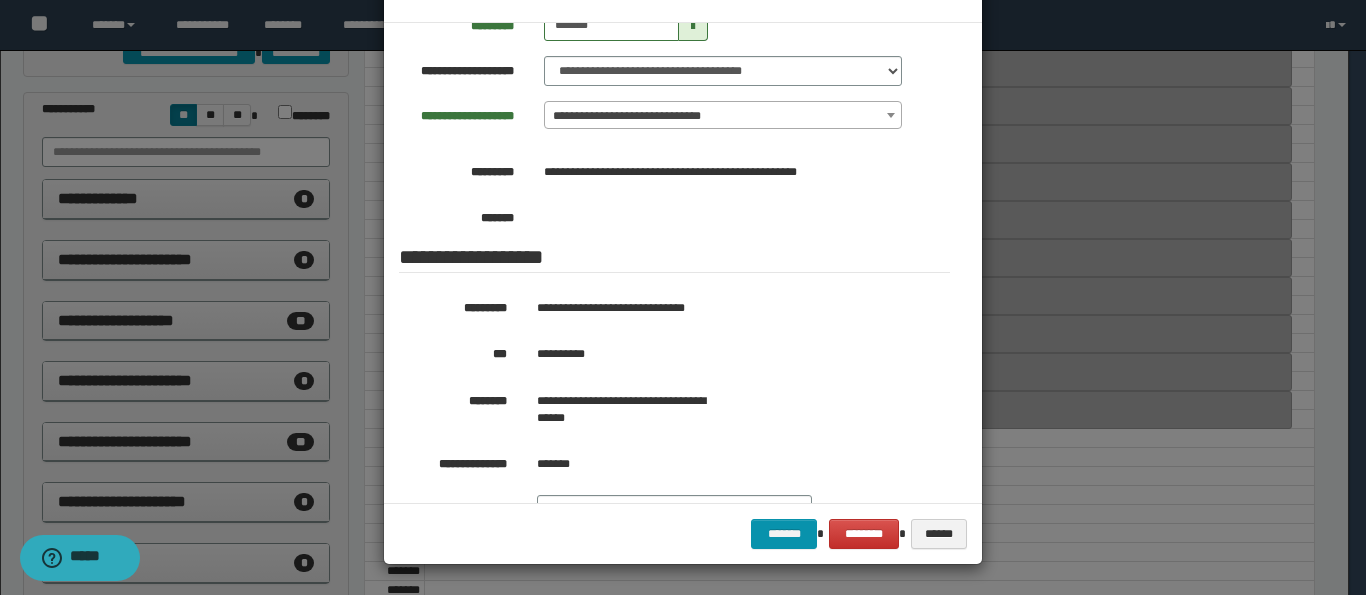 click at bounding box center [683, 265] 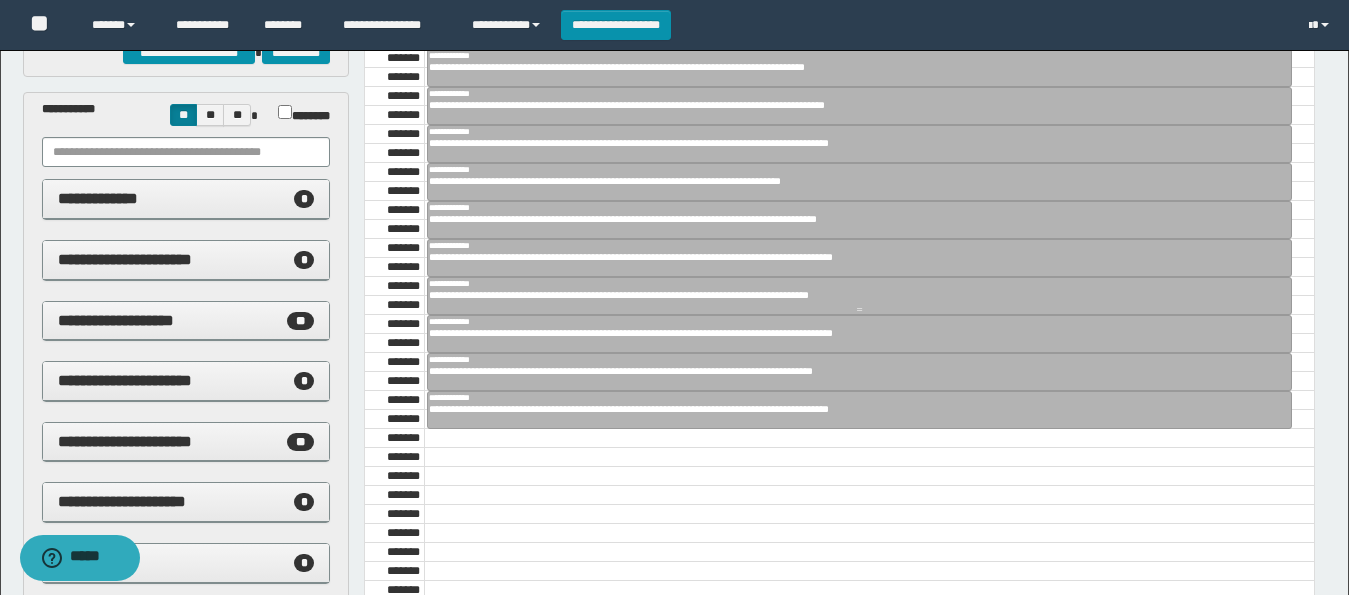 click on "**********" at bounding box center (851, 295) 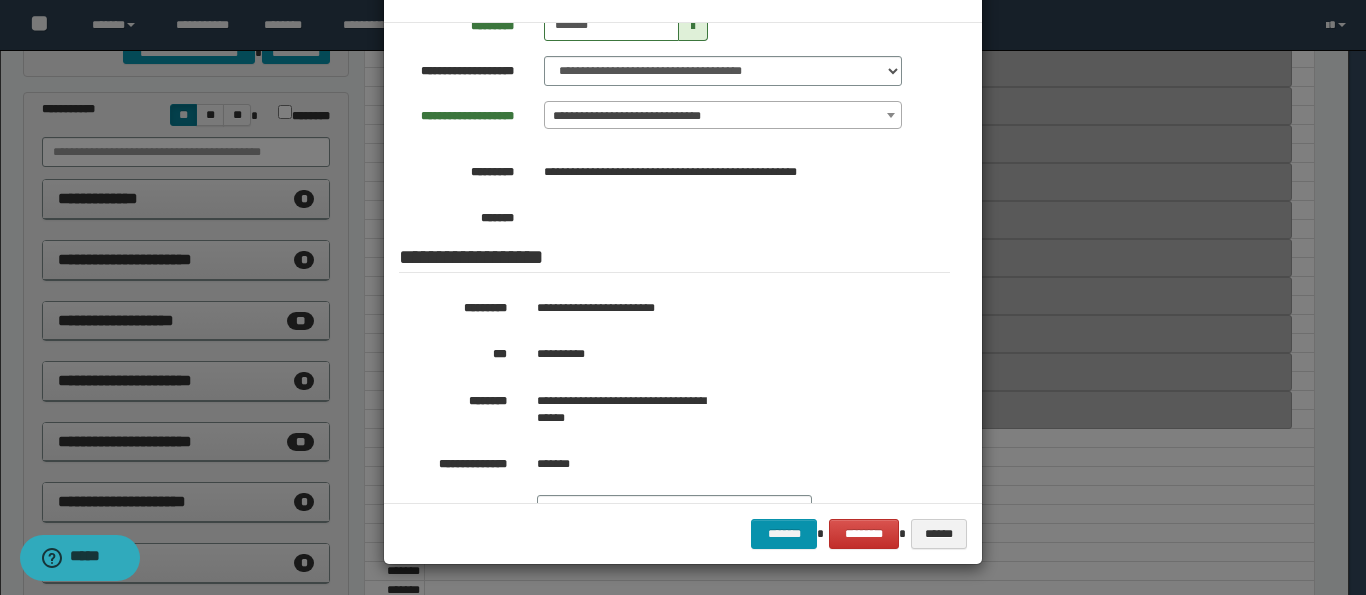 scroll, scrollTop: 168, scrollLeft: 0, axis: vertical 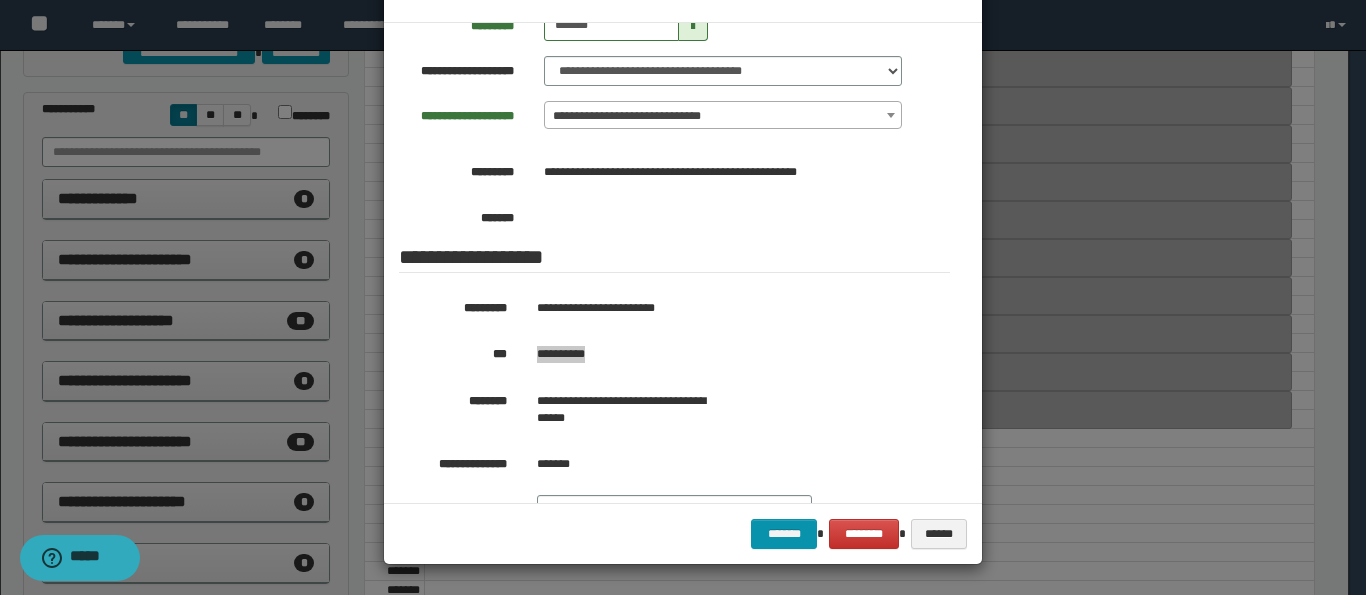 drag, startPoint x: 599, startPoint y: 416, endPoint x: 529, endPoint y: 429, distance: 71.19691 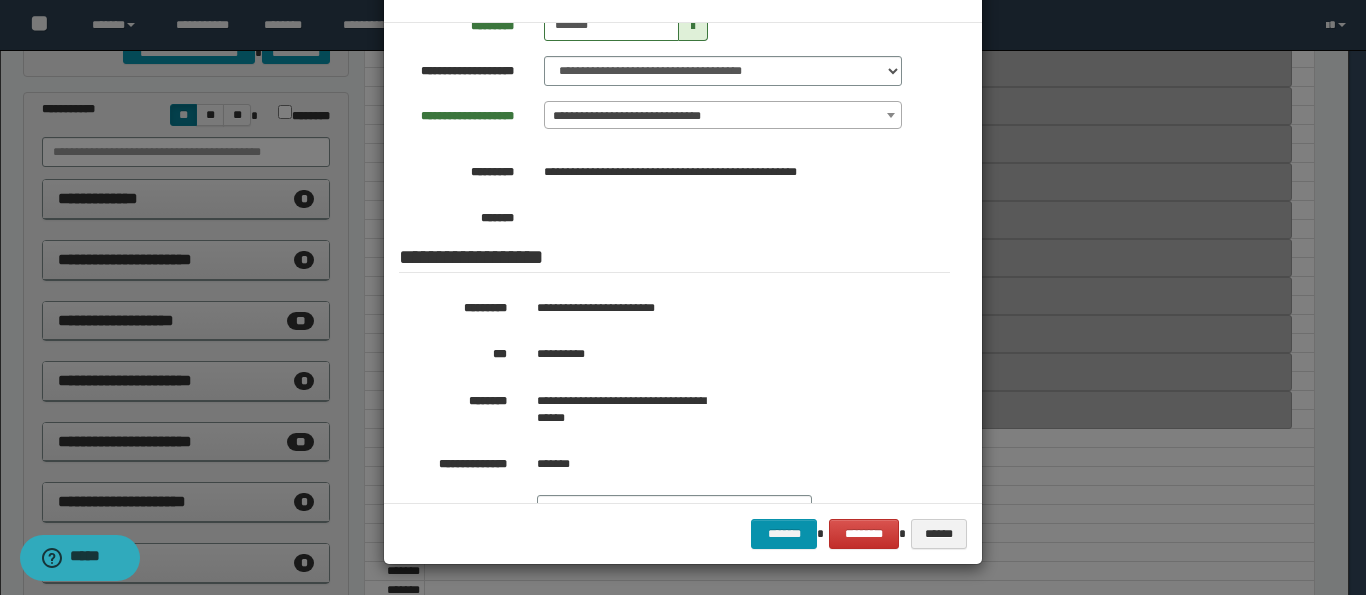 click at bounding box center (683, 265) 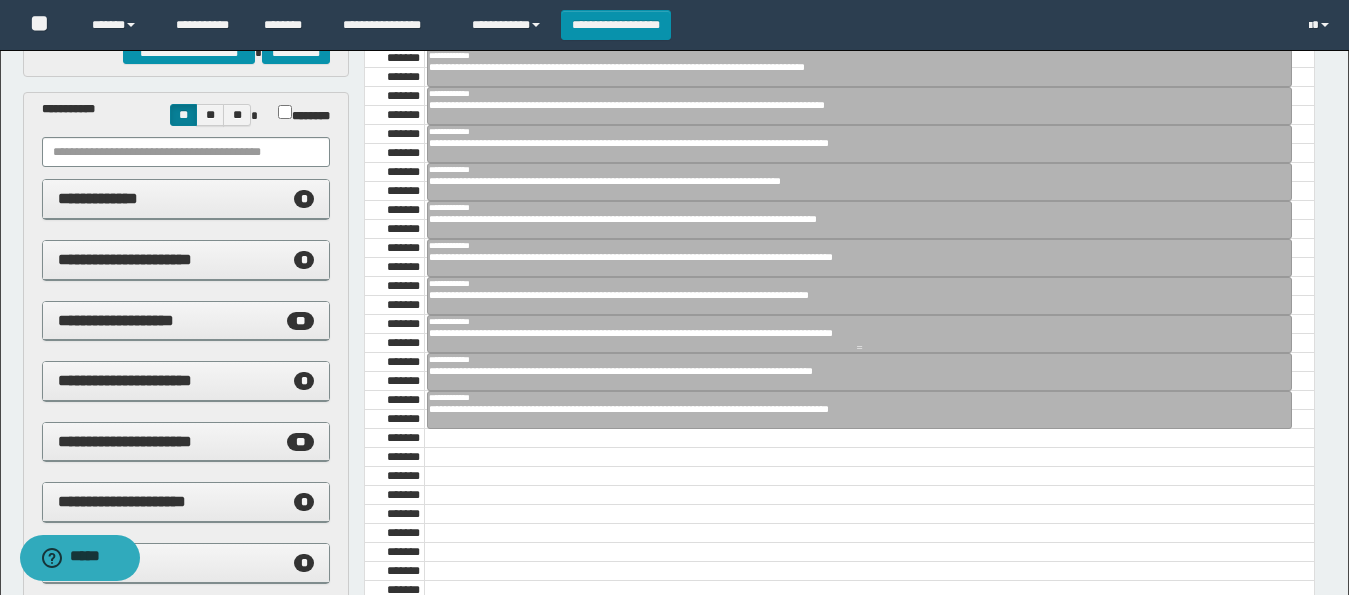 click on "**********" at bounding box center [851, 333] 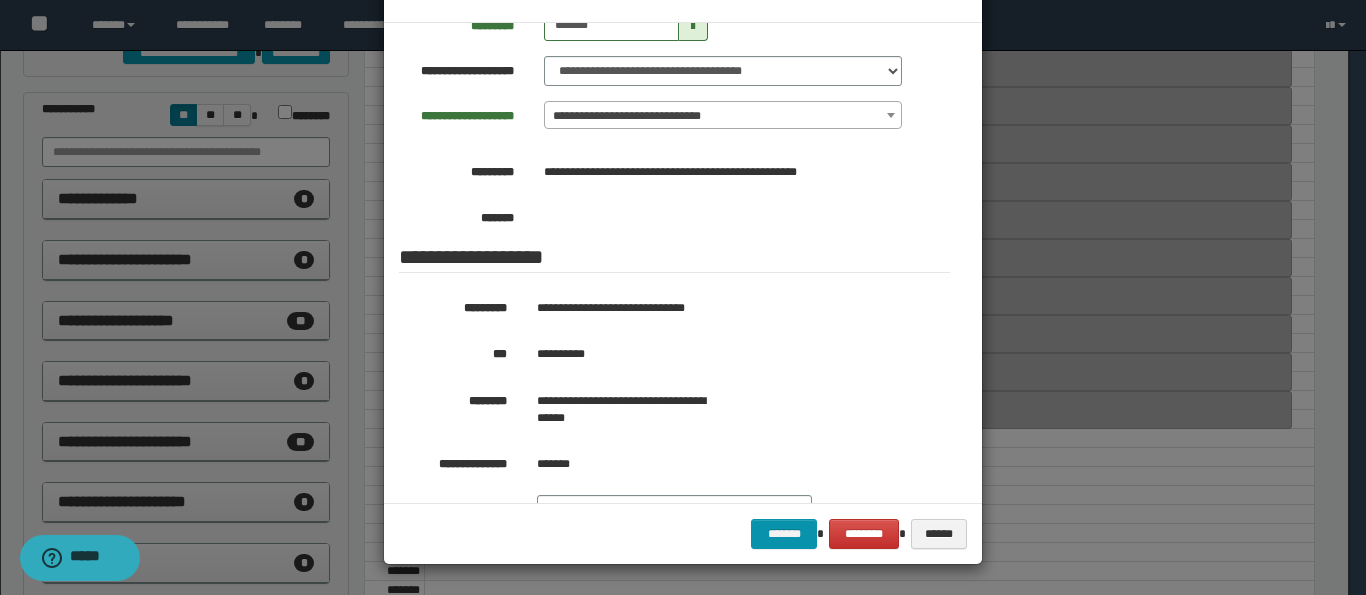 scroll, scrollTop: 168, scrollLeft: 0, axis: vertical 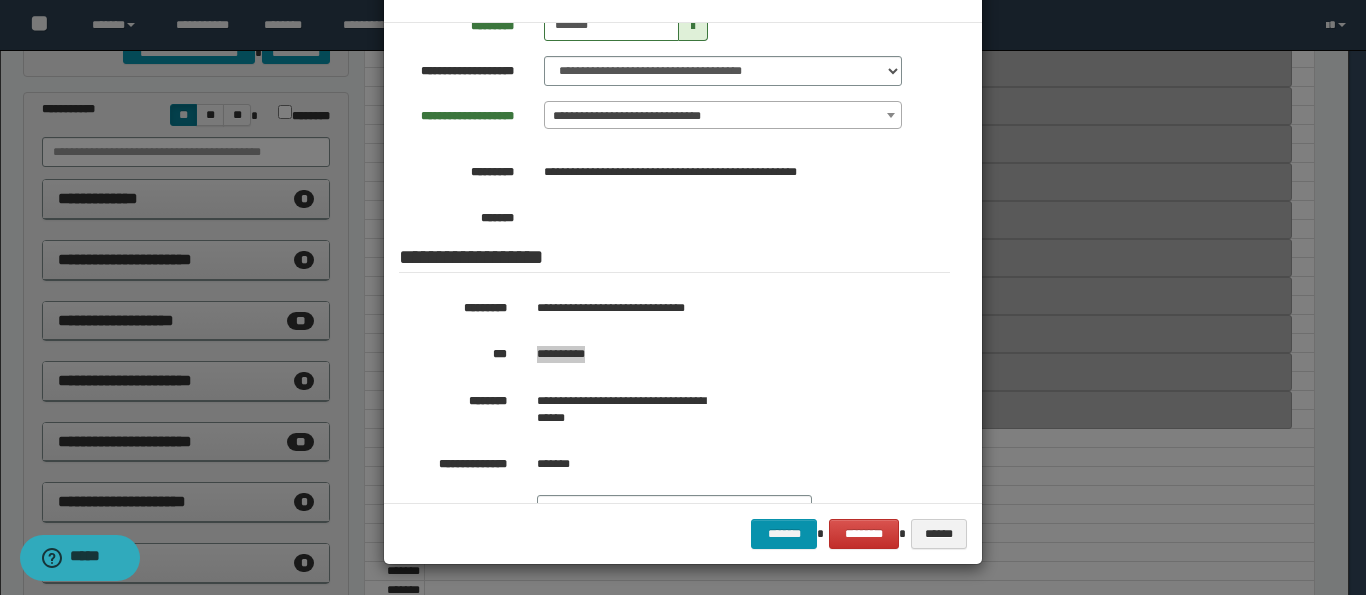 drag, startPoint x: 595, startPoint y: 421, endPoint x: 530, endPoint y: 429, distance: 65.490456 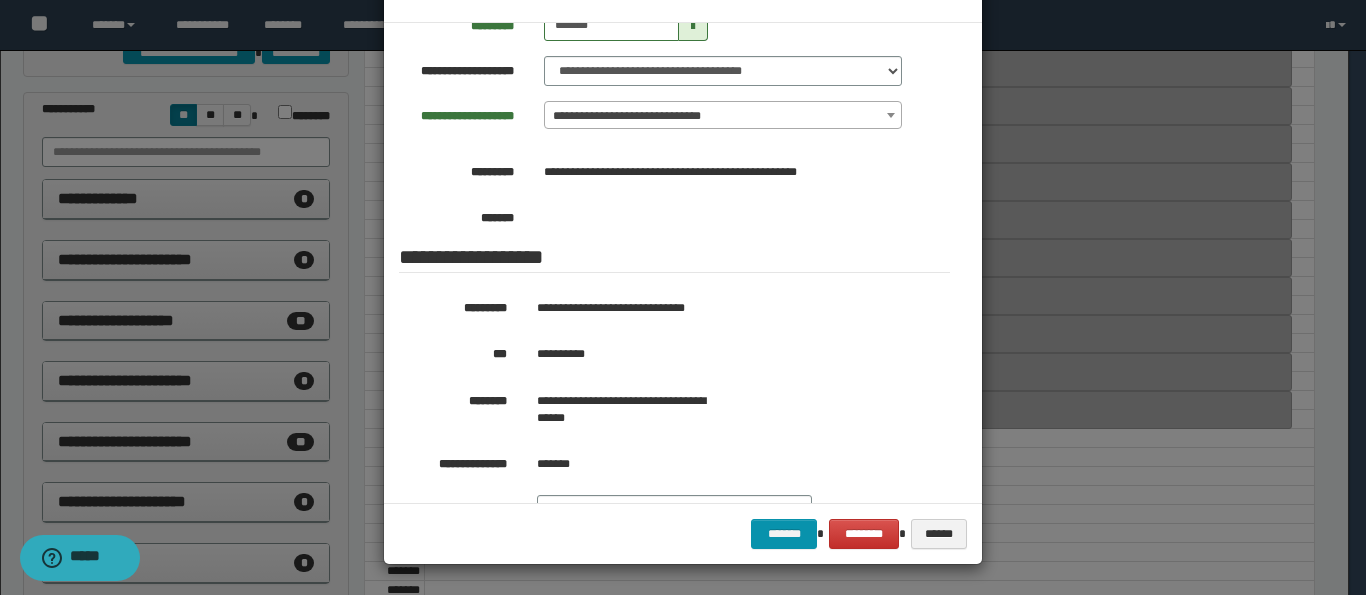 click at bounding box center [683, 265] 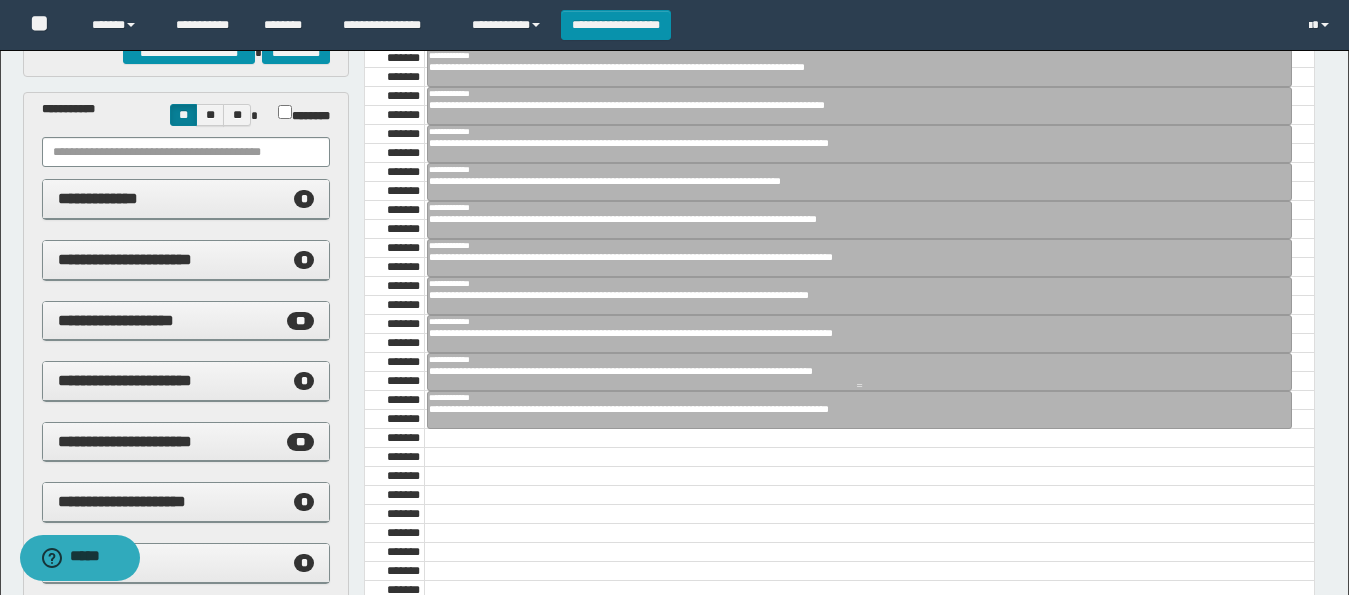 click on "**********" at bounding box center (851, 371) 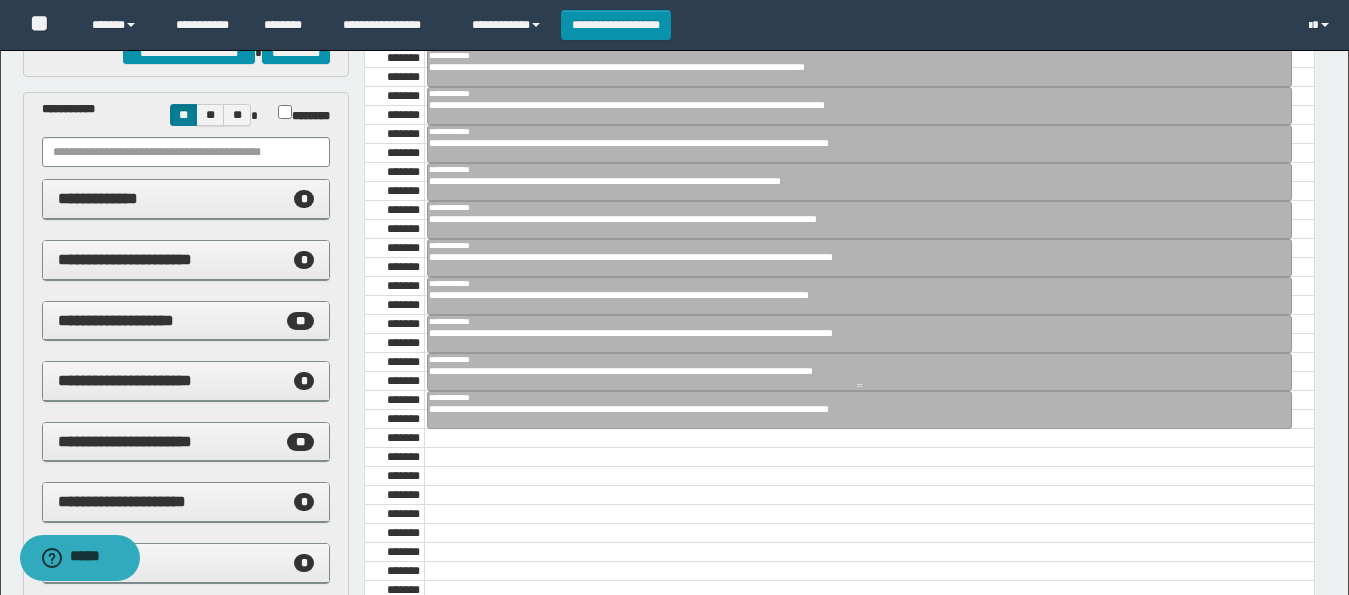 type on "*******" 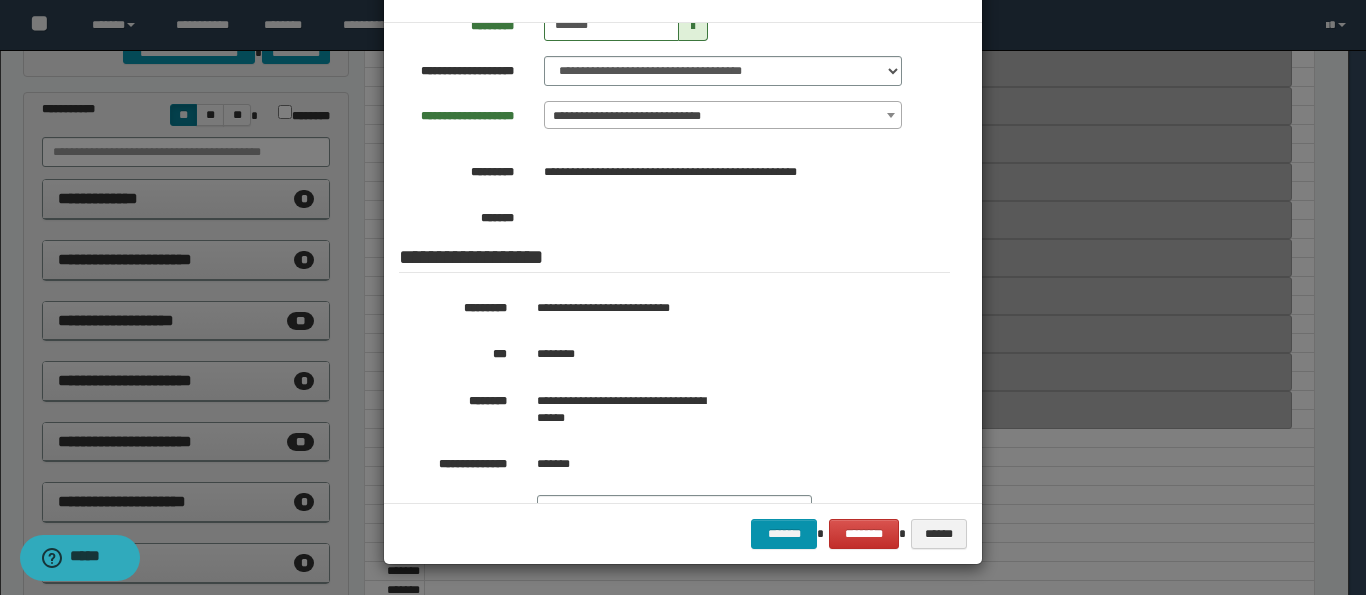 scroll, scrollTop: 168, scrollLeft: 0, axis: vertical 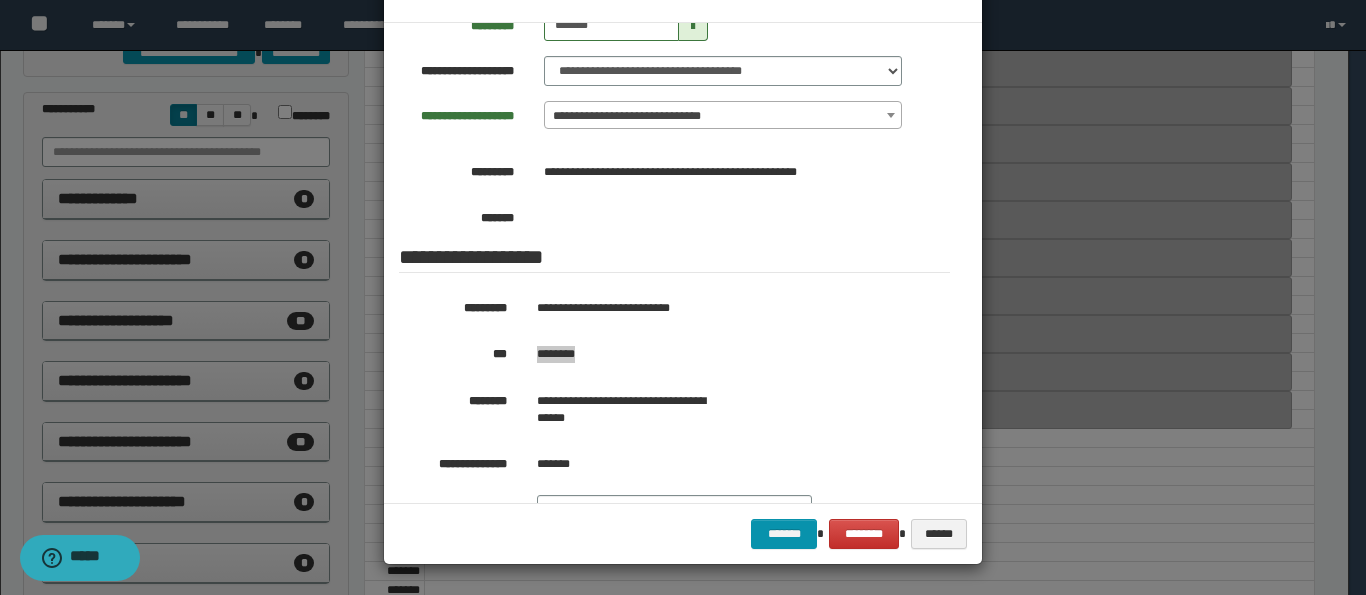 drag, startPoint x: 583, startPoint y: 423, endPoint x: 530, endPoint y: 423, distance: 53 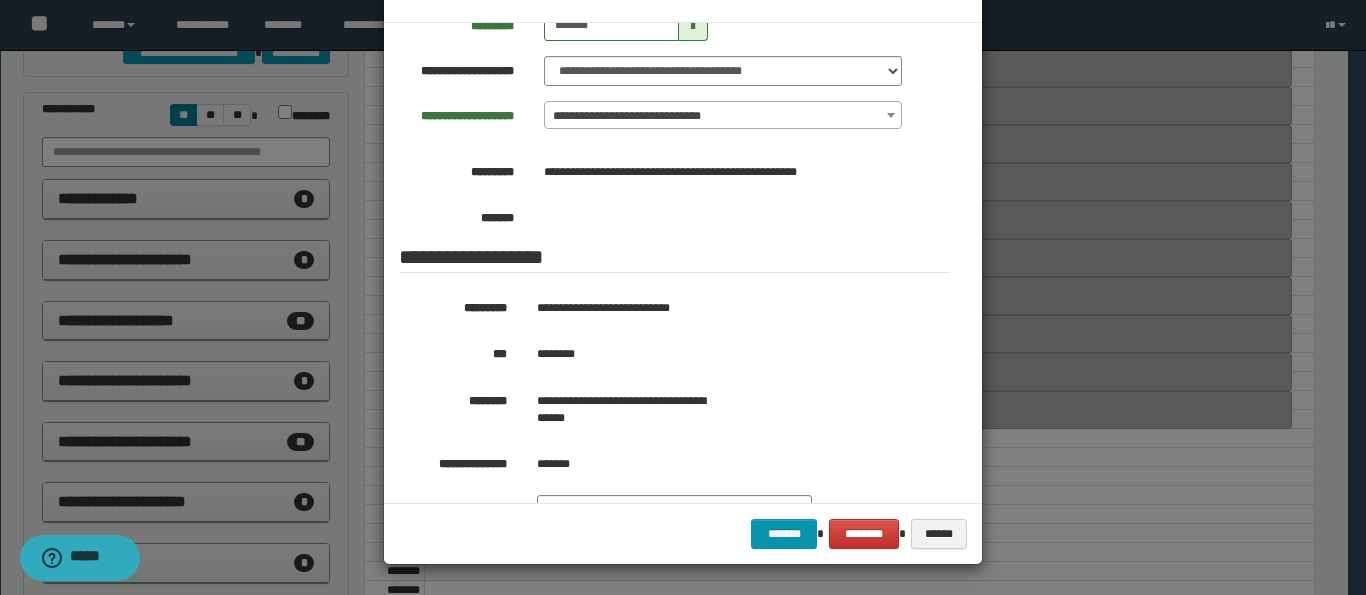 click at bounding box center (683, 265) 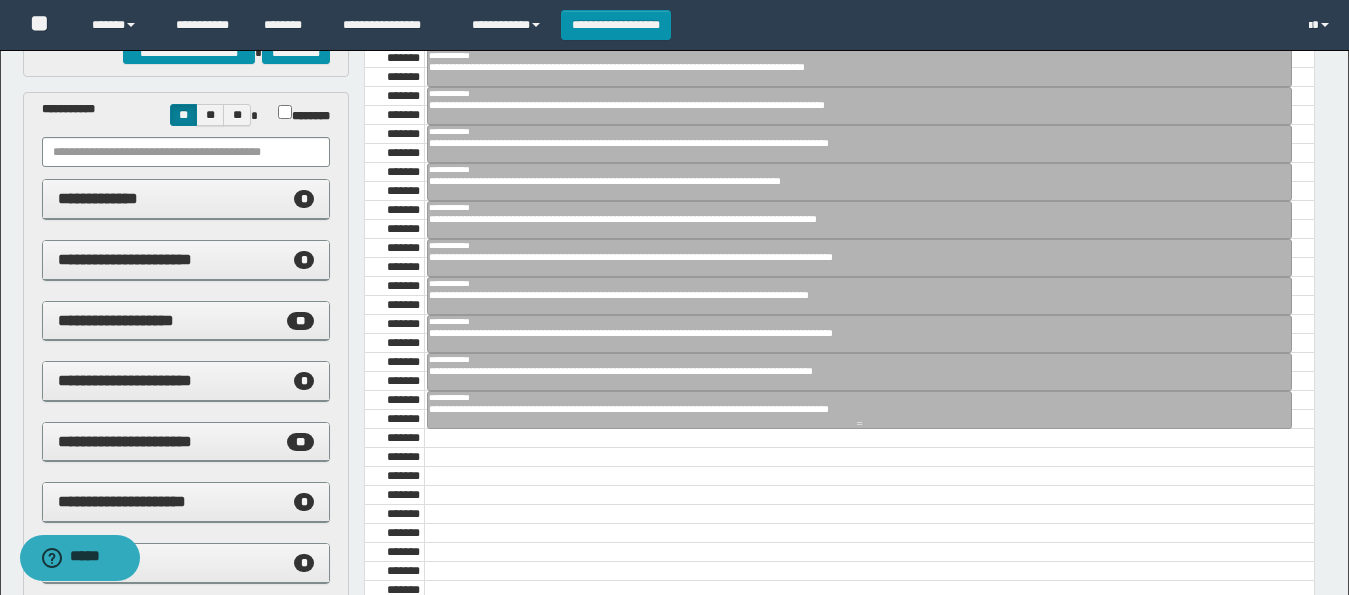 click on "**********" at bounding box center [851, 409] 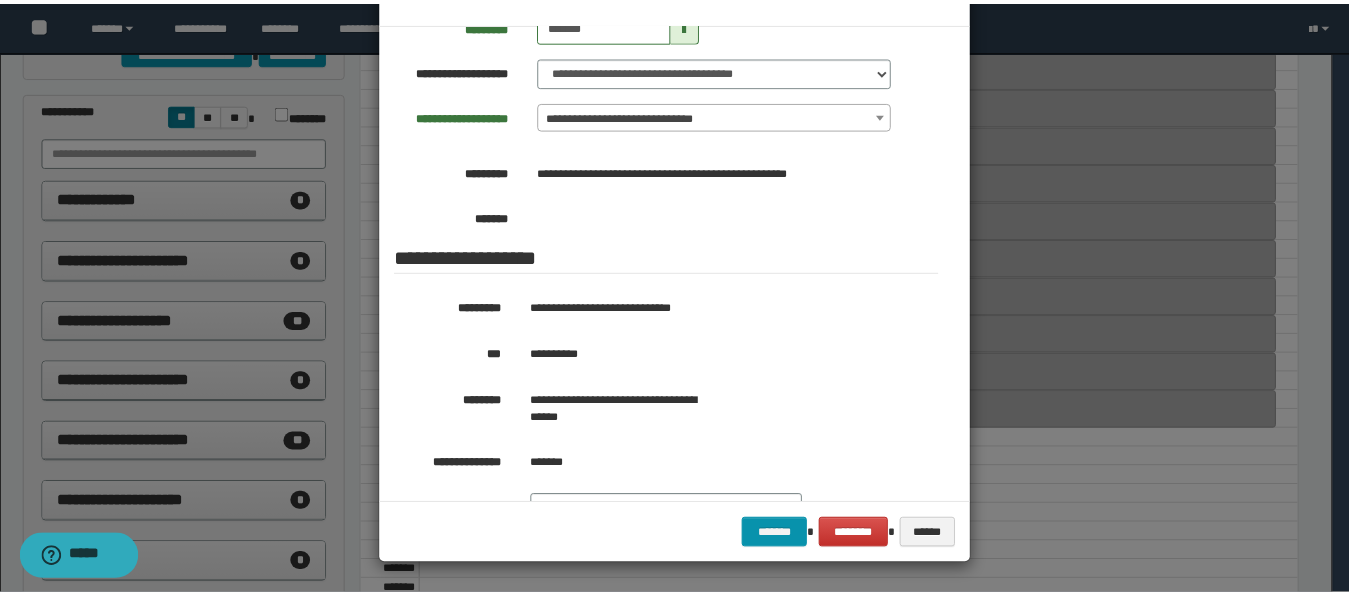 scroll, scrollTop: 168, scrollLeft: 0, axis: vertical 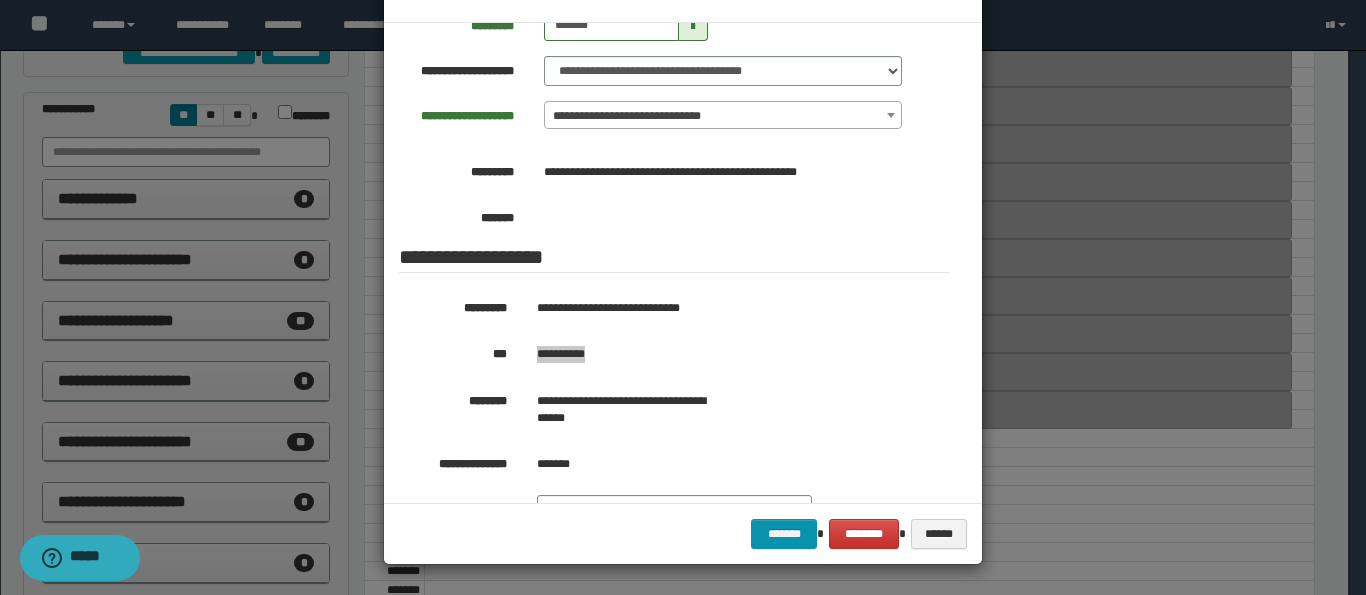 drag, startPoint x: 602, startPoint y: 413, endPoint x: 530, endPoint y: 429, distance: 73.756355 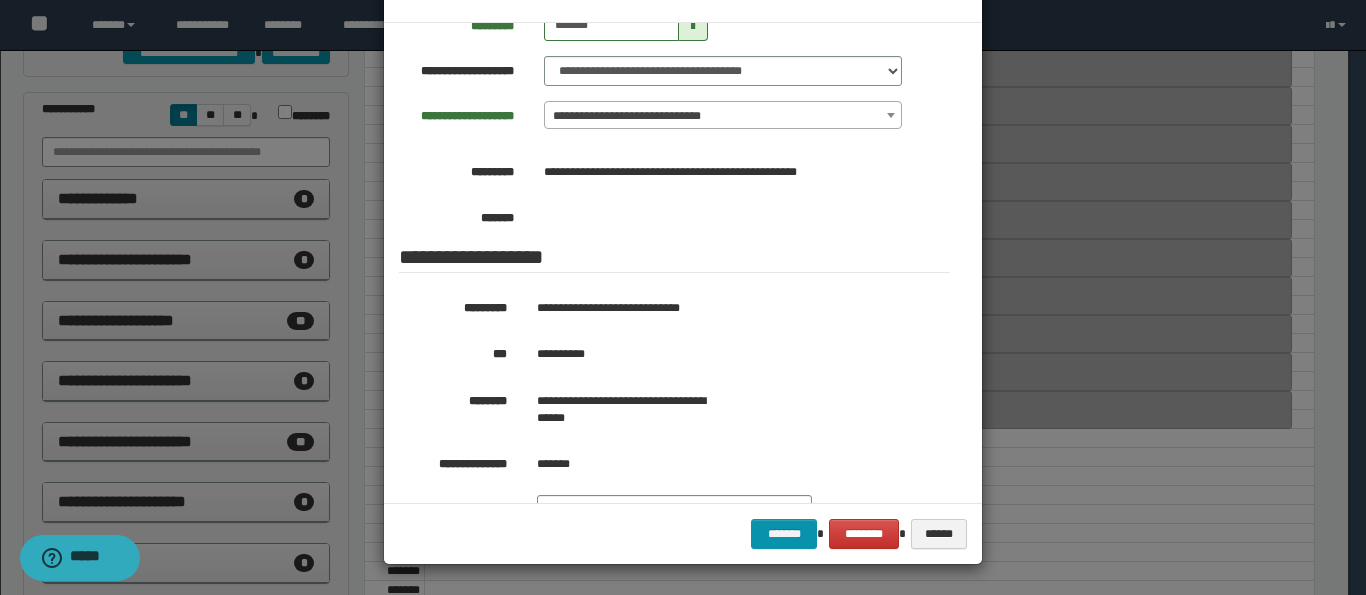 click at bounding box center (683, 265) 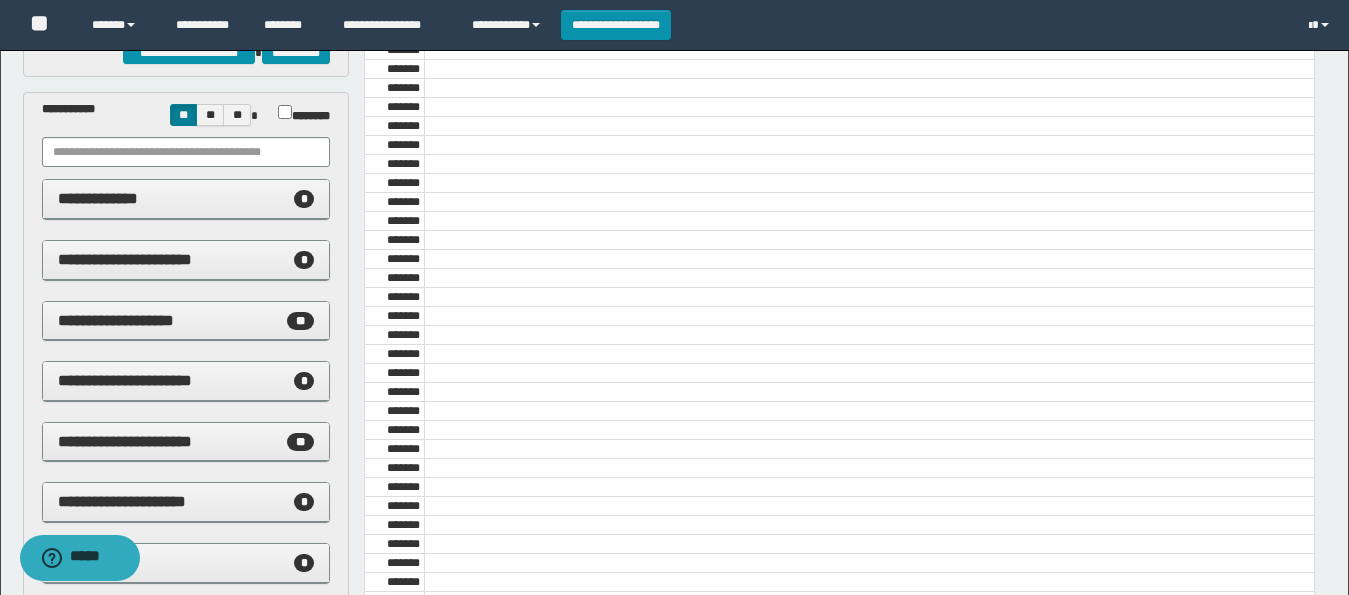 scroll, scrollTop: 0, scrollLeft: 0, axis: both 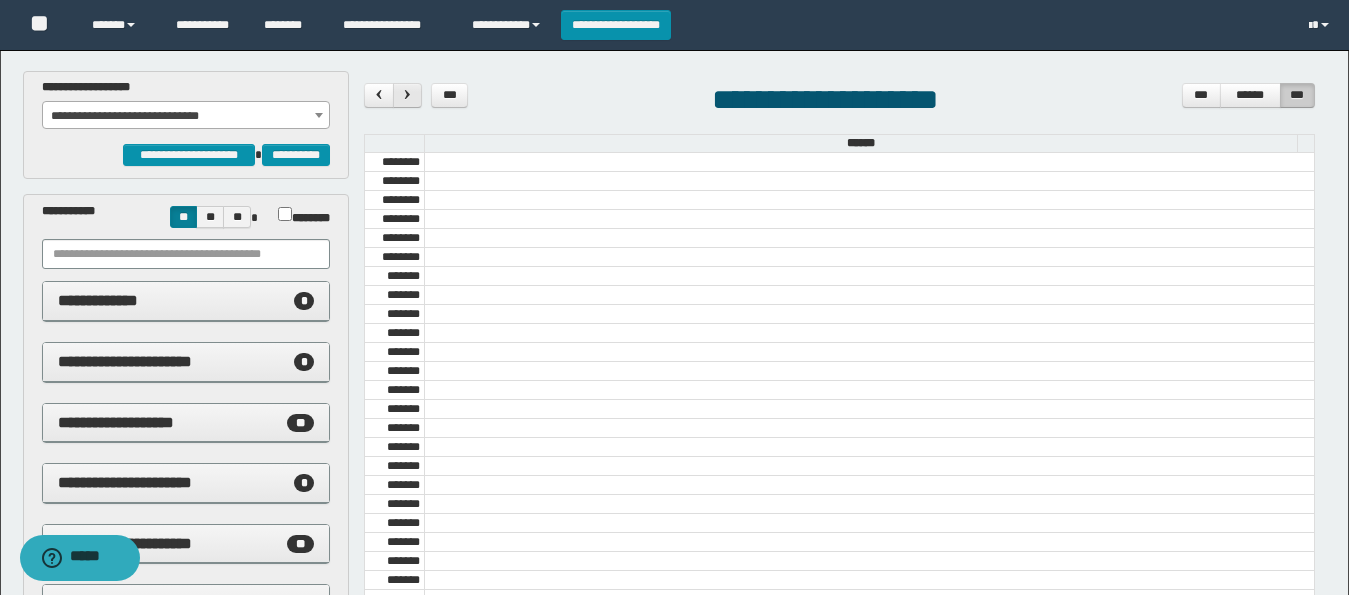 click at bounding box center [407, 94] 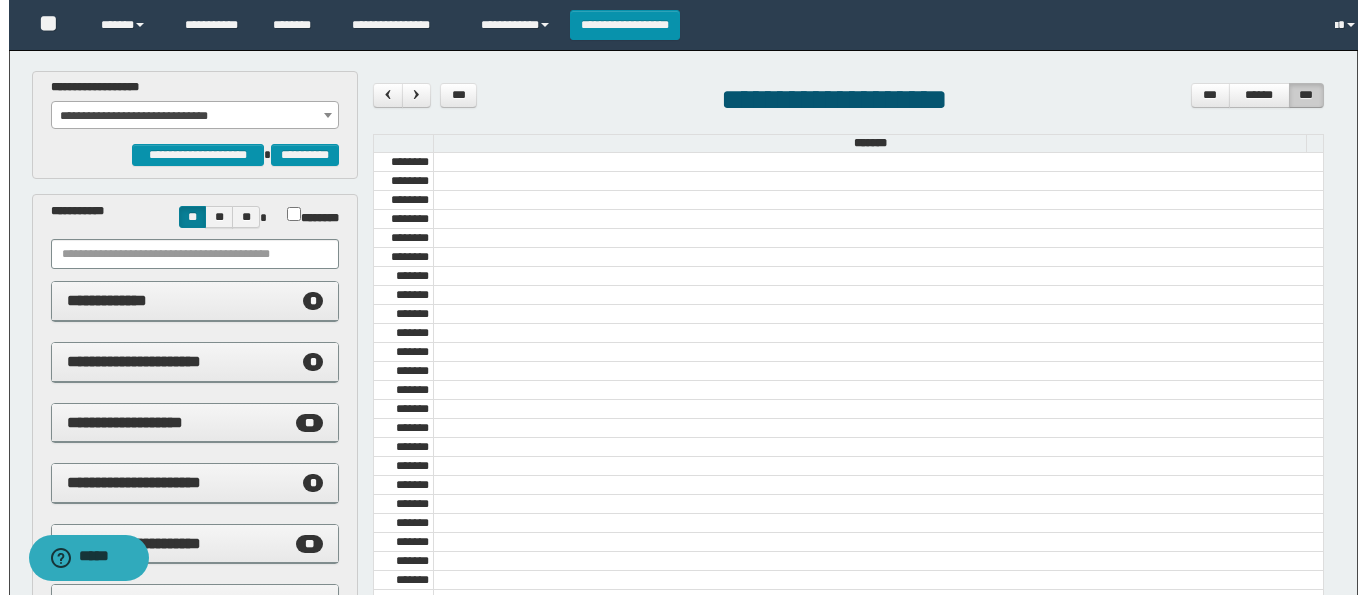 scroll, scrollTop: 685, scrollLeft: 0, axis: vertical 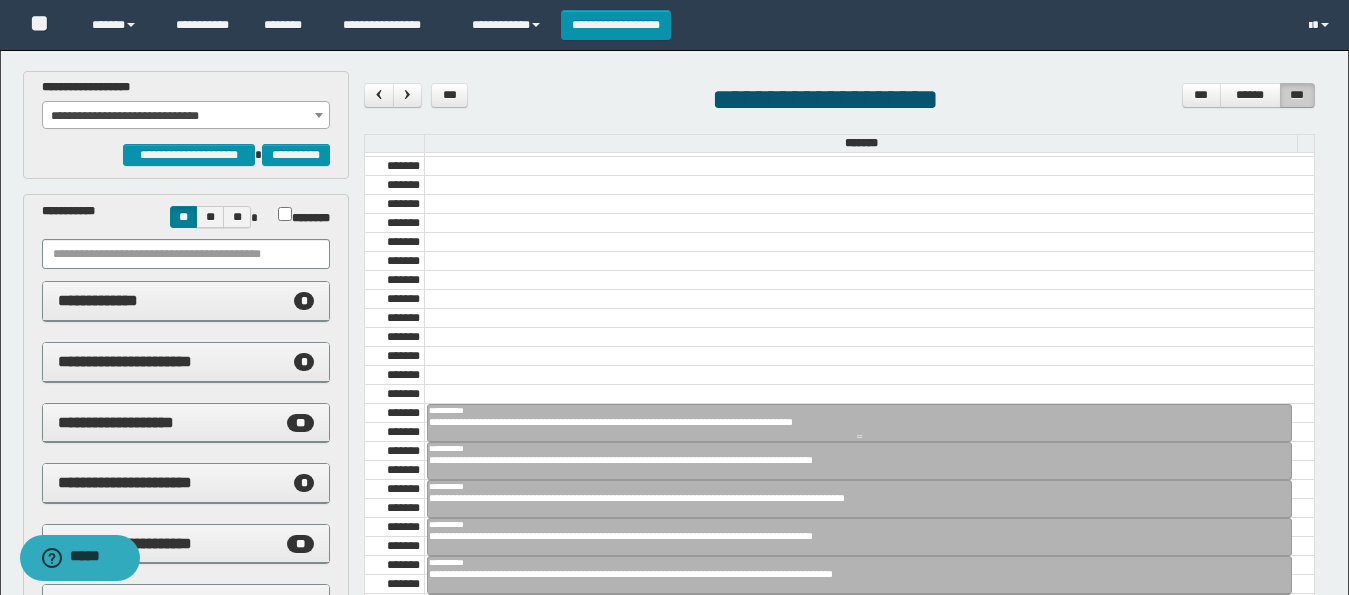 click on "**********" at bounding box center [851, 422] 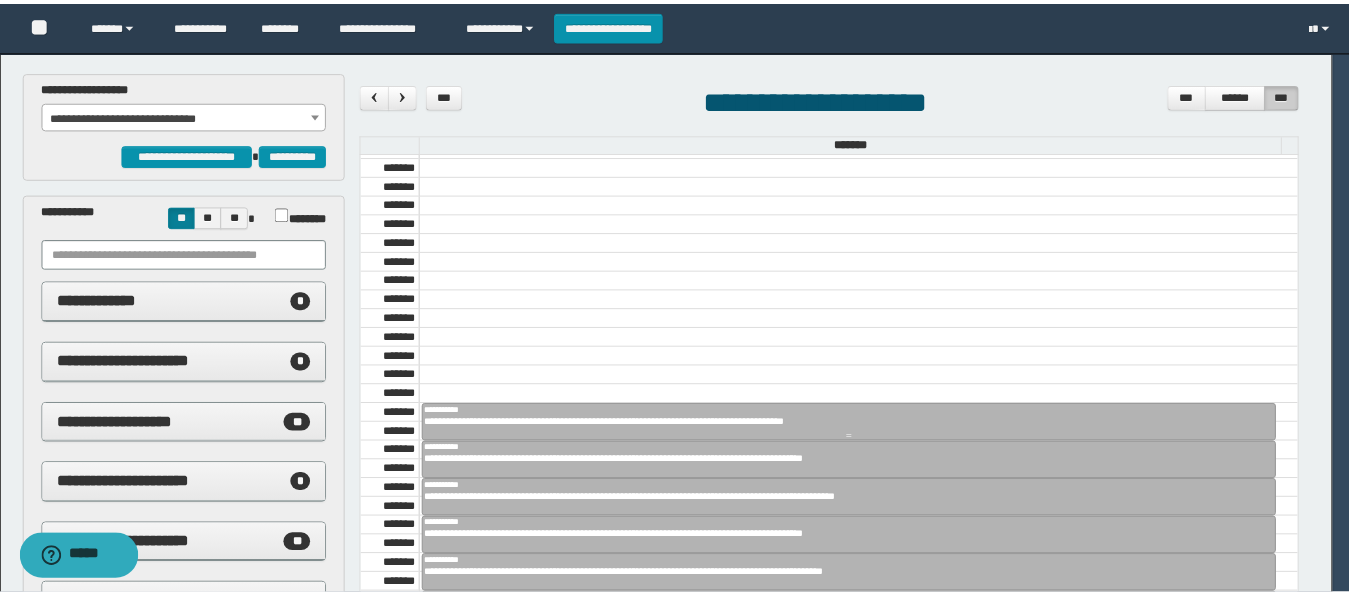 scroll, scrollTop: 168, scrollLeft: 0, axis: vertical 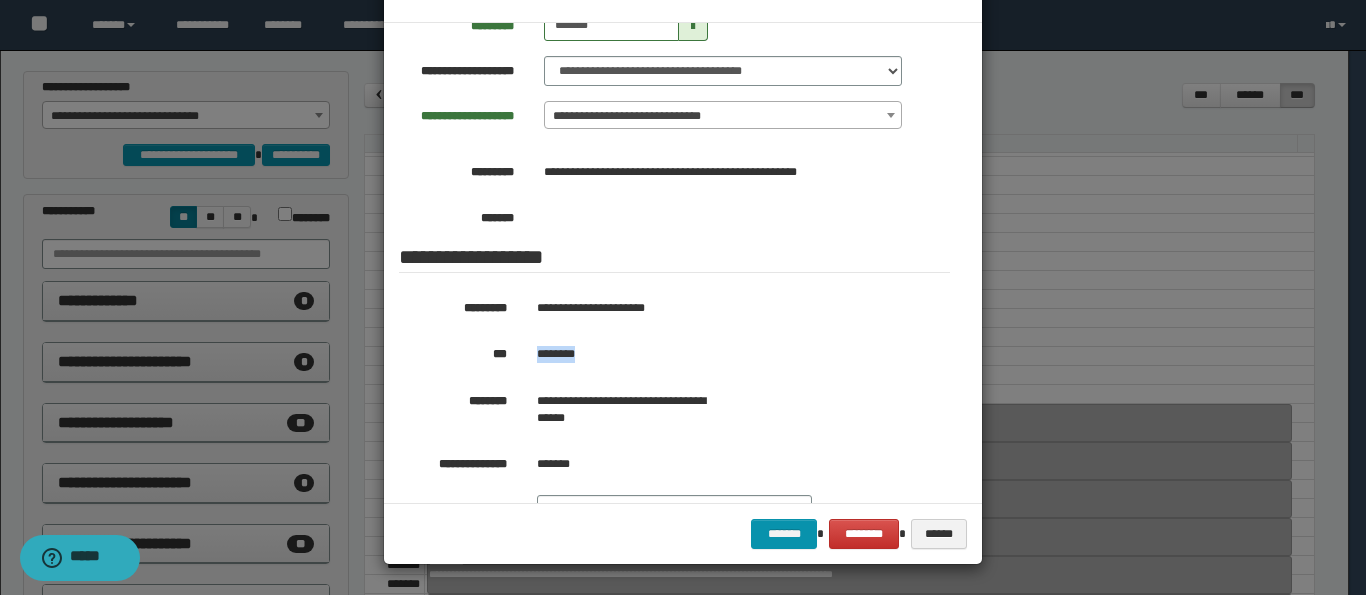 drag, startPoint x: 592, startPoint y: 416, endPoint x: 526, endPoint y: 422, distance: 66.27216 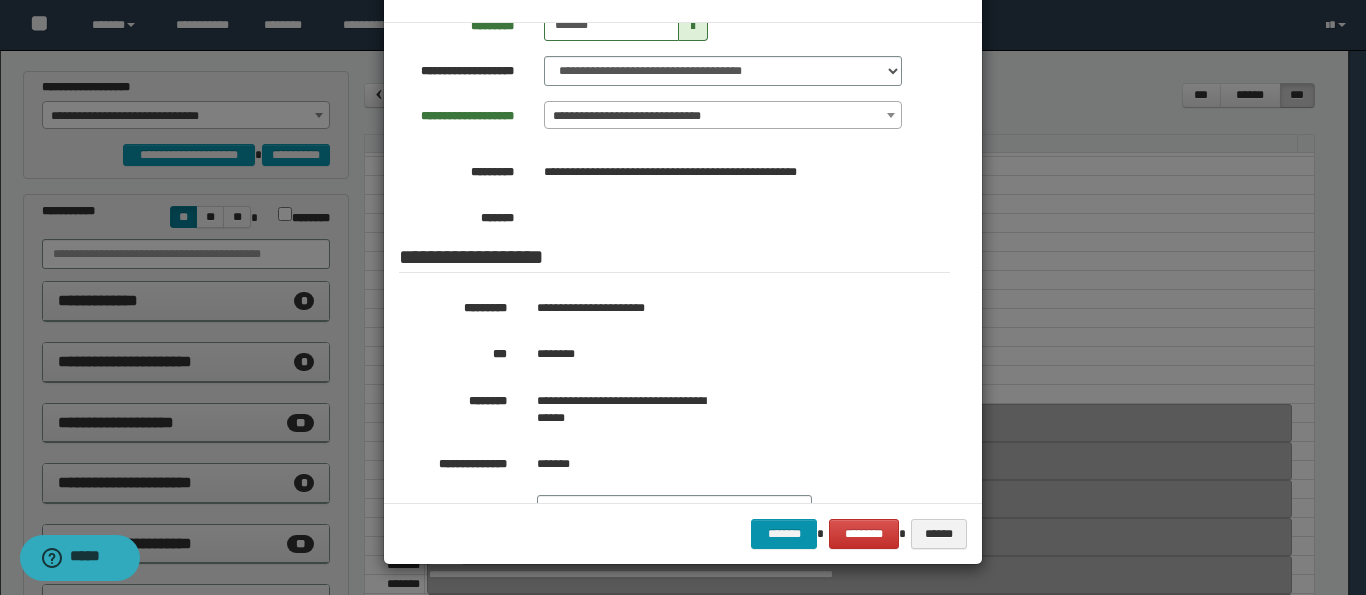 click at bounding box center [683, 265] 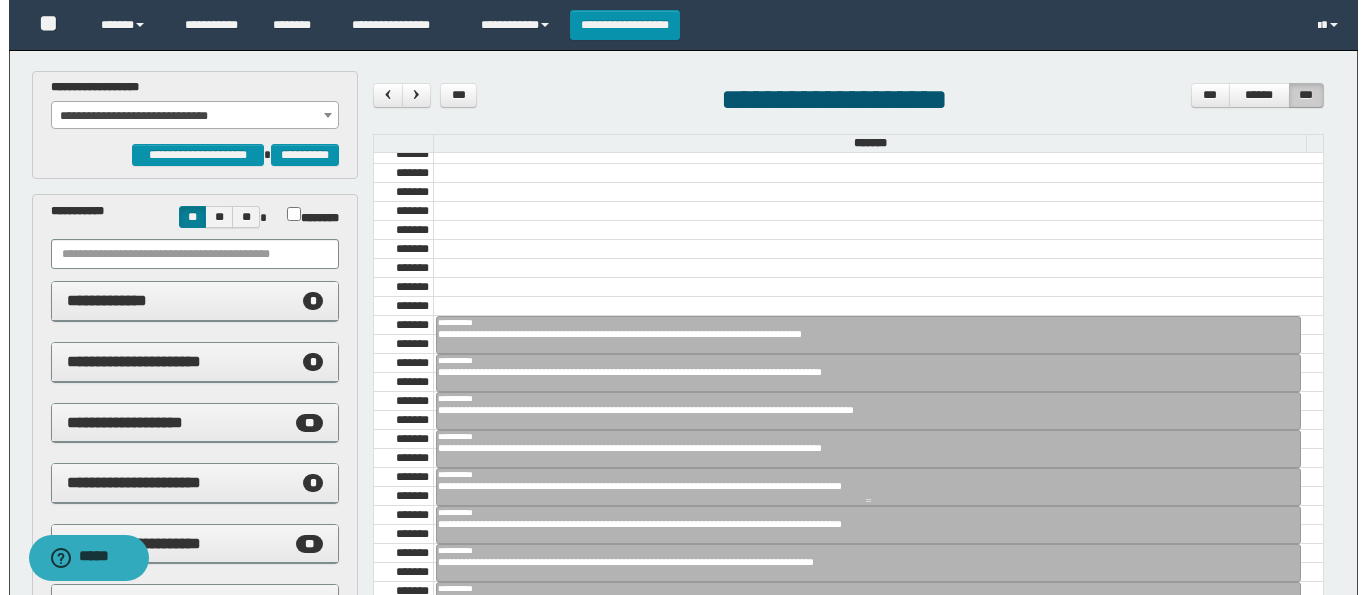 scroll, scrollTop: 601, scrollLeft: 0, axis: vertical 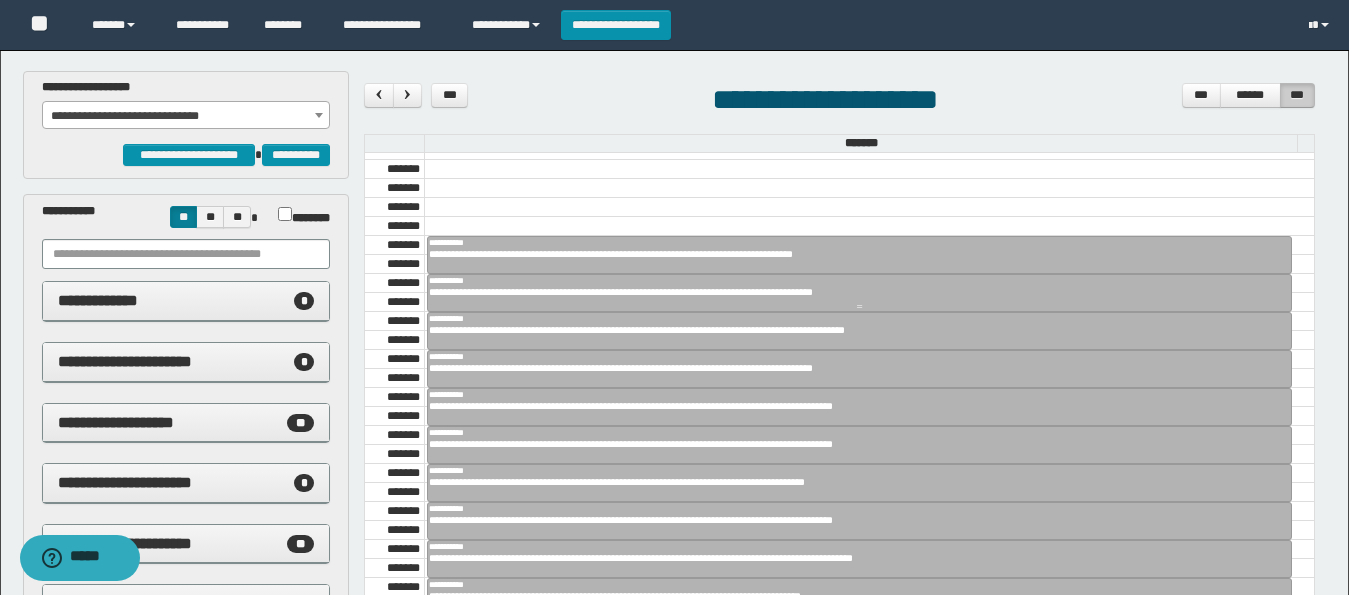 click on "**********" at bounding box center [859, 280] 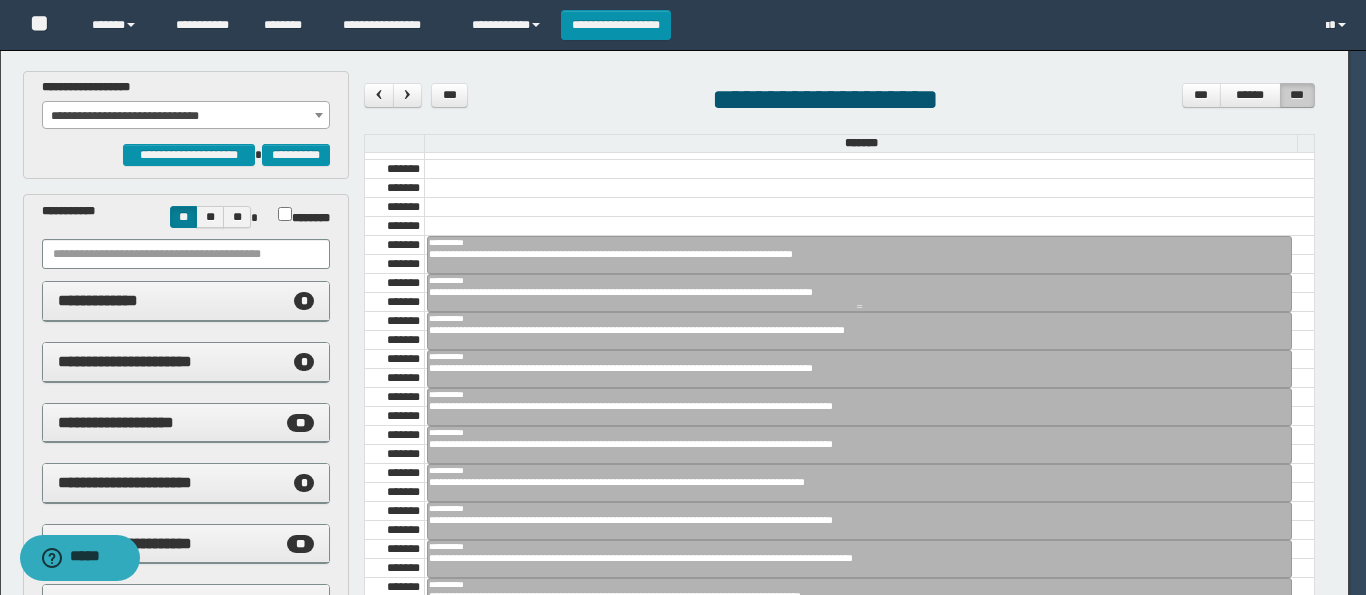 scroll, scrollTop: 168, scrollLeft: 0, axis: vertical 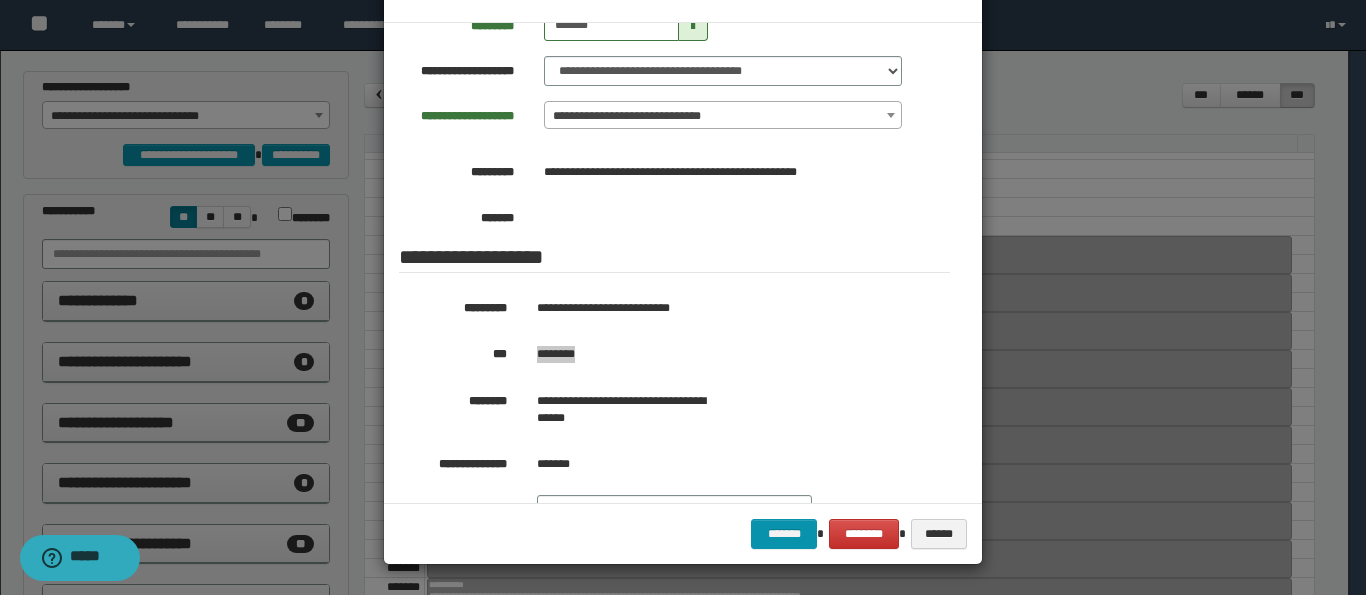 drag, startPoint x: 583, startPoint y: 412, endPoint x: 527, endPoint y: 426, distance: 57.72348 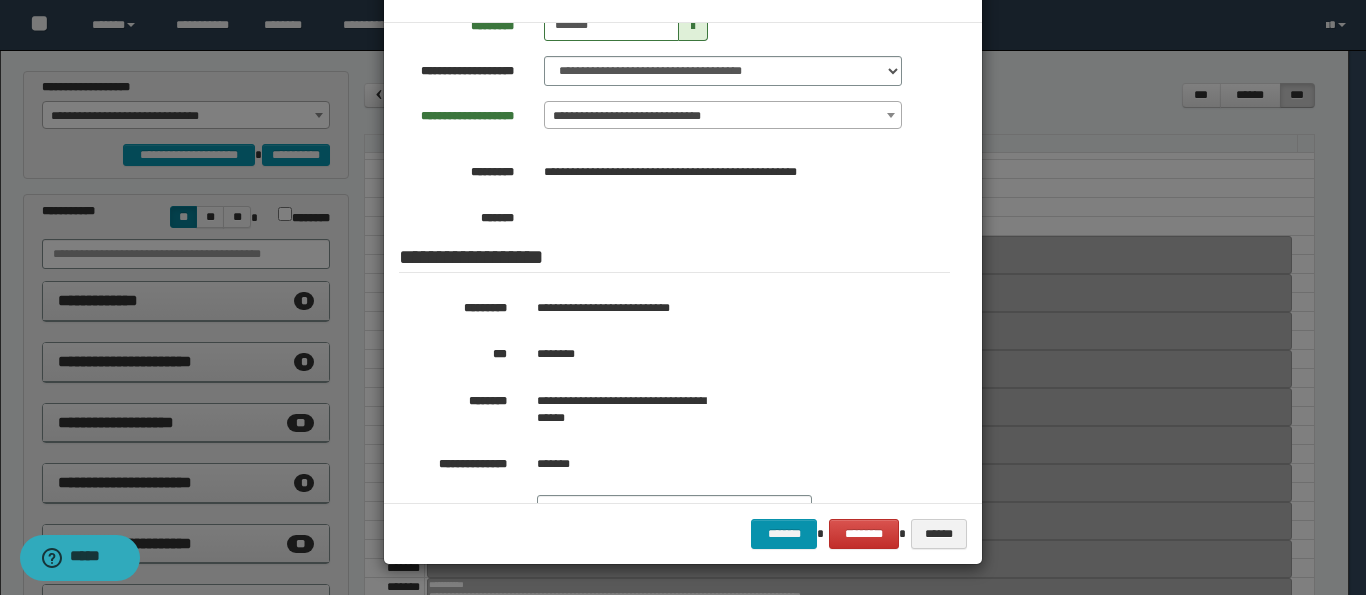 click at bounding box center [683, 265] 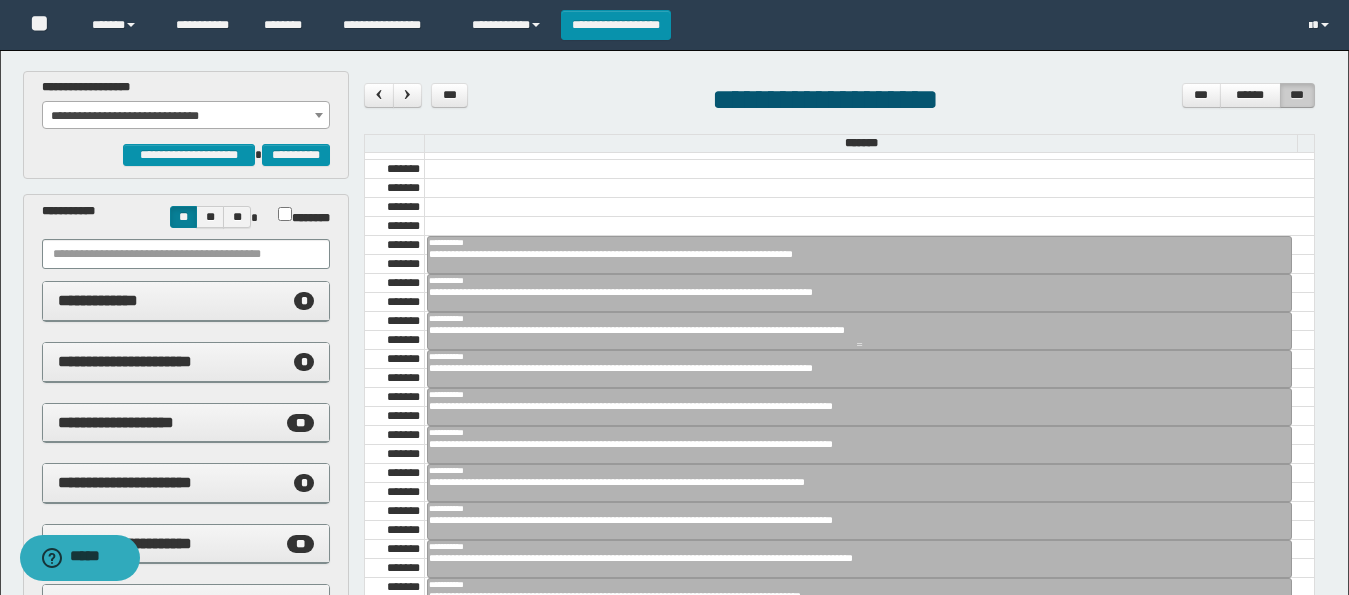 click on "**********" at bounding box center (851, 330) 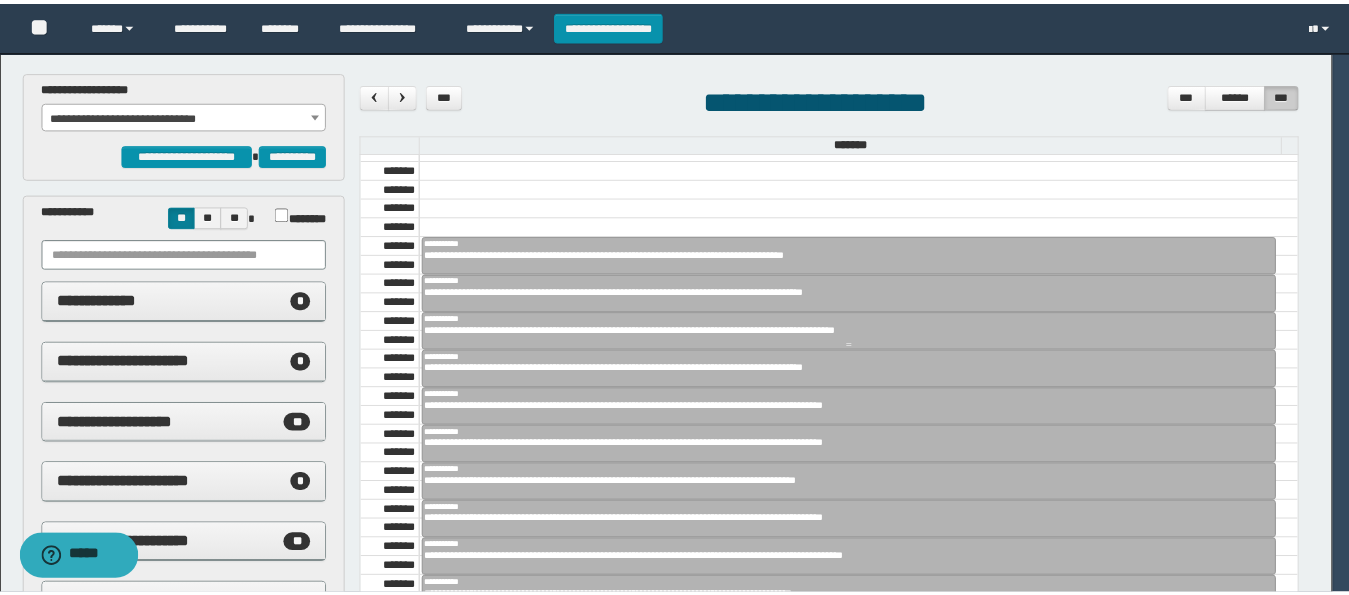 scroll, scrollTop: 168, scrollLeft: 0, axis: vertical 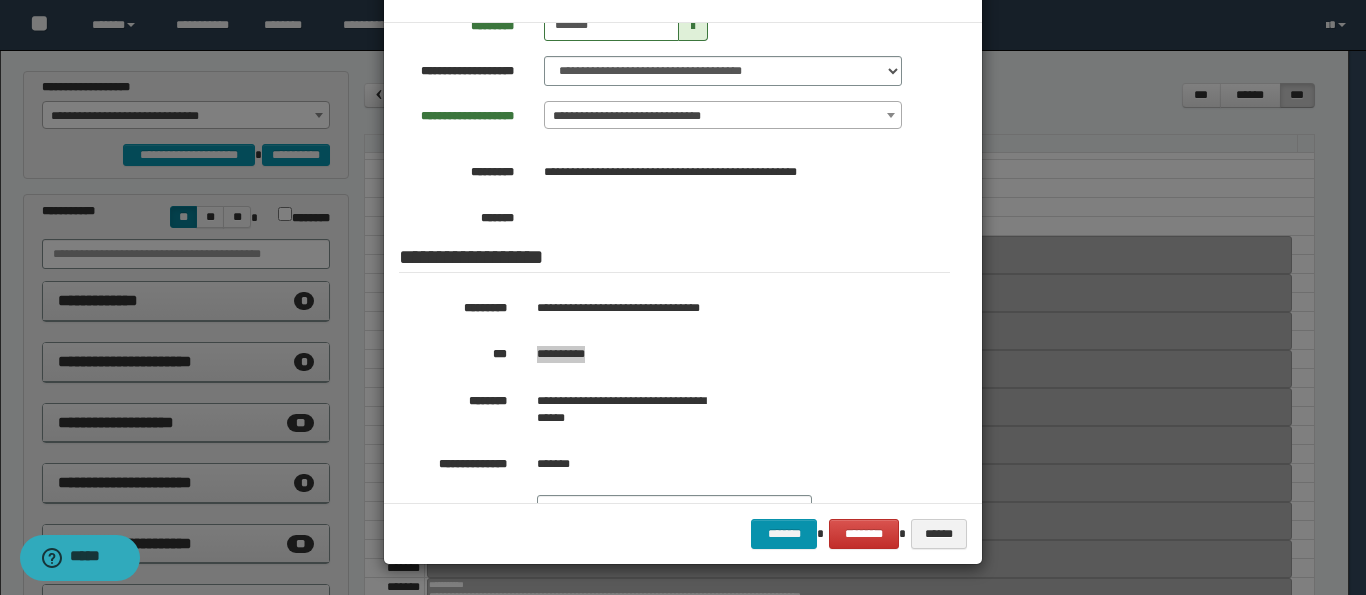 drag, startPoint x: 597, startPoint y: 418, endPoint x: 531, endPoint y: 420, distance: 66.0303 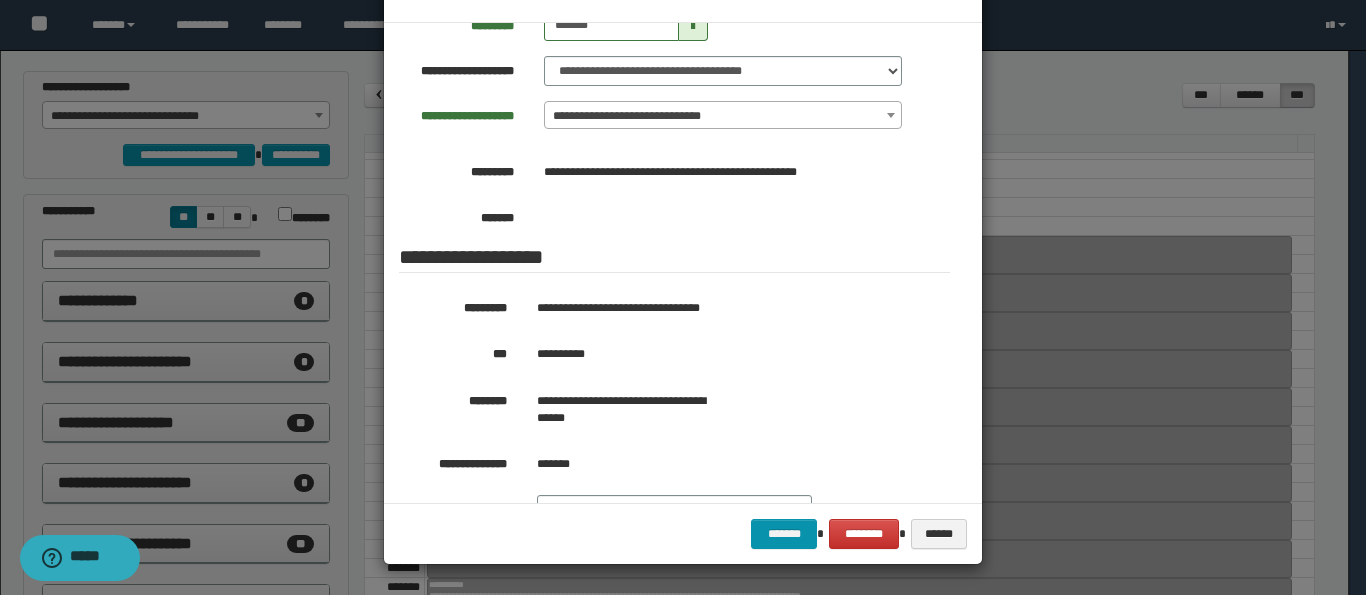 click at bounding box center [683, 265] 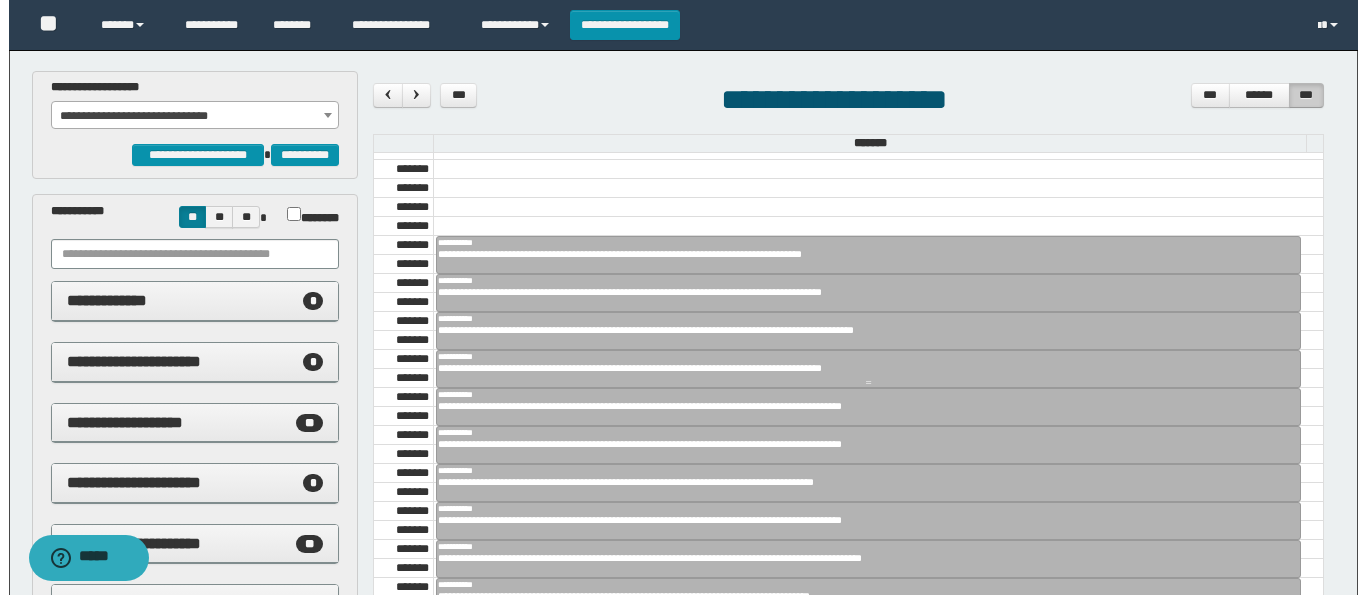 scroll, scrollTop: 685, scrollLeft: 0, axis: vertical 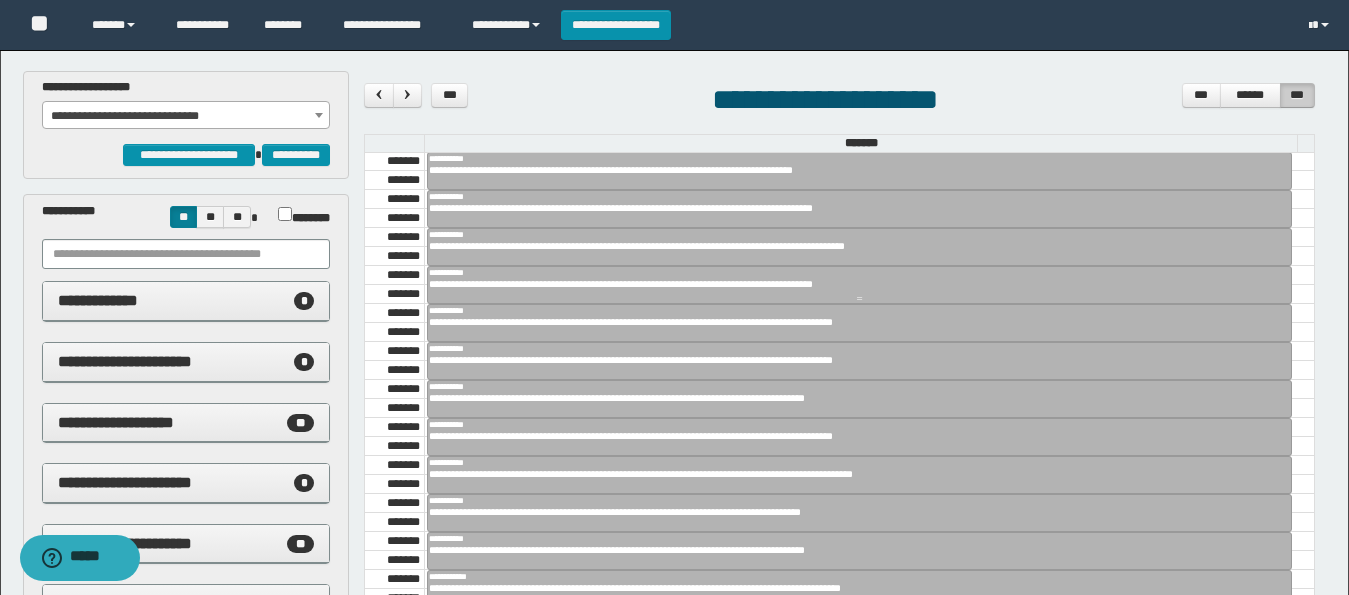 click on "**********" at bounding box center [851, 284] 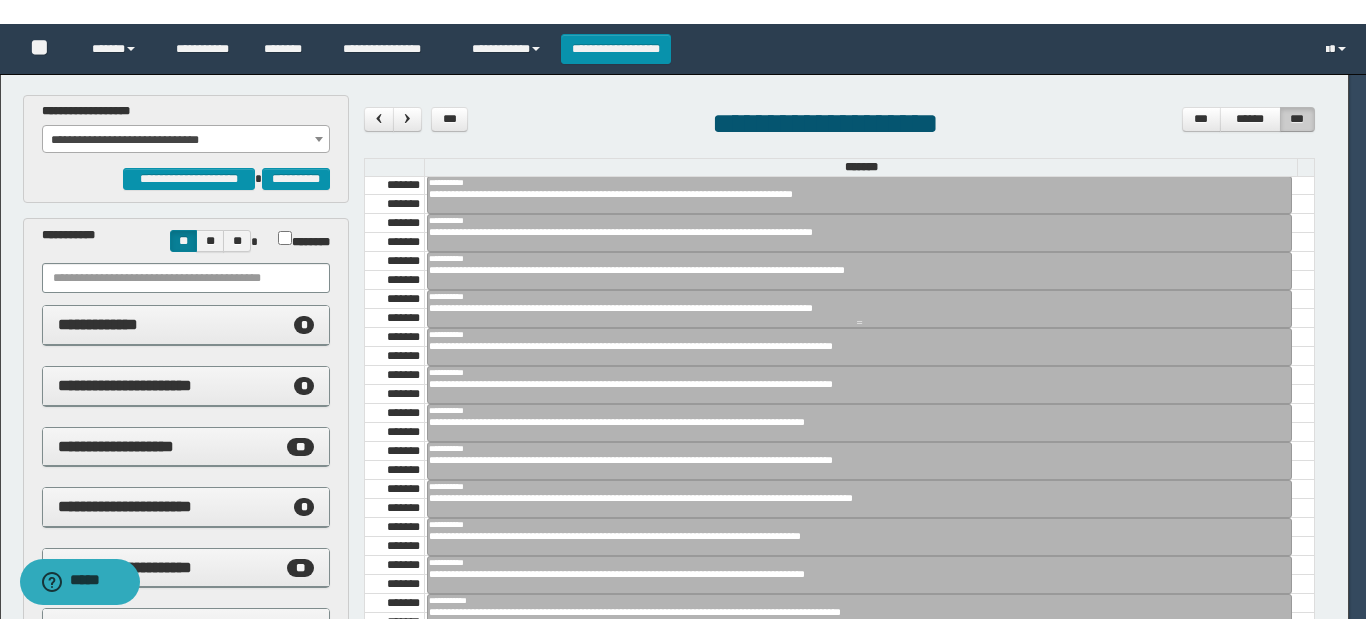 scroll, scrollTop: 168, scrollLeft: 0, axis: vertical 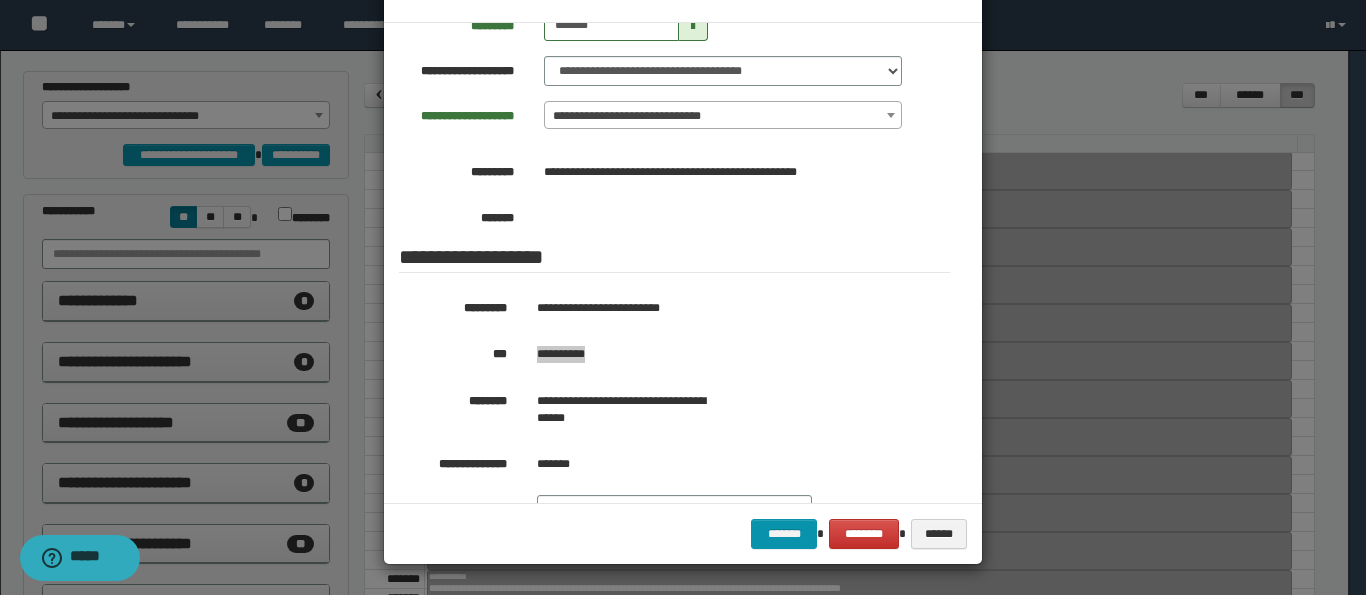drag, startPoint x: 599, startPoint y: 422, endPoint x: 525, endPoint y: 407, distance: 75.50497 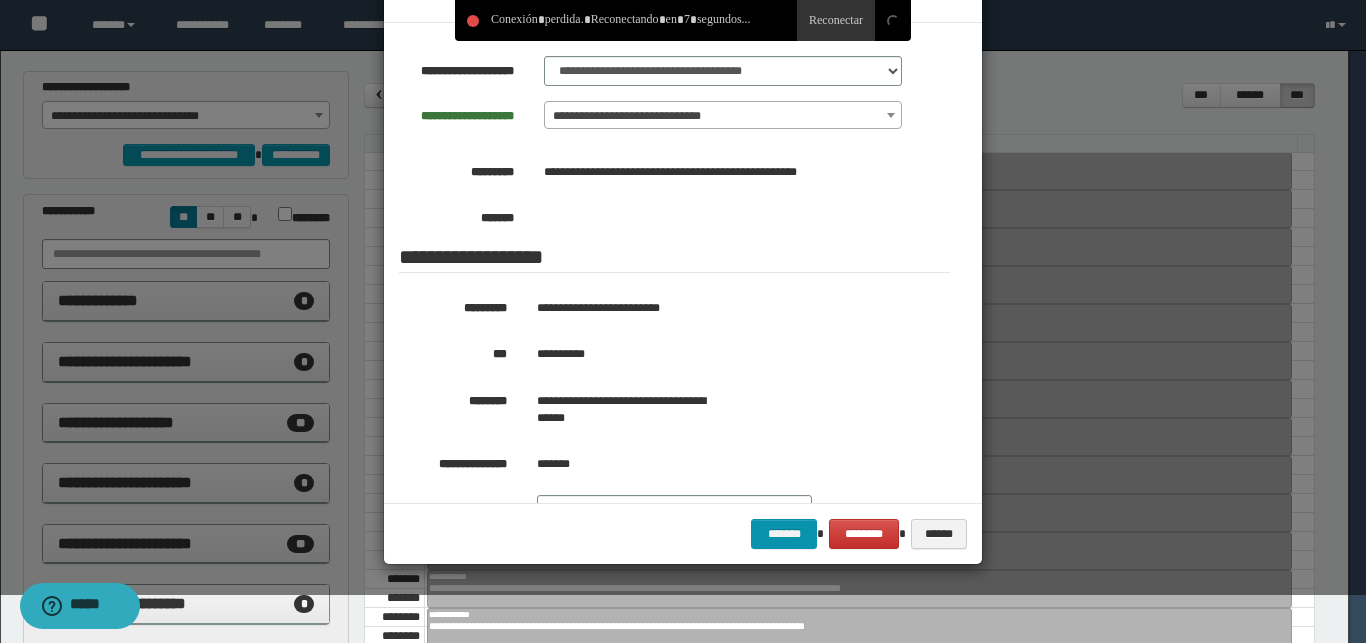 scroll, scrollTop: 685, scrollLeft: 0, axis: vertical 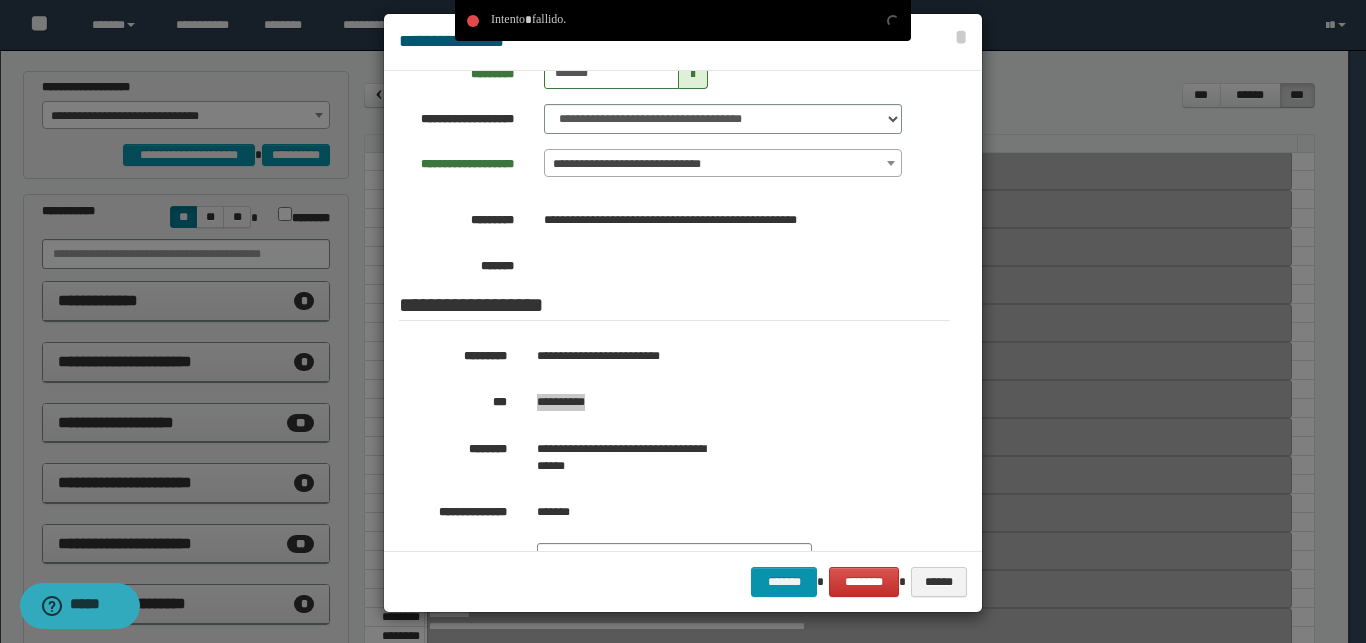 drag, startPoint x: 608, startPoint y: 414, endPoint x: 531, endPoint y: 427, distance: 78.08969 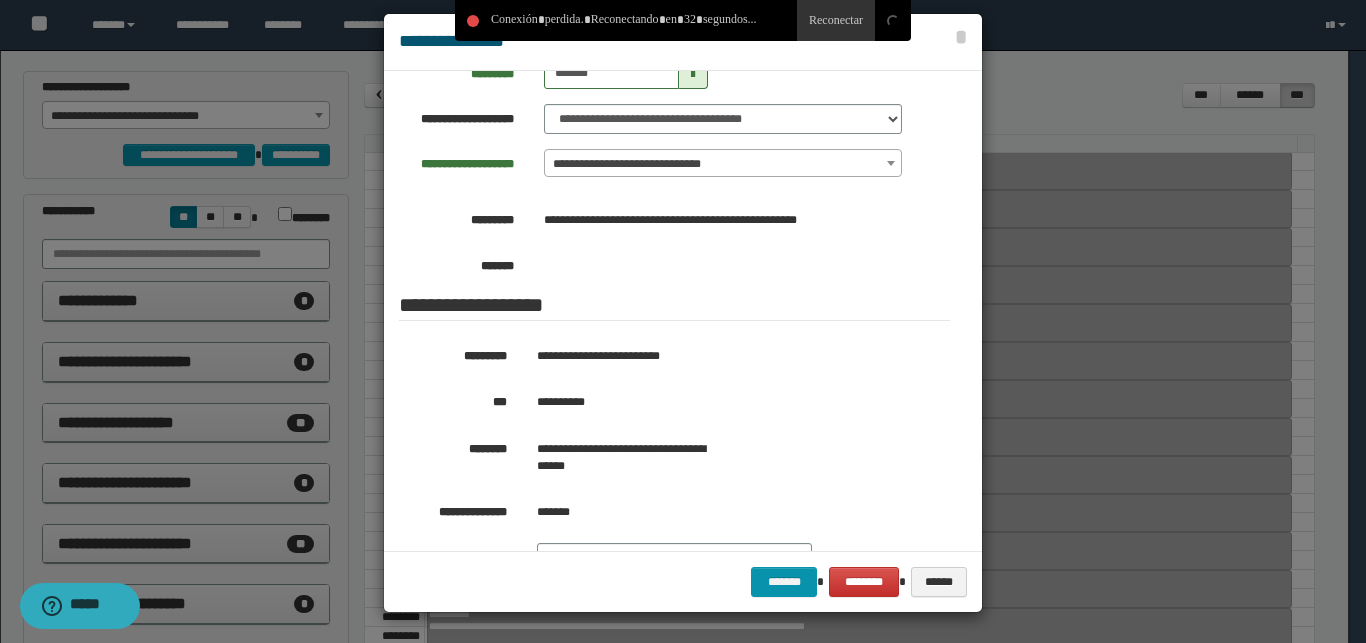 click at bounding box center [683, 313] 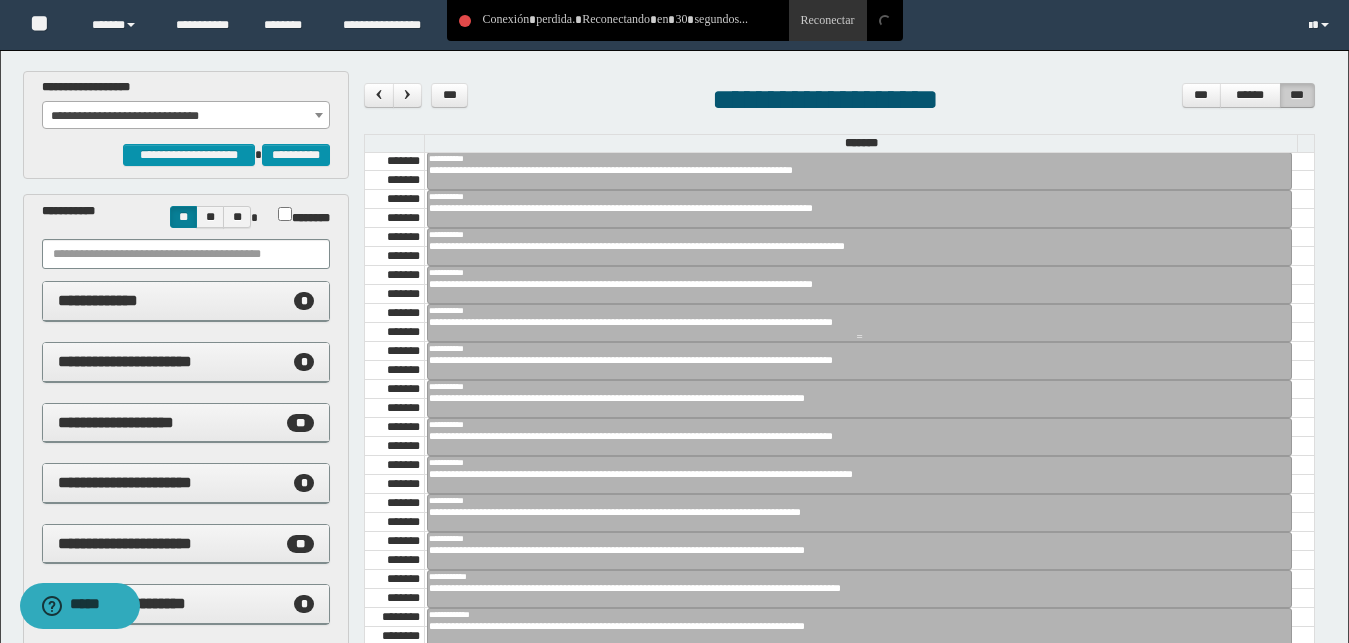 click on "**********" at bounding box center [851, 322] 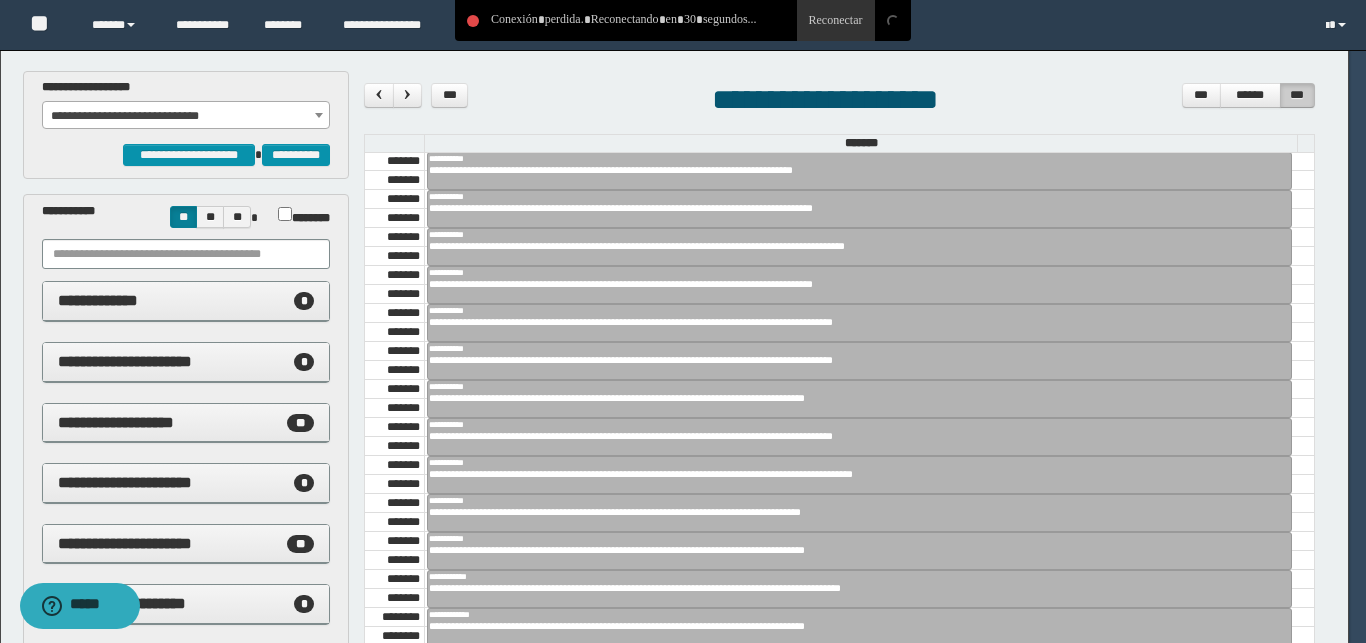 scroll, scrollTop: 168, scrollLeft: 0, axis: vertical 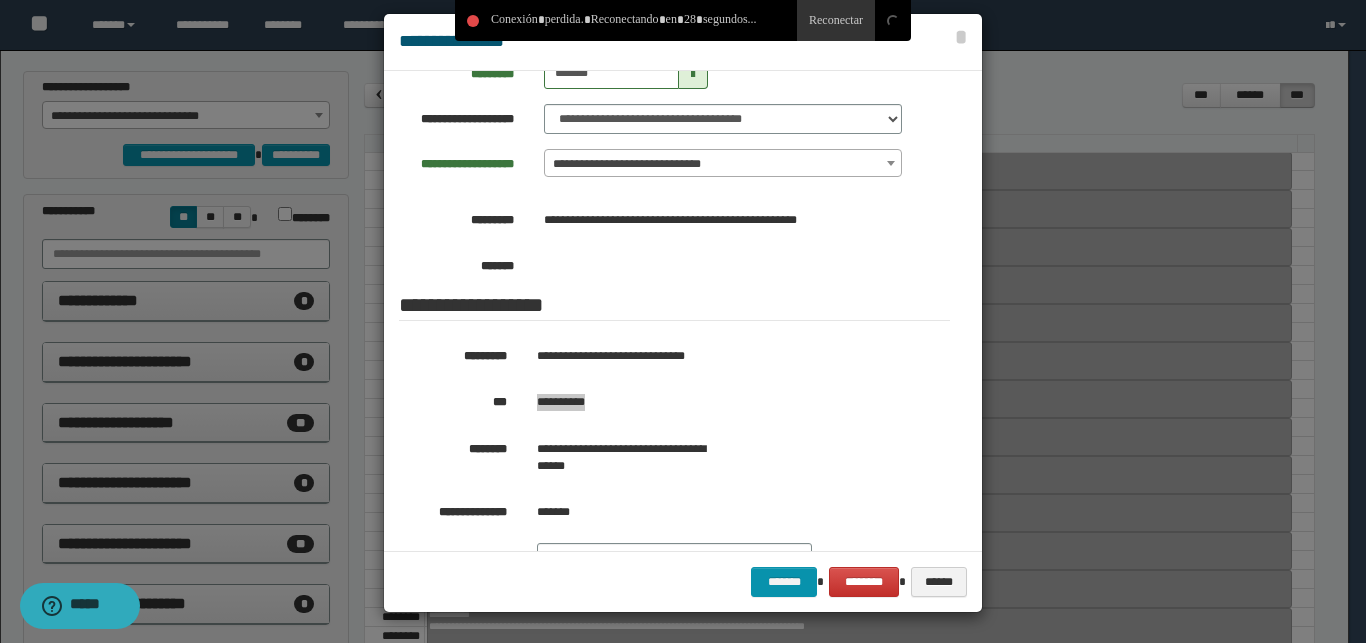 drag, startPoint x: 610, startPoint y: 421, endPoint x: 529, endPoint y: 430, distance: 81.49847 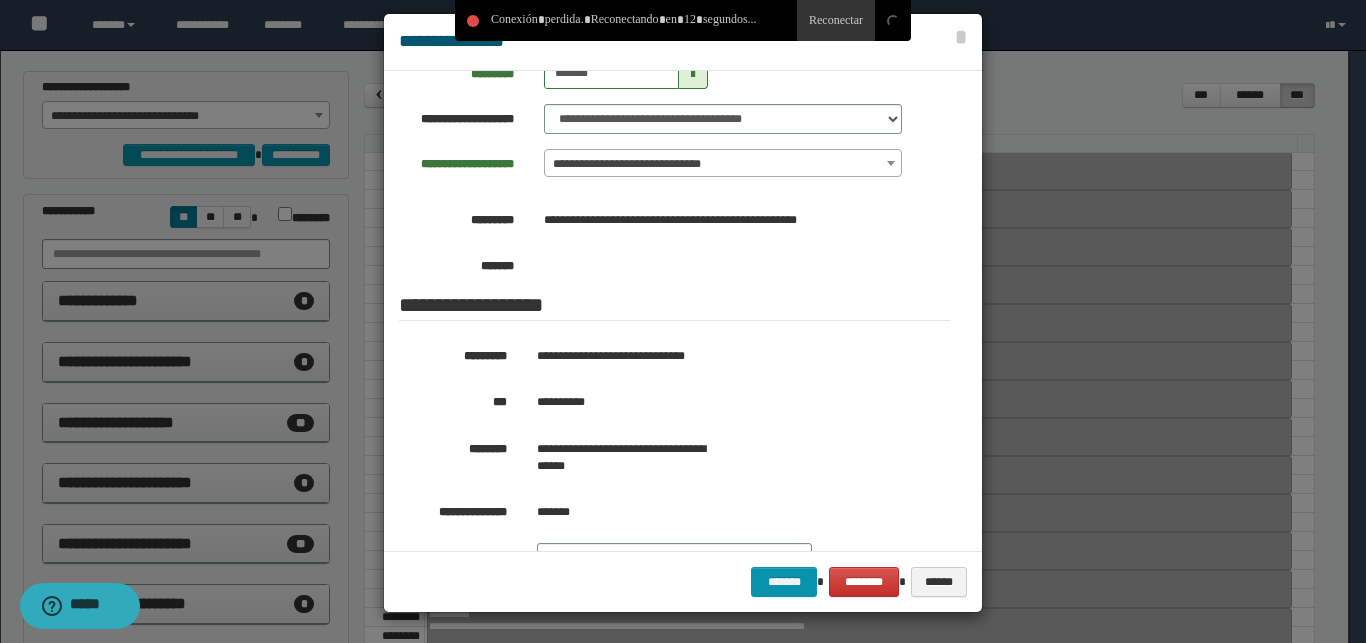 click at bounding box center [683, 313] 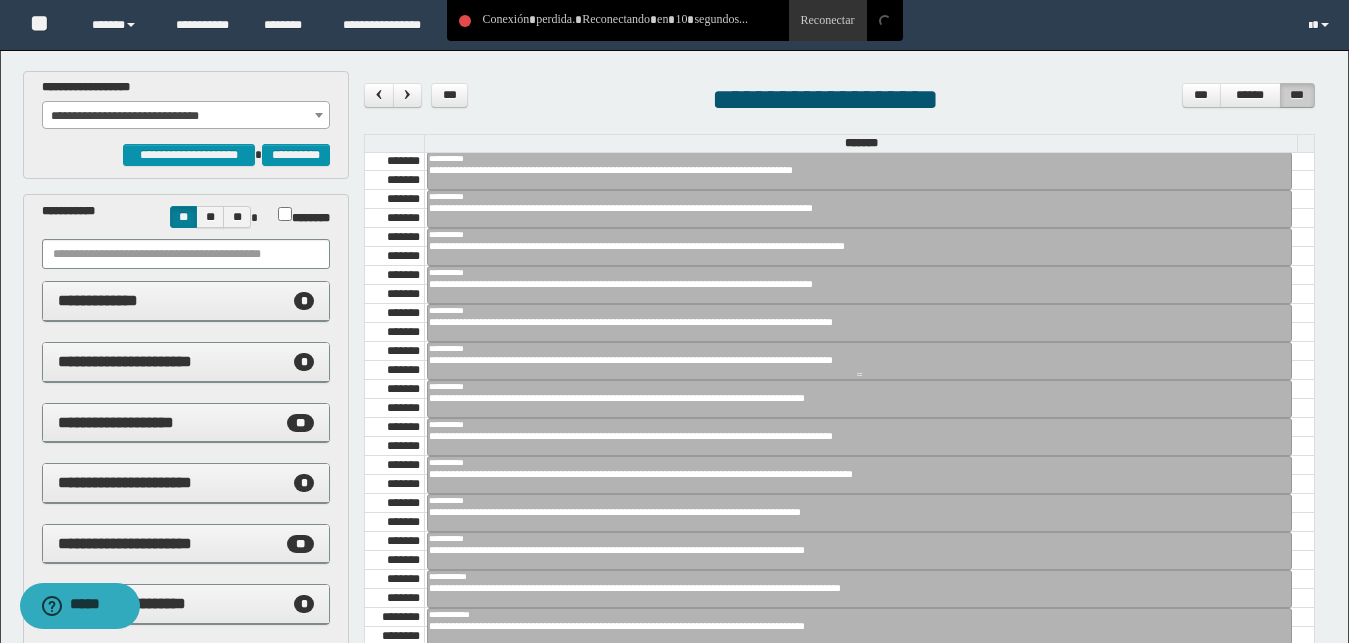 click on "**********" at bounding box center (851, 360) 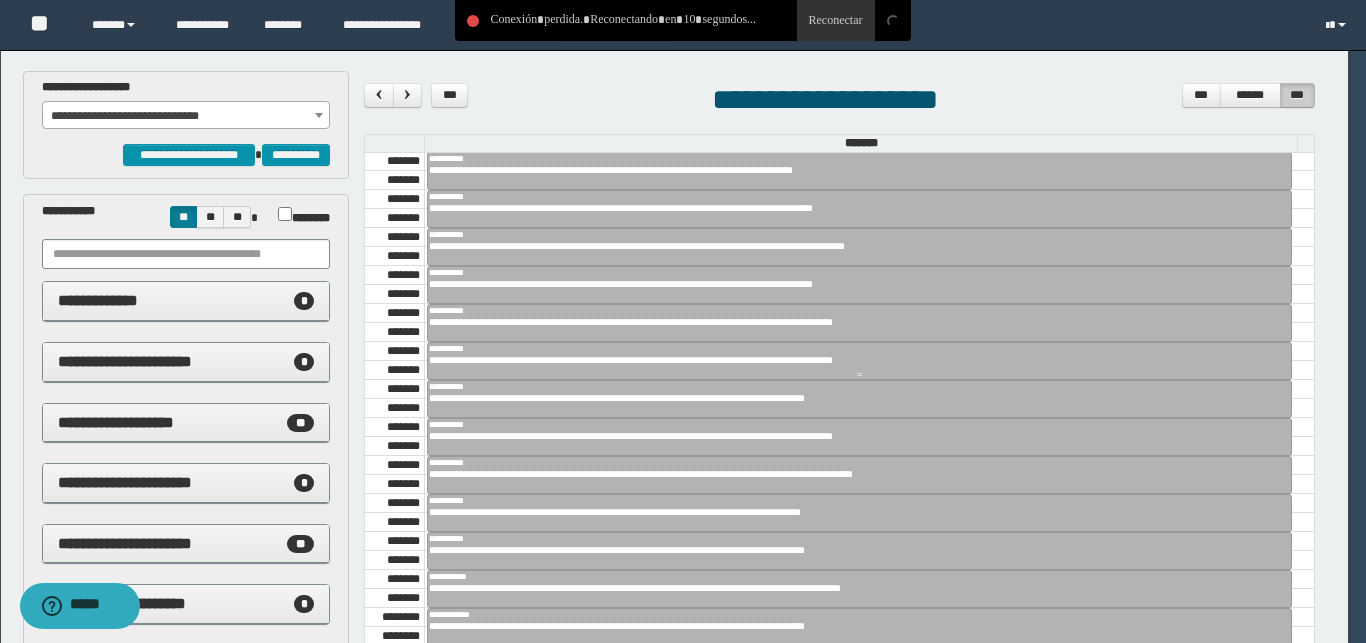 scroll, scrollTop: 168, scrollLeft: 0, axis: vertical 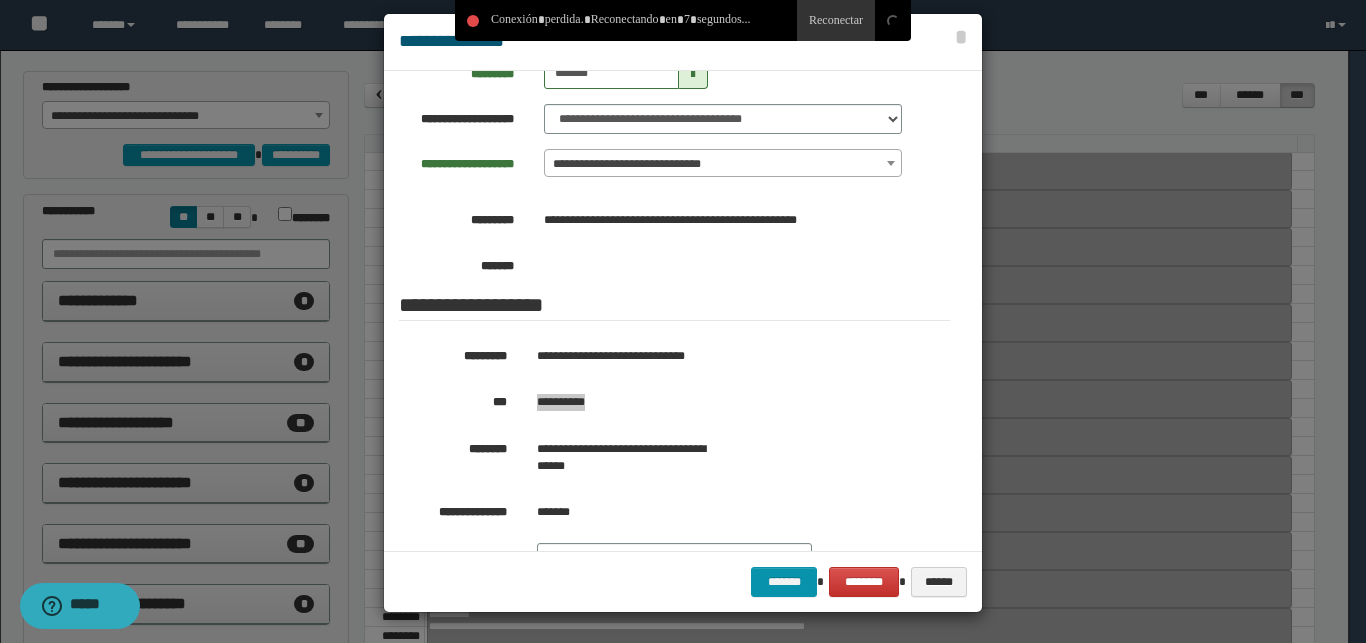 drag, startPoint x: 597, startPoint y: 415, endPoint x: 525, endPoint y: 413, distance: 72.02777 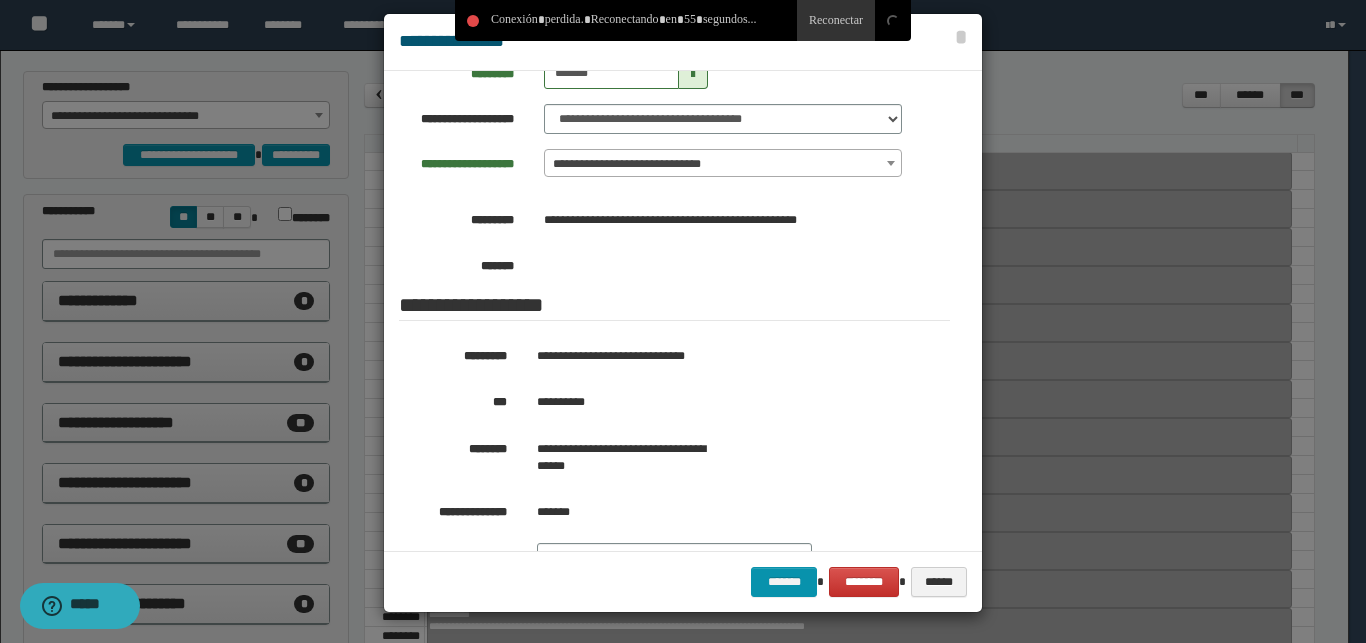 click at bounding box center (683, 313) 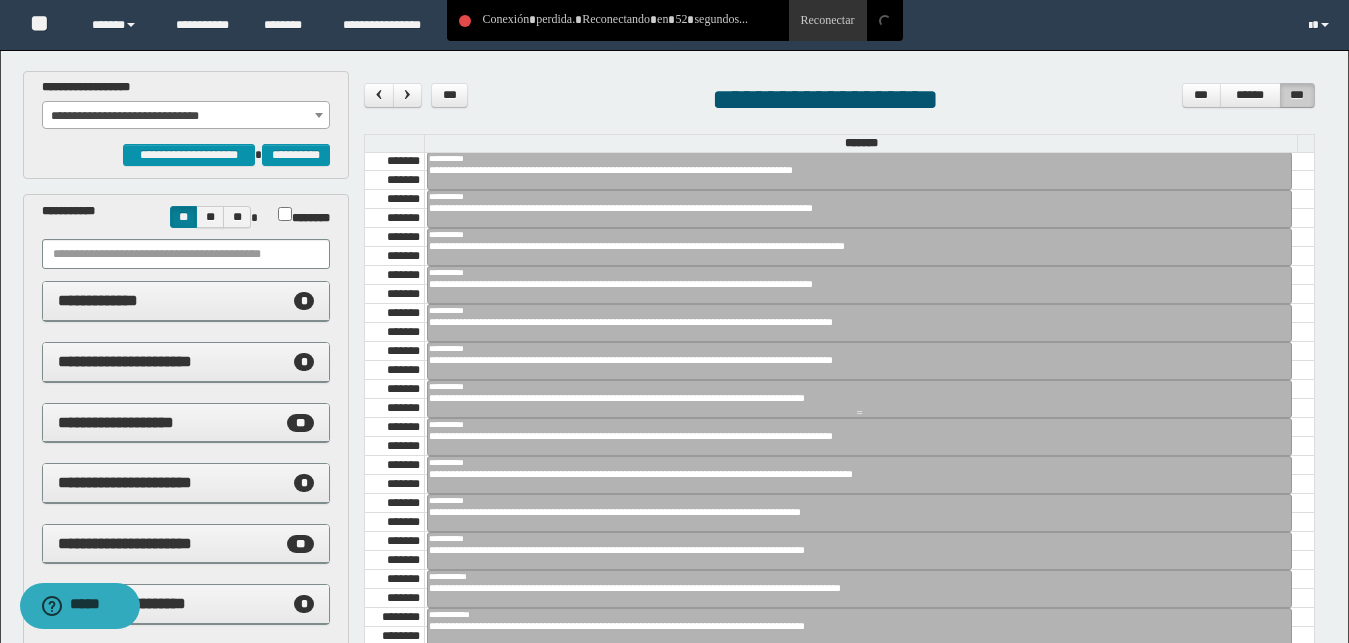 click on "**********" at bounding box center [851, 398] 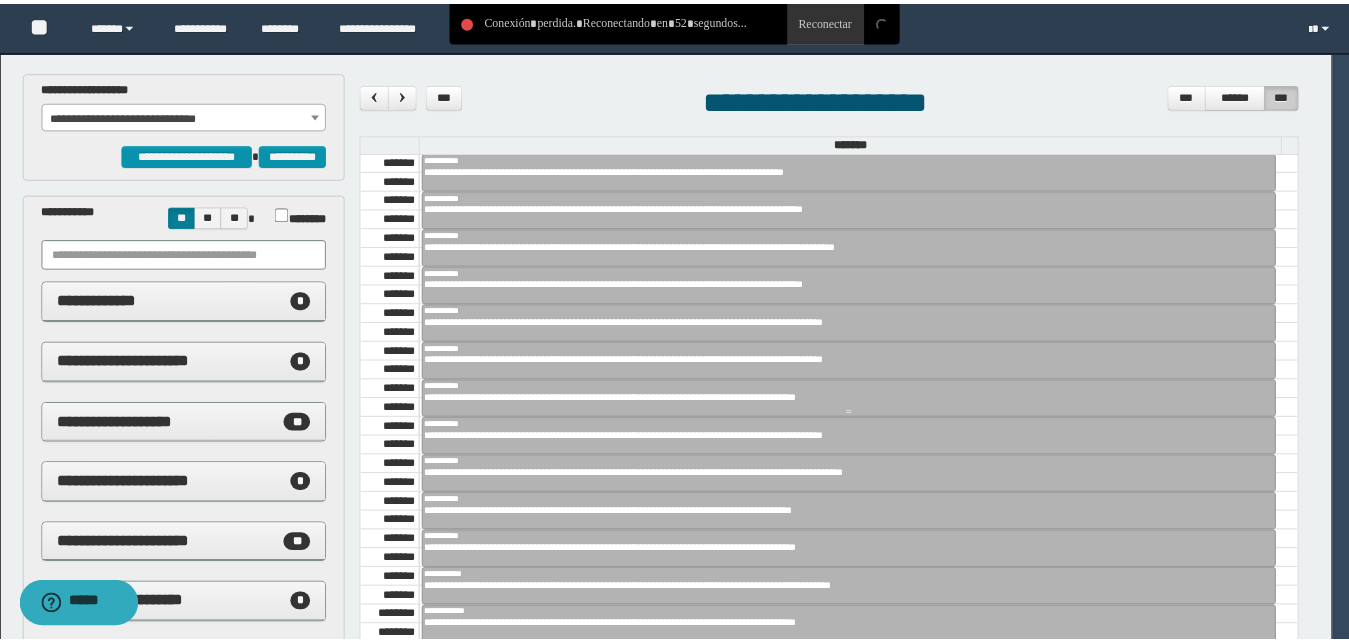 scroll, scrollTop: 168, scrollLeft: 0, axis: vertical 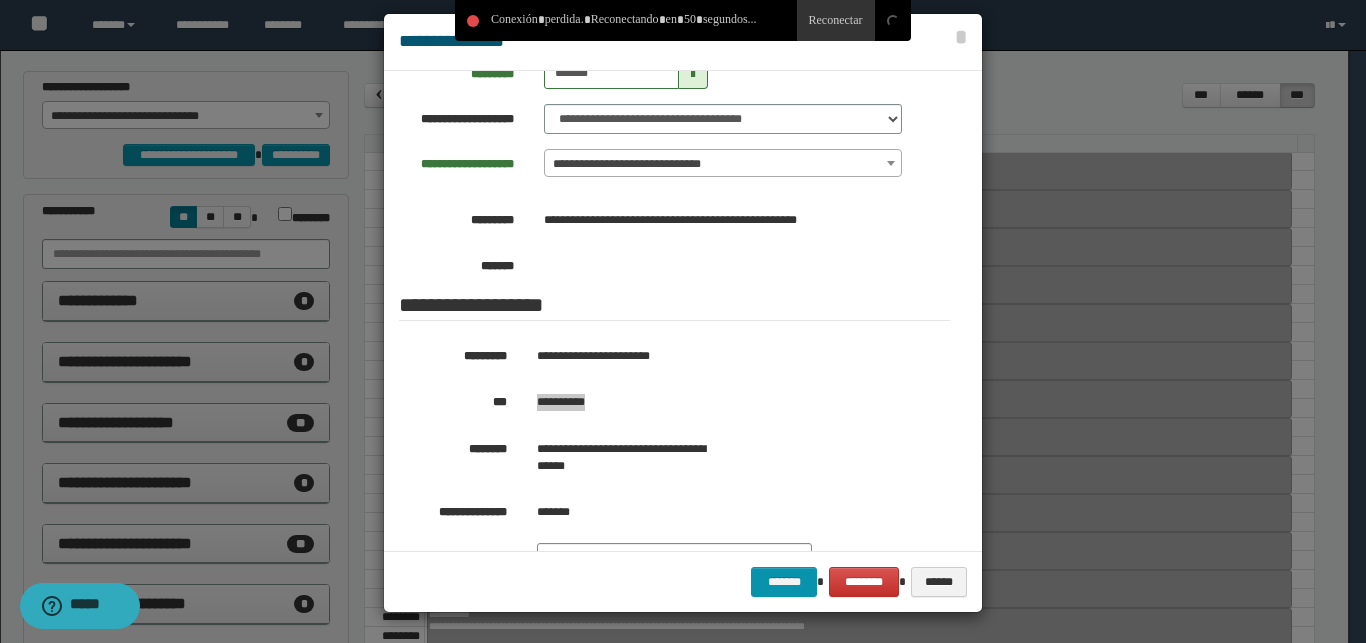 drag, startPoint x: 594, startPoint y: 419, endPoint x: 530, endPoint y: 431, distance: 65.11528 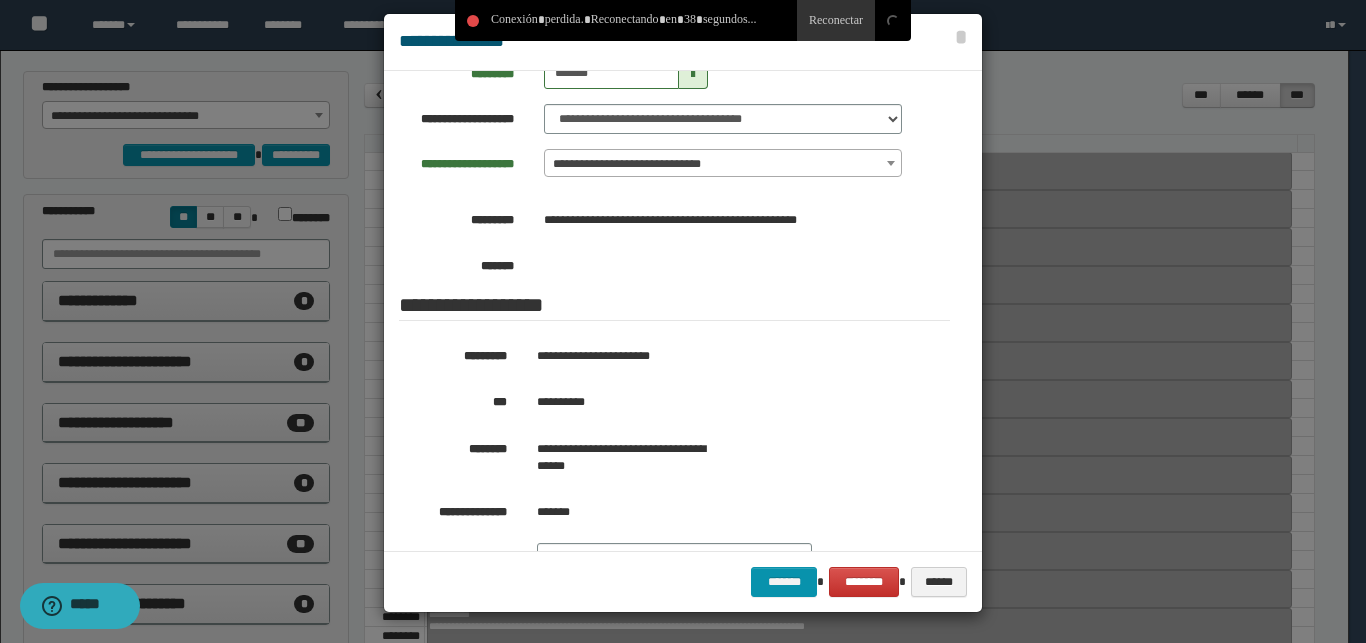 click at bounding box center [683, 313] 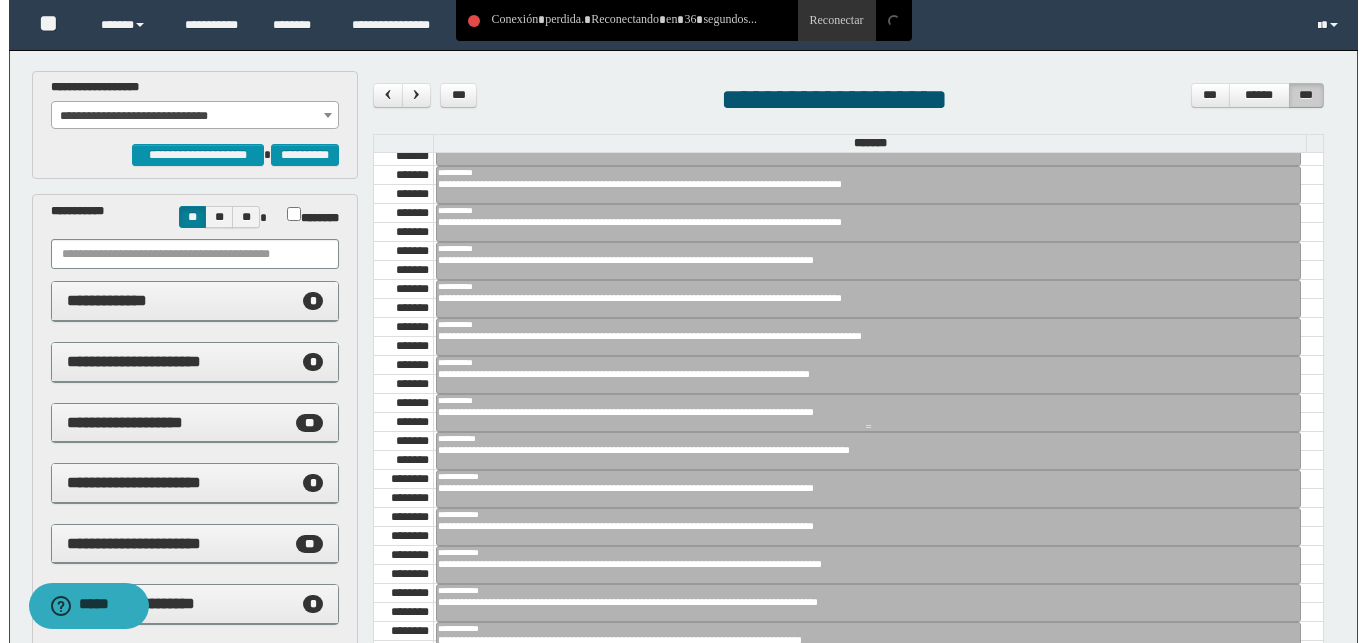 scroll, scrollTop: 853, scrollLeft: 0, axis: vertical 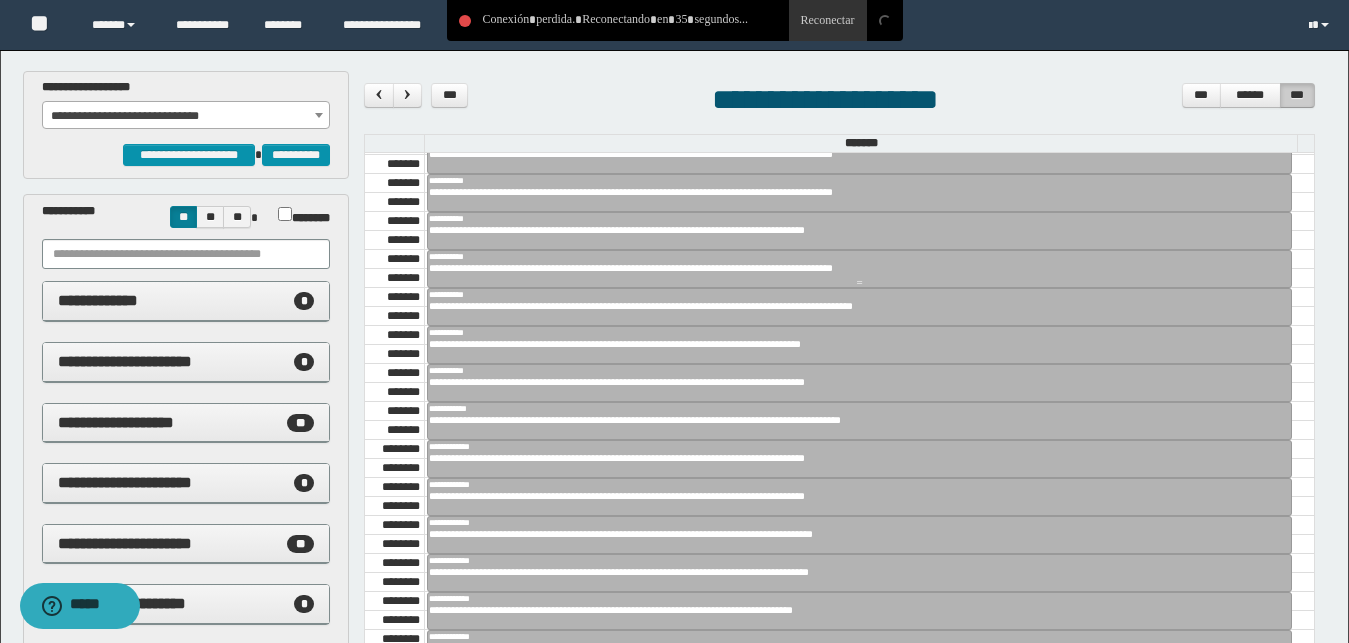 click on "**********" at bounding box center [851, 268] 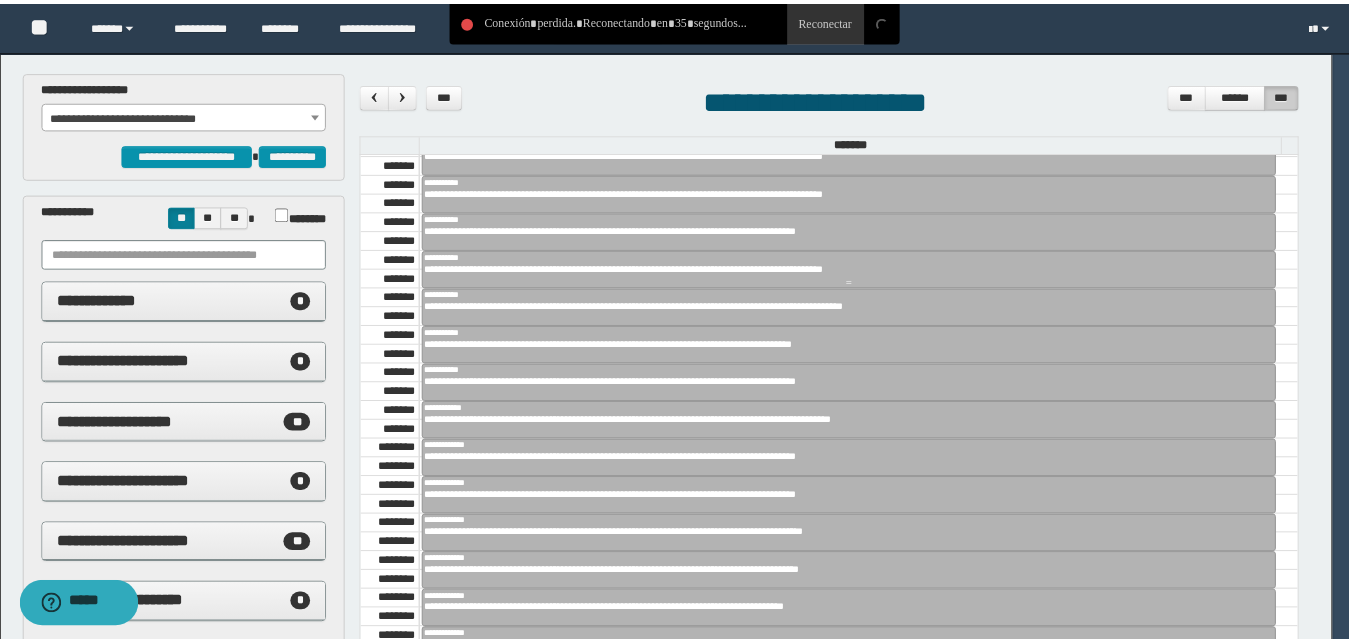 scroll, scrollTop: 168, scrollLeft: 0, axis: vertical 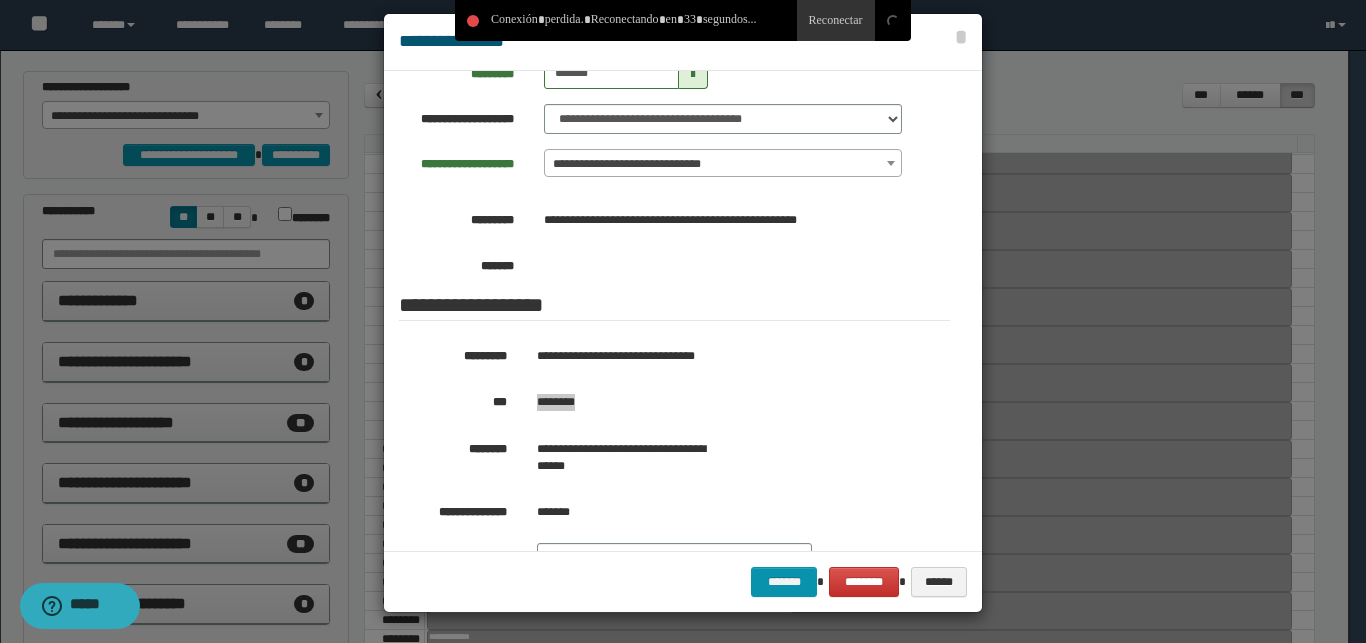 drag, startPoint x: 583, startPoint y: 416, endPoint x: 524, endPoint y: 410, distance: 59.3043 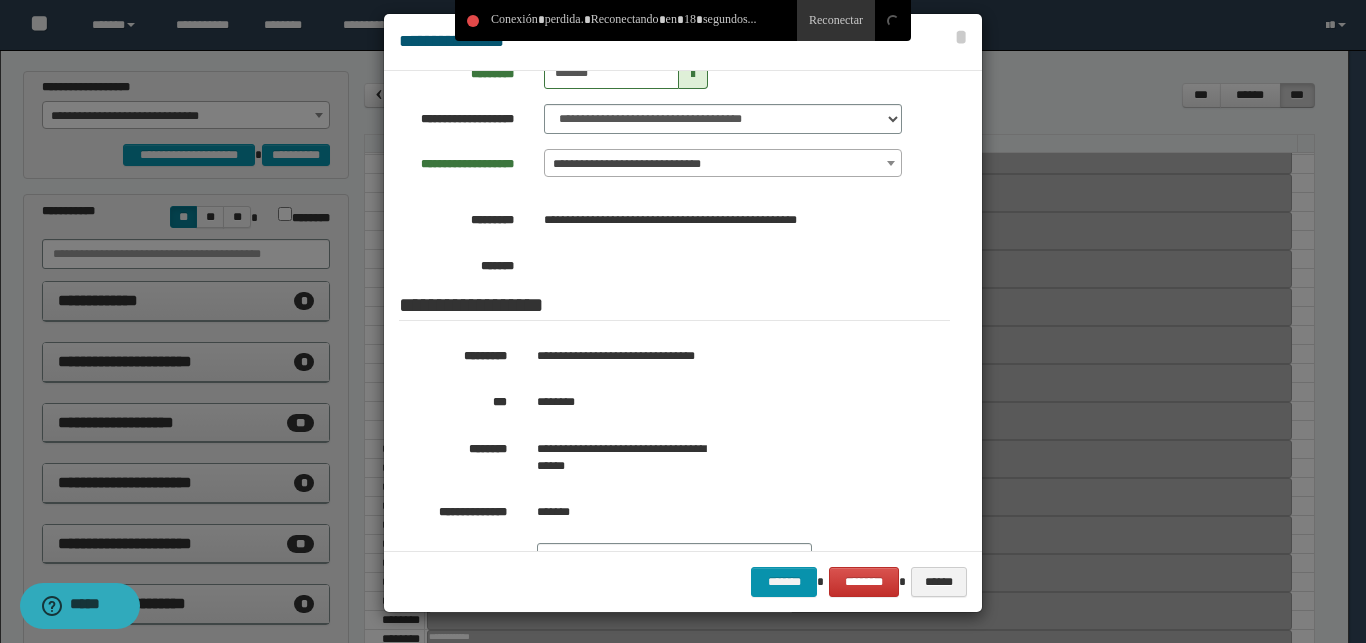 click at bounding box center [683, 313] 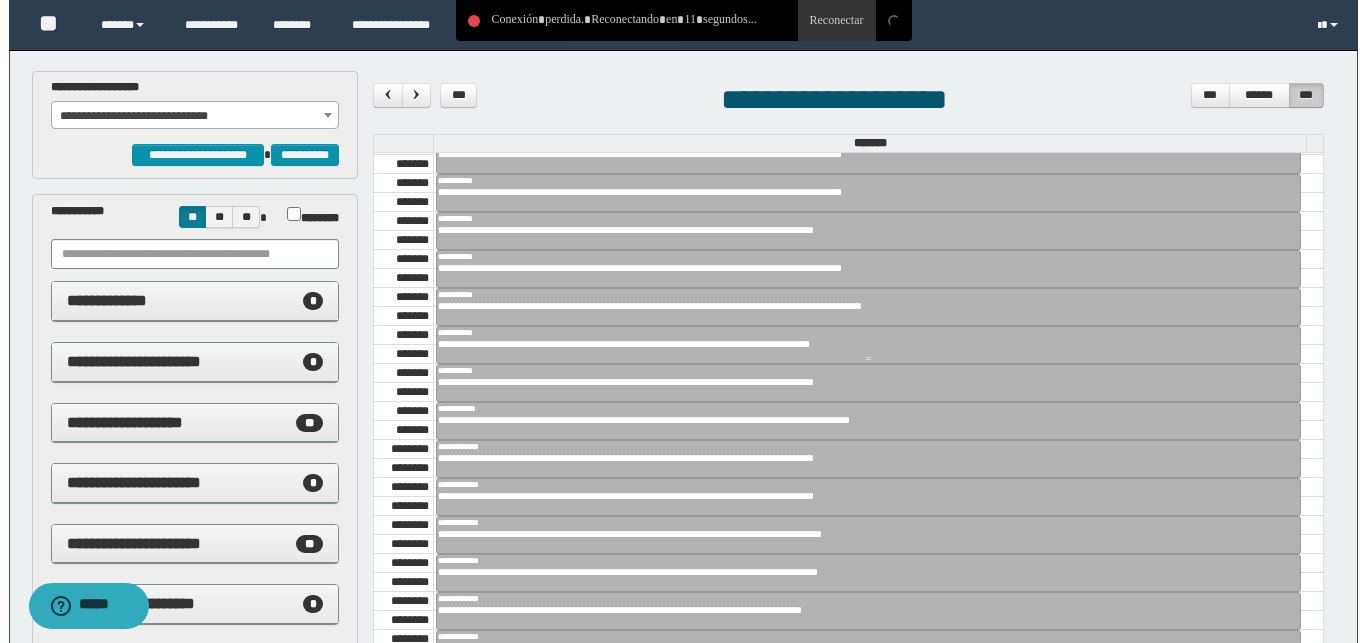 scroll, scrollTop: 937, scrollLeft: 0, axis: vertical 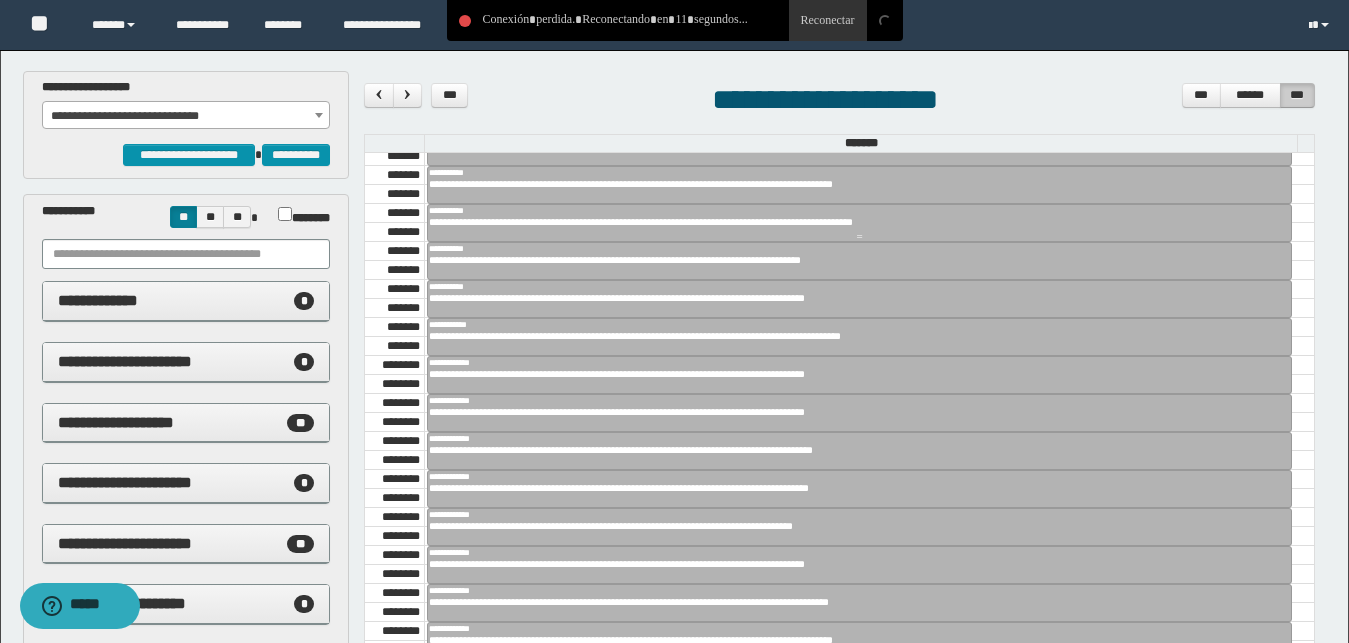 click on "**********" at bounding box center [859, 210] 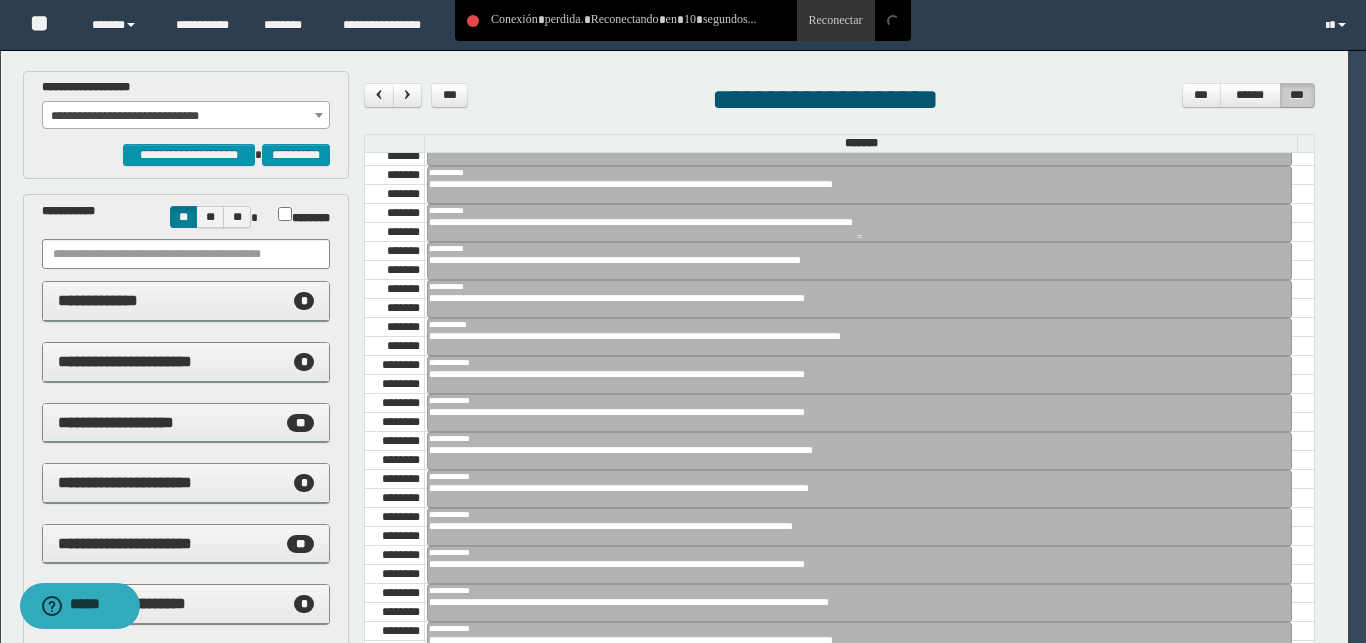 scroll, scrollTop: 168, scrollLeft: 0, axis: vertical 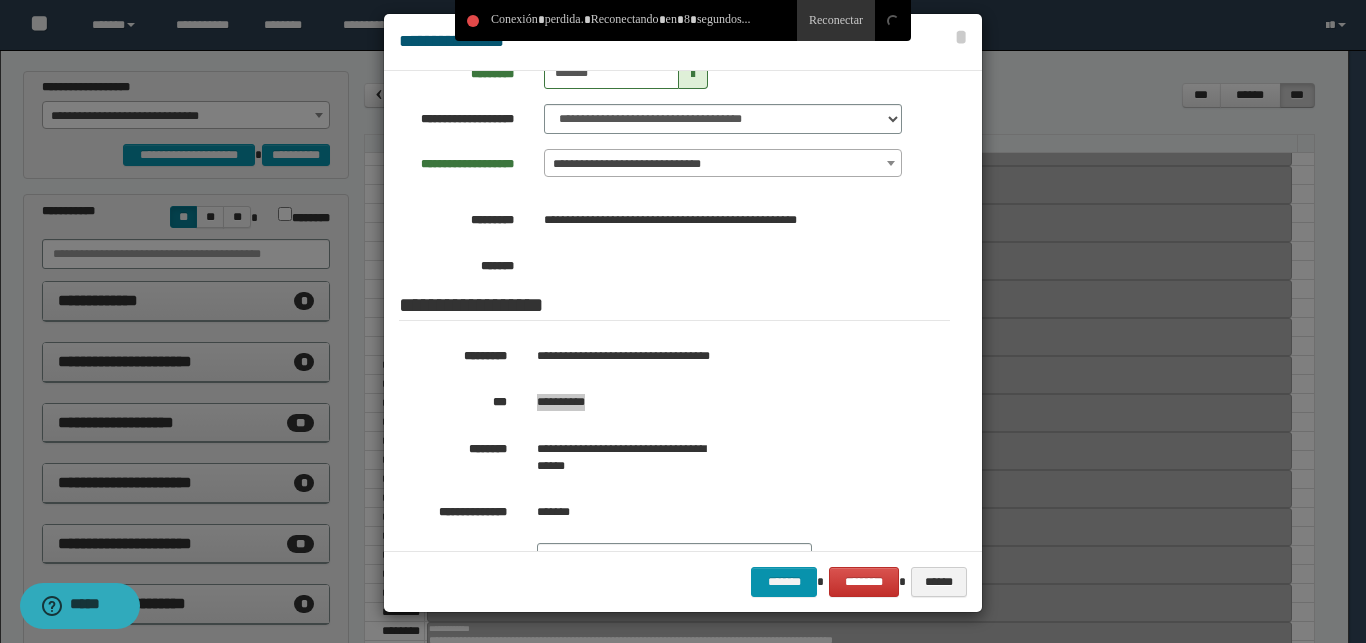 drag, startPoint x: 607, startPoint y: 423, endPoint x: 531, endPoint y: 423, distance: 76 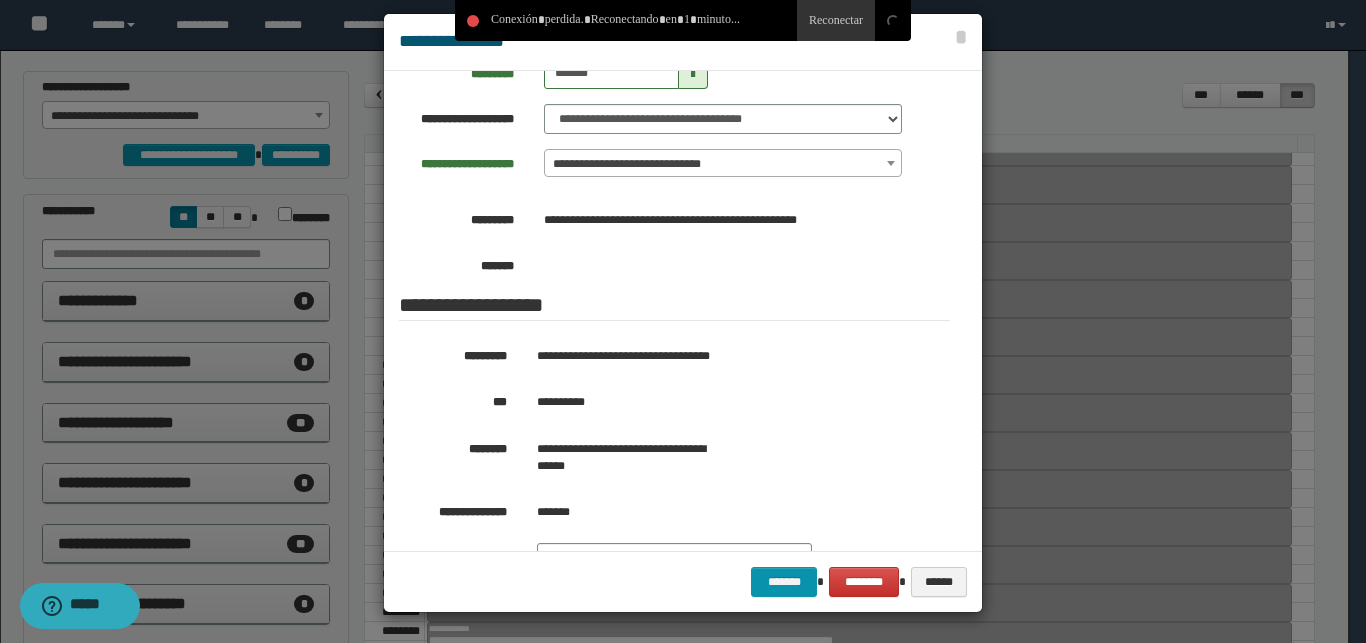 click at bounding box center (683, 313) 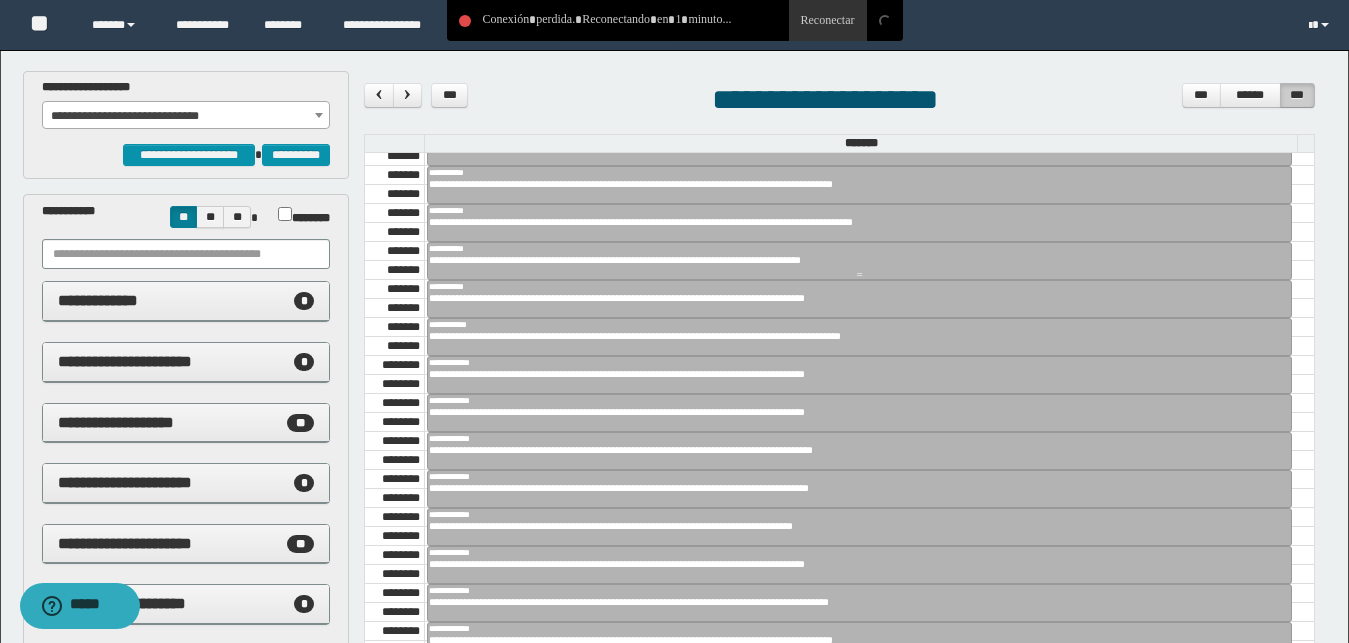 click on "**********" at bounding box center (851, 260) 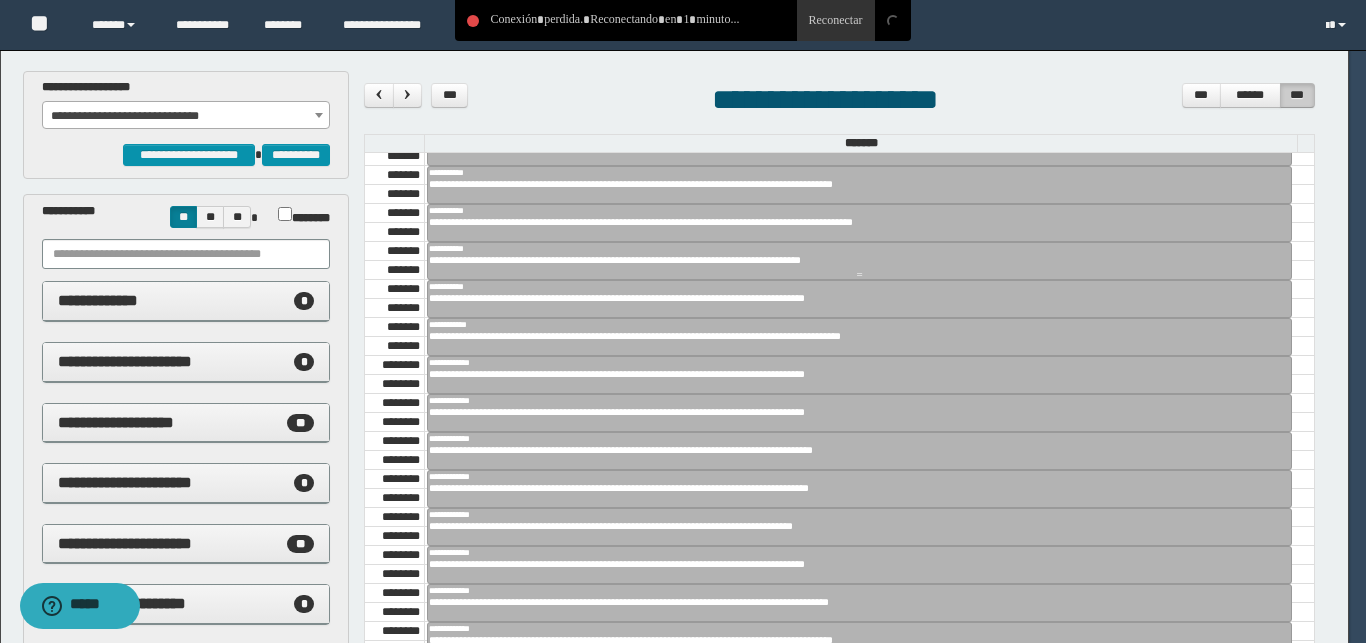 scroll, scrollTop: 168, scrollLeft: 0, axis: vertical 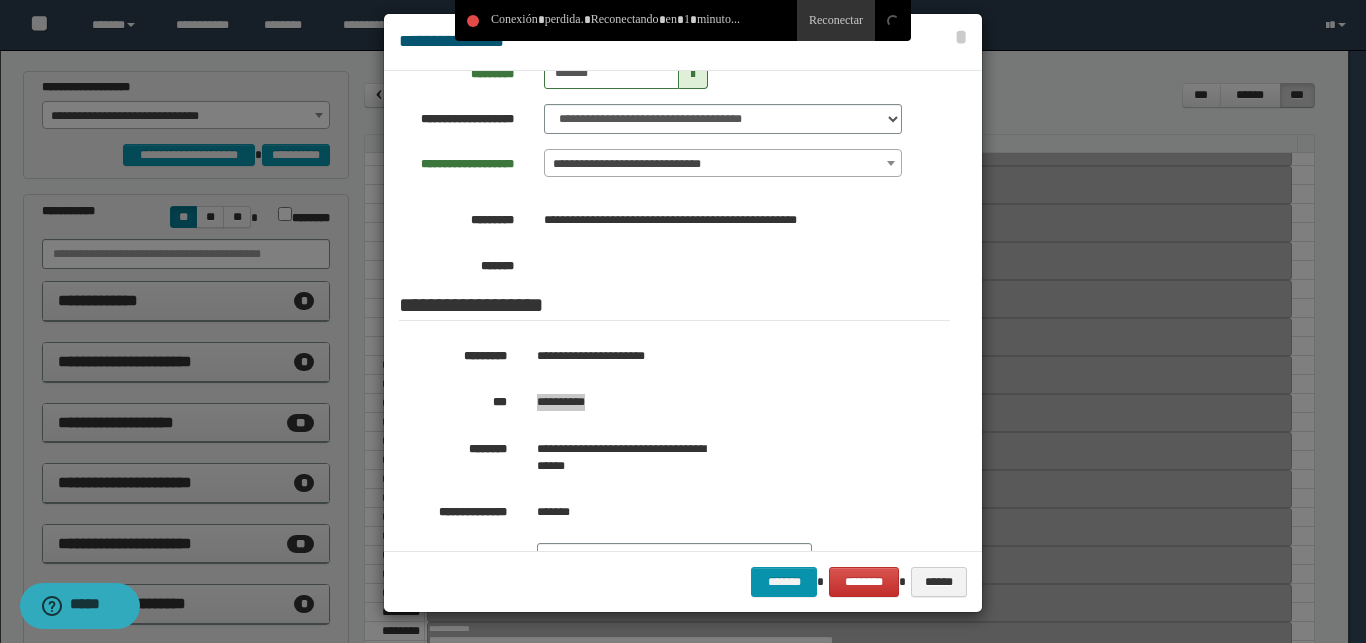 drag, startPoint x: 606, startPoint y: 416, endPoint x: 531, endPoint y: 419, distance: 75.059975 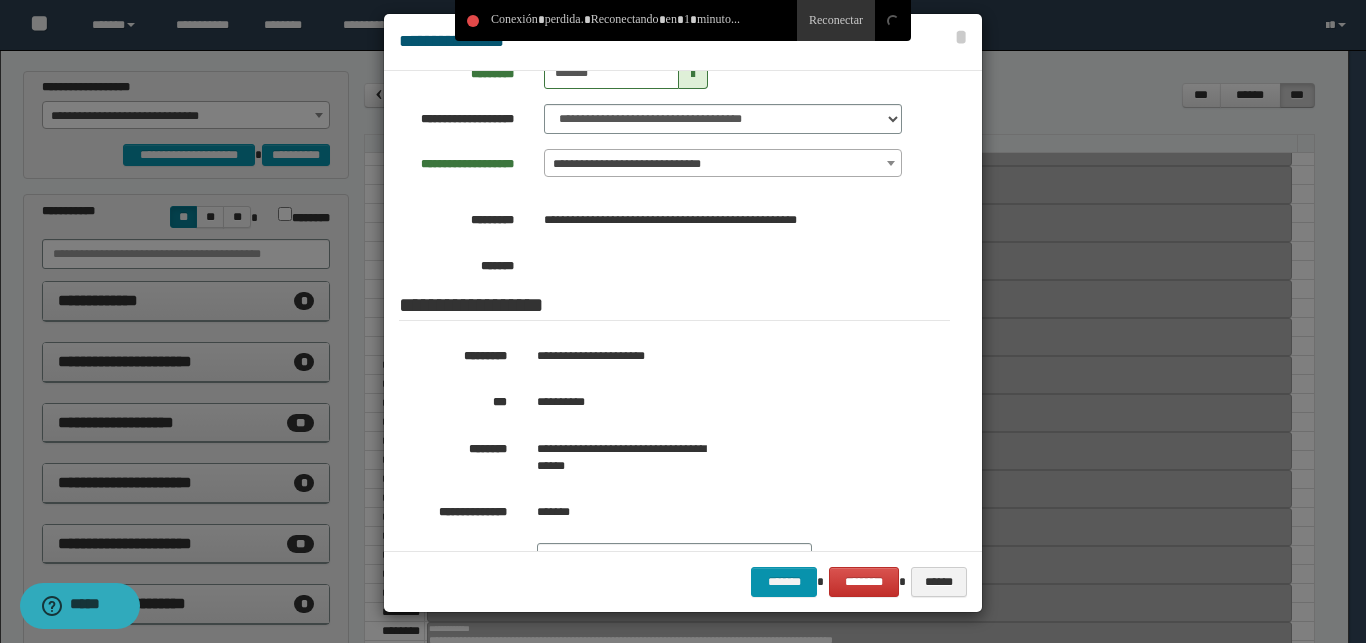 scroll, scrollTop: 395, scrollLeft: 0, axis: vertical 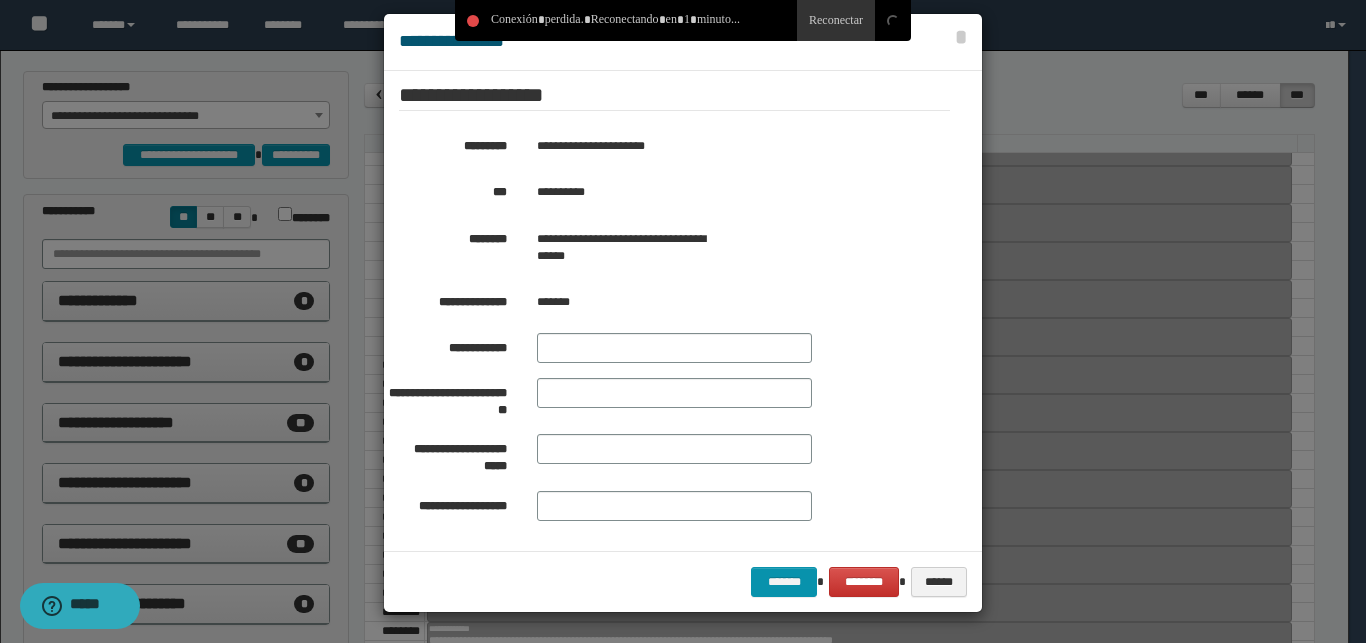 click at bounding box center (683, 313) 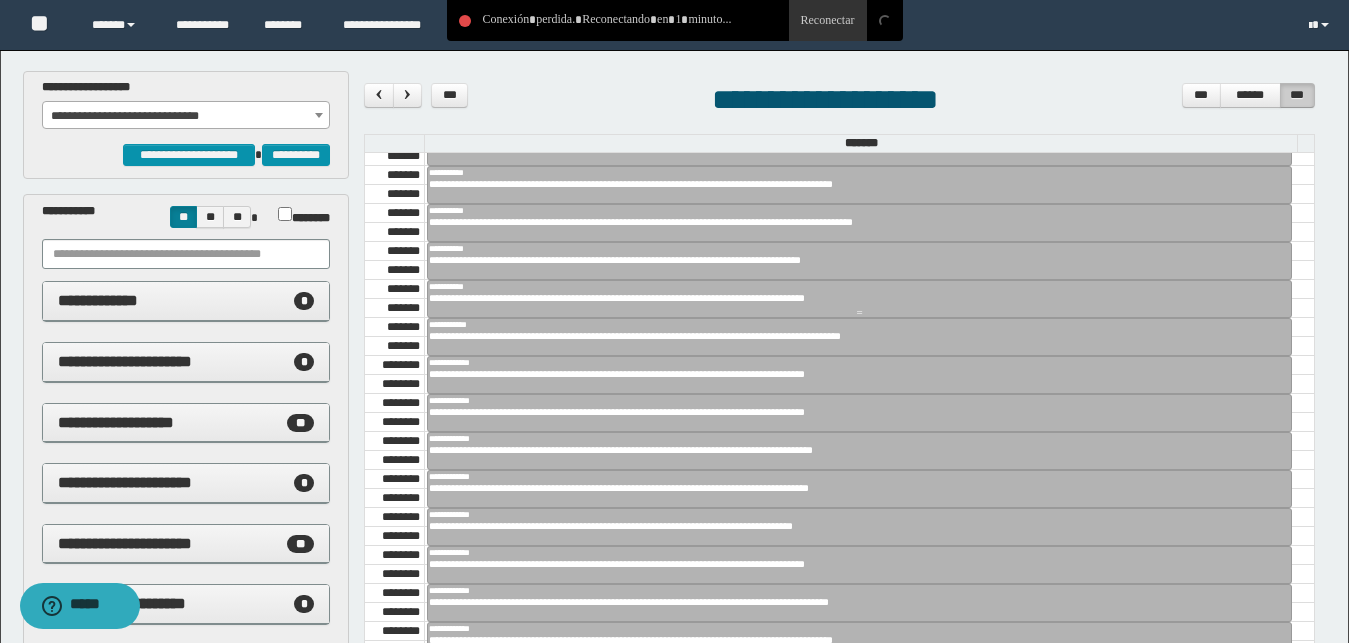 click on "**********" at bounding box center (851, 298) 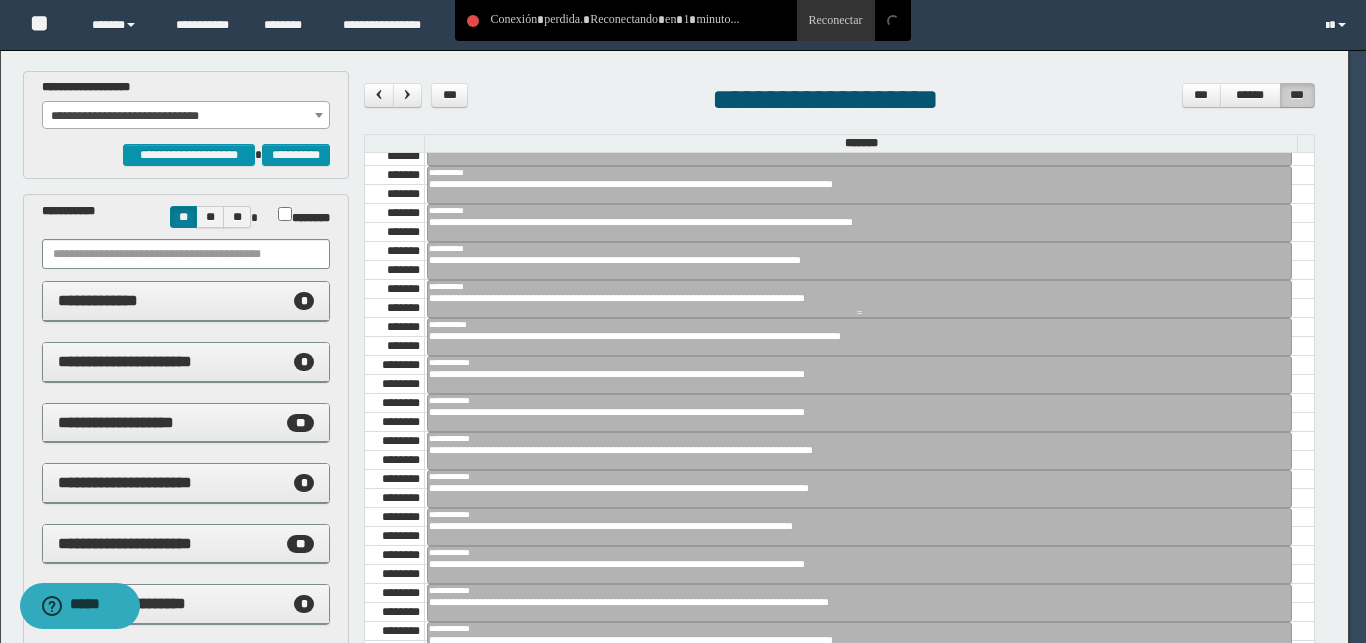 scroll, scrollTop: 395, scrollLeft: 0, axis: vertical 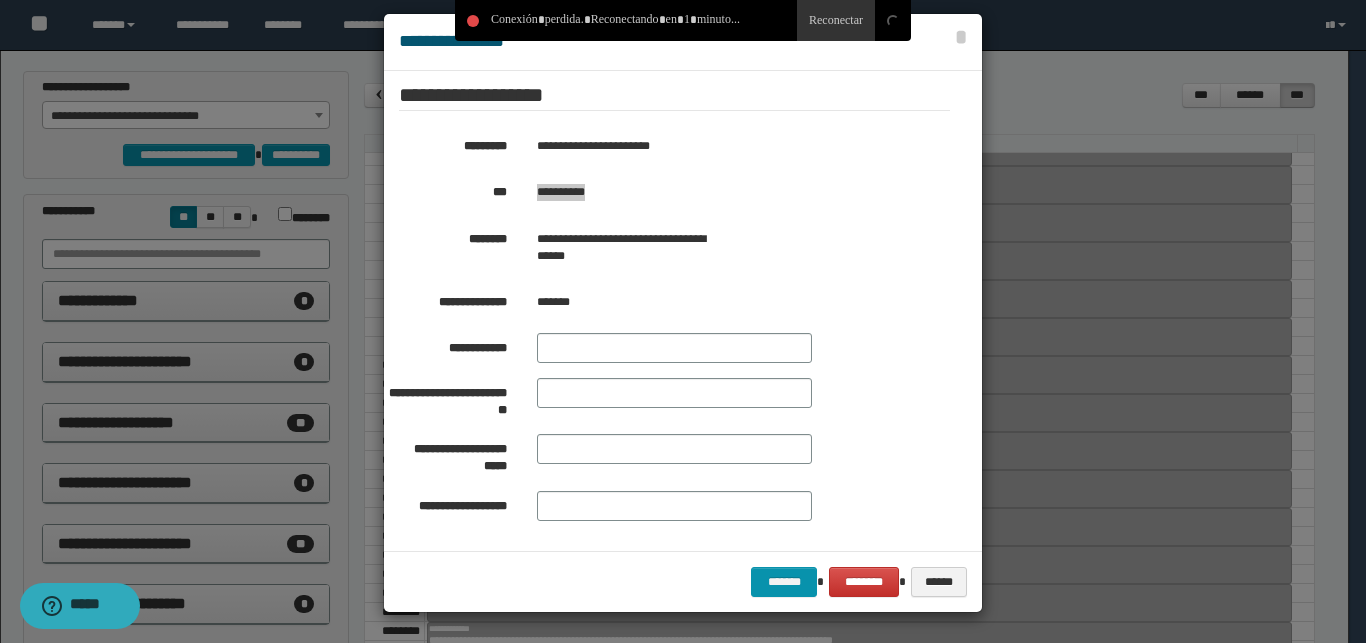 drag, startPoint x: 602, startPoint y: 172, endPoint x: 531, endPoint y: 181, distance: 71.568146 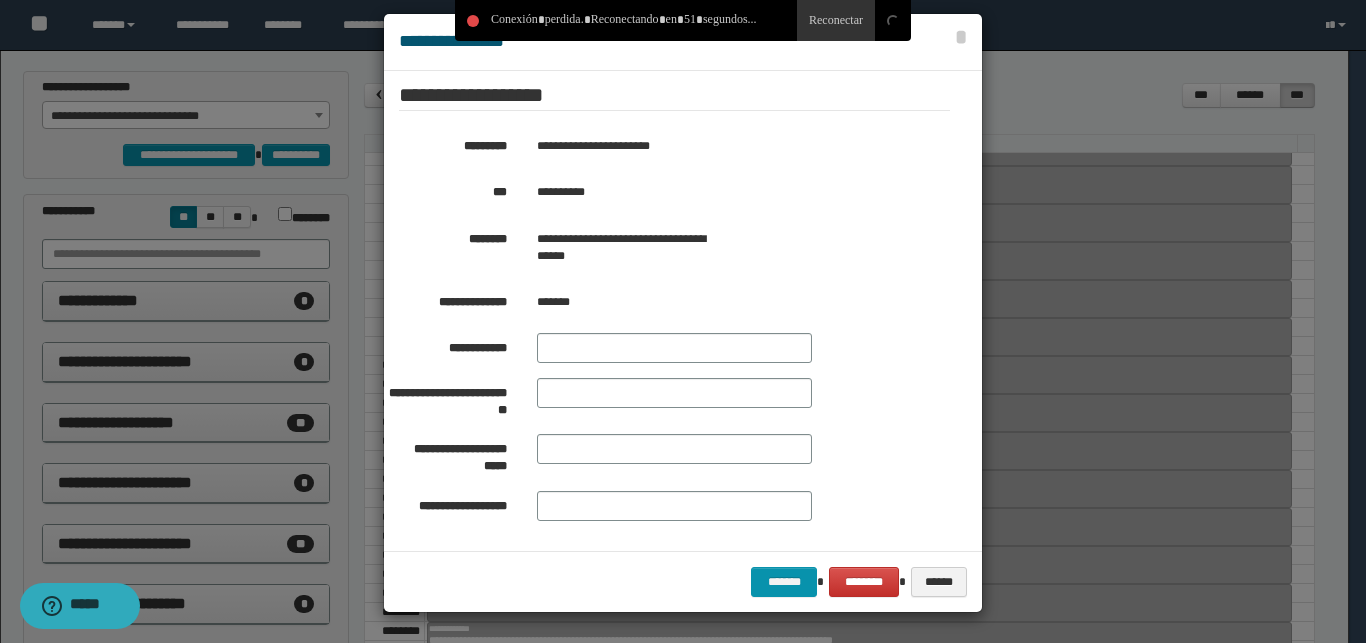 click at bounding box center (683, 313) 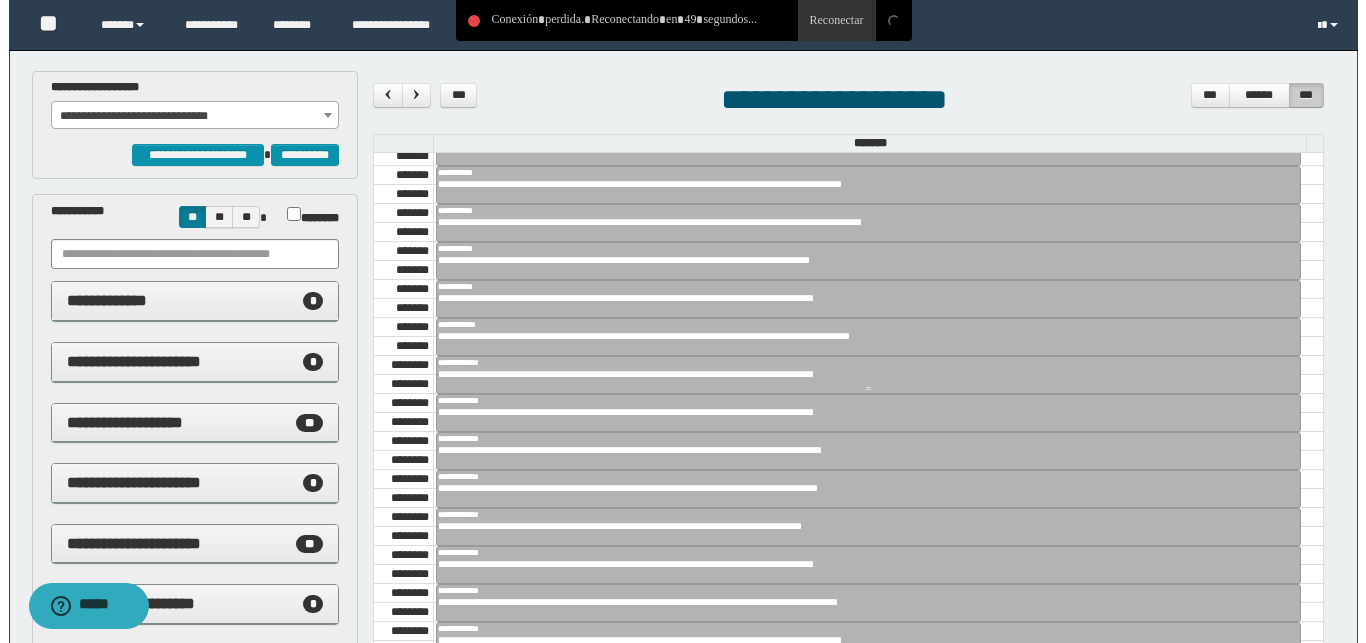 scroll, scrollTop: 1021, scrollLeft: 0, axis: vertical 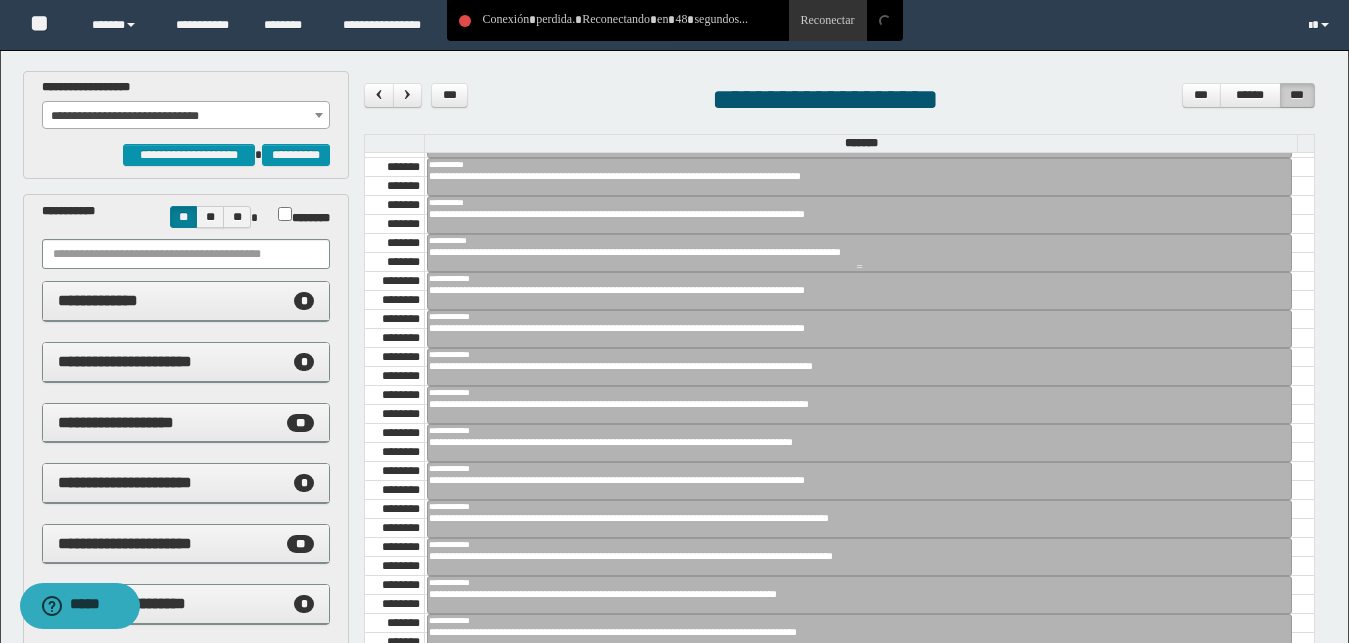 click on "**********" at bounding box center [851, 252] 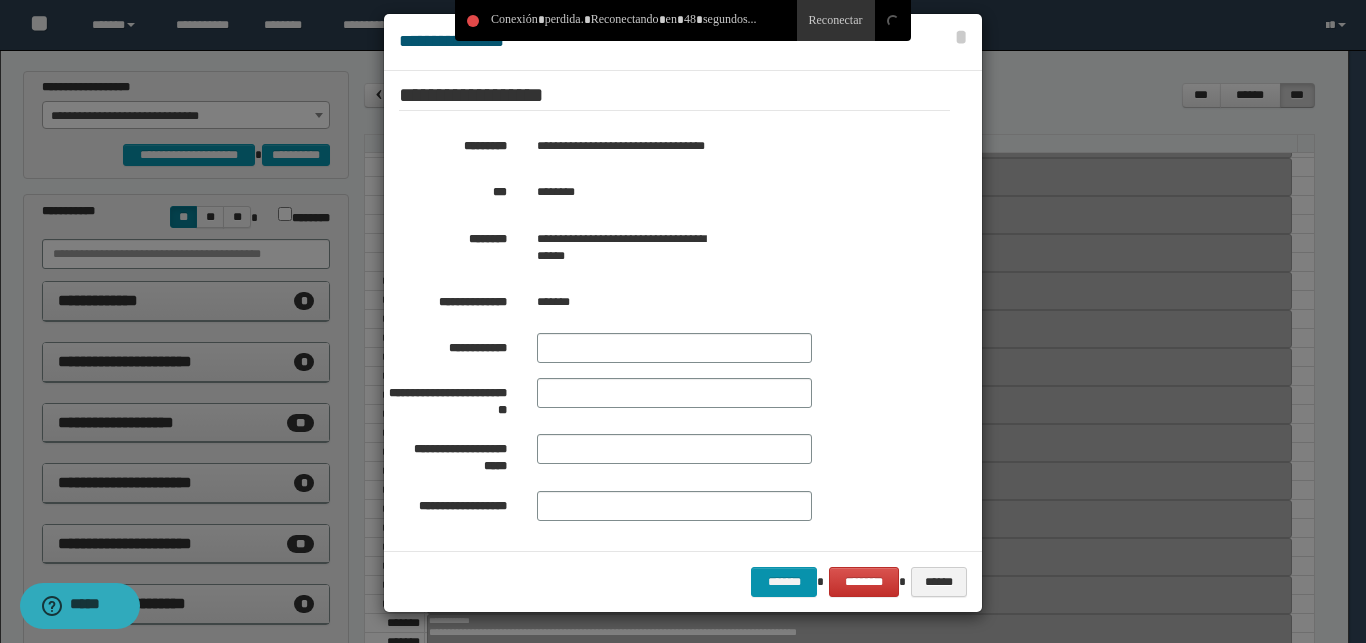 scroll, scrollTop: 395, scrollLeft: 0, axis: vertical 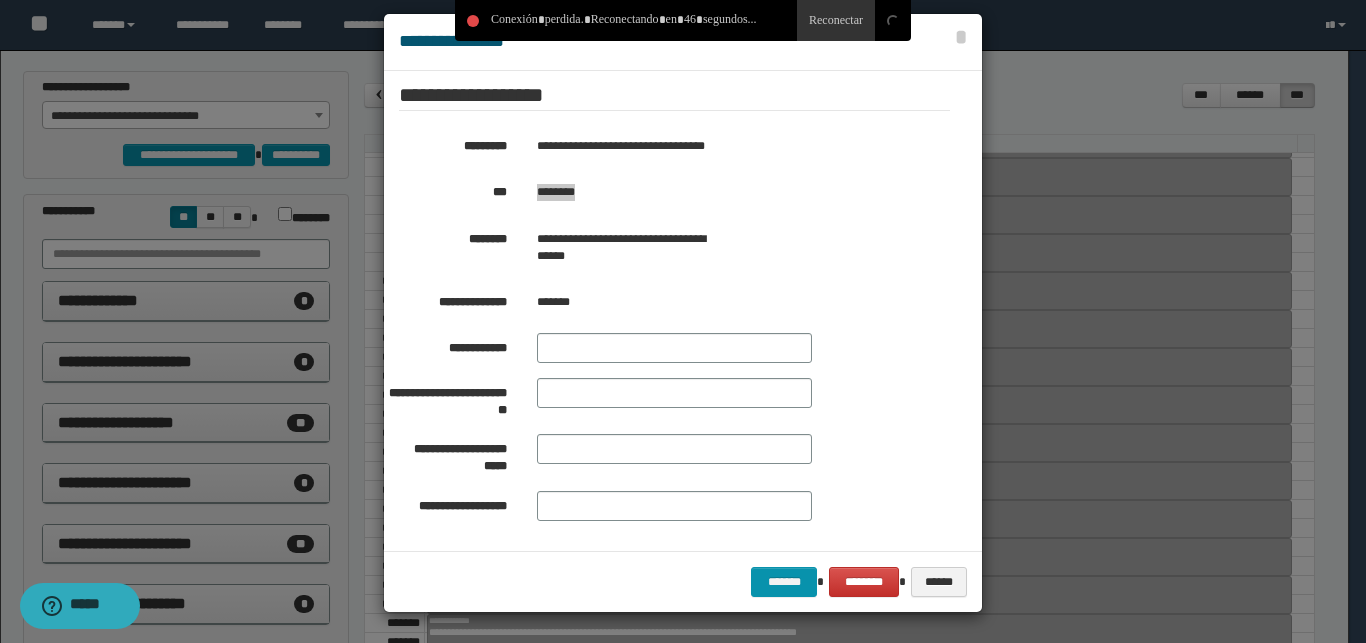 drag, startPoint x: 590, startPoint y: 193, endPoint x: 530, endPoint y: 203, distance: 60.827625 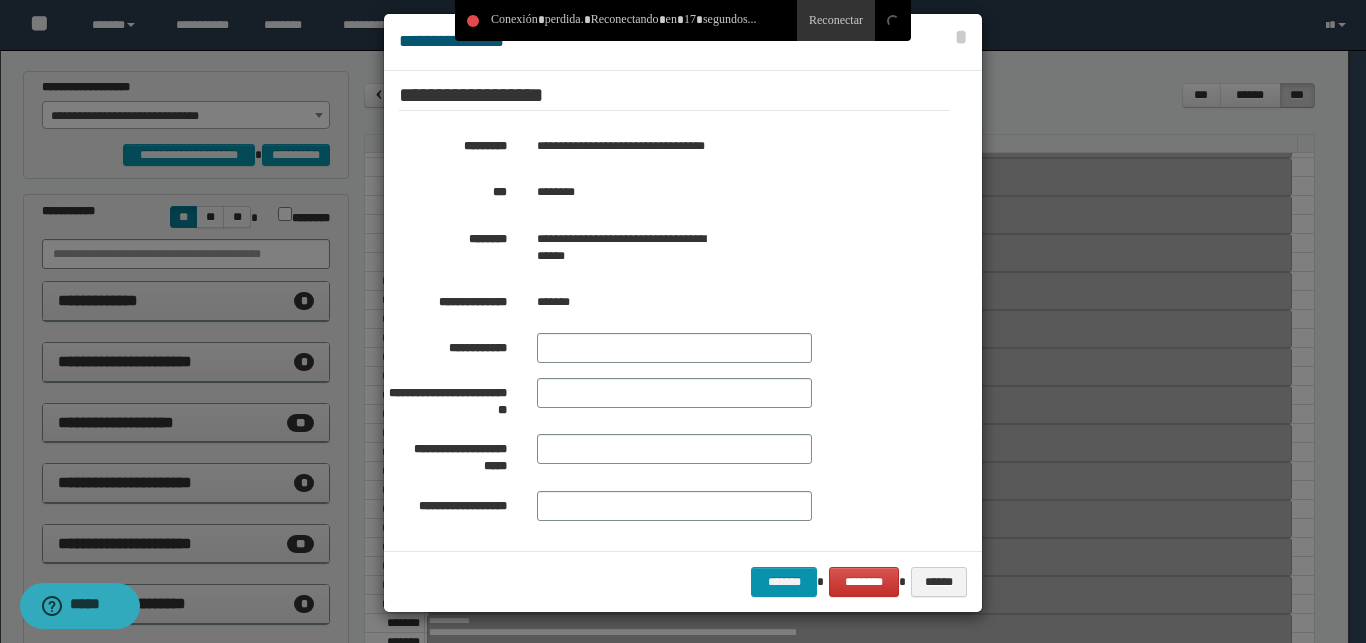 click on "********" at bounding box center [725, 192] 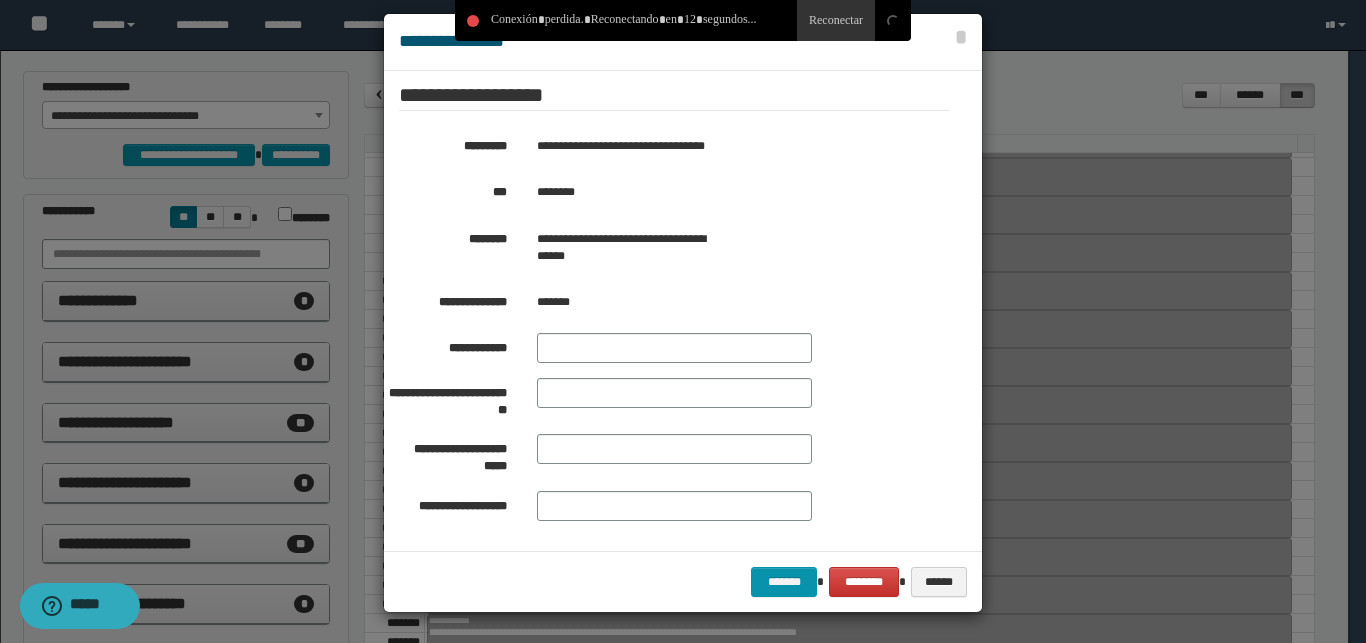 click at bounding box center (683, 313) 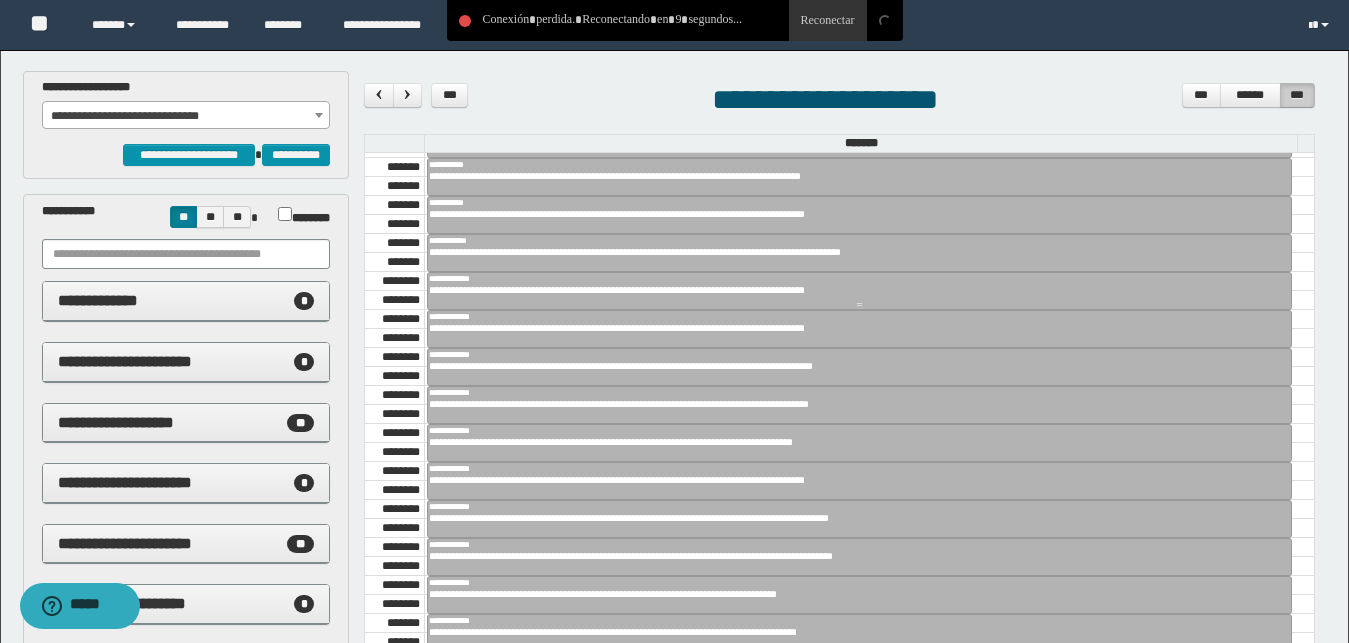 click on "**********" at bounding box center [851, 290] 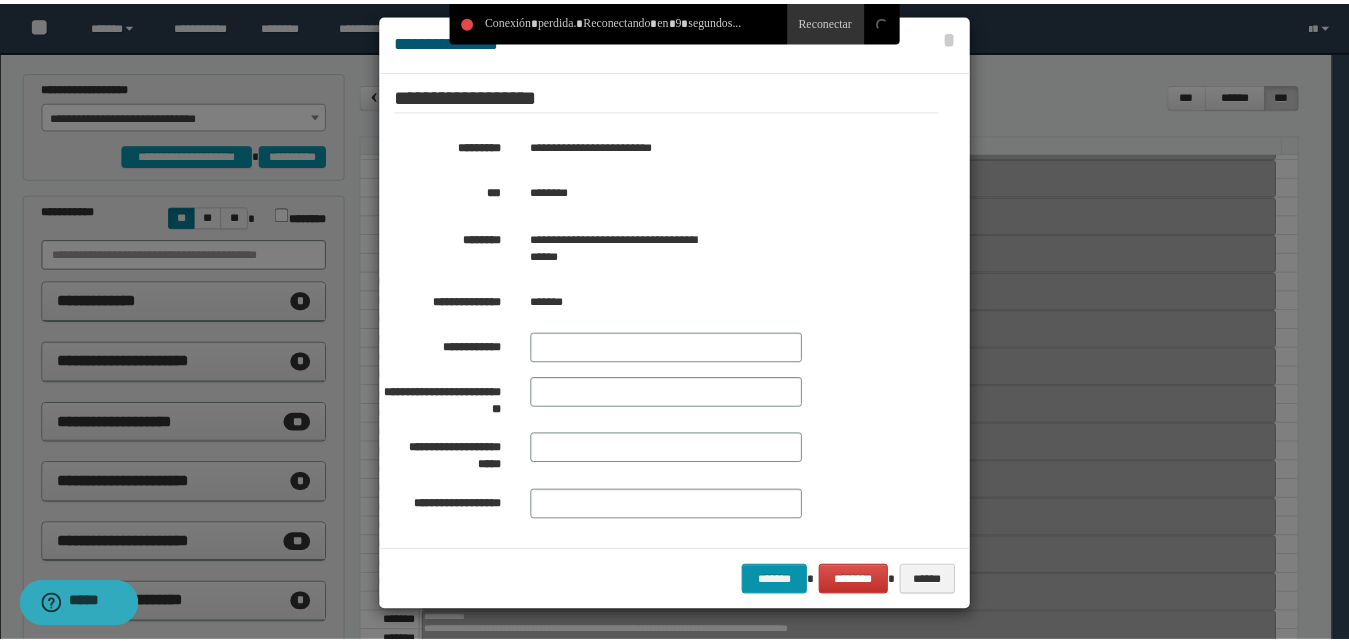 scroll, scrollTop: 395, scrollLeft: 0, axis: vertical 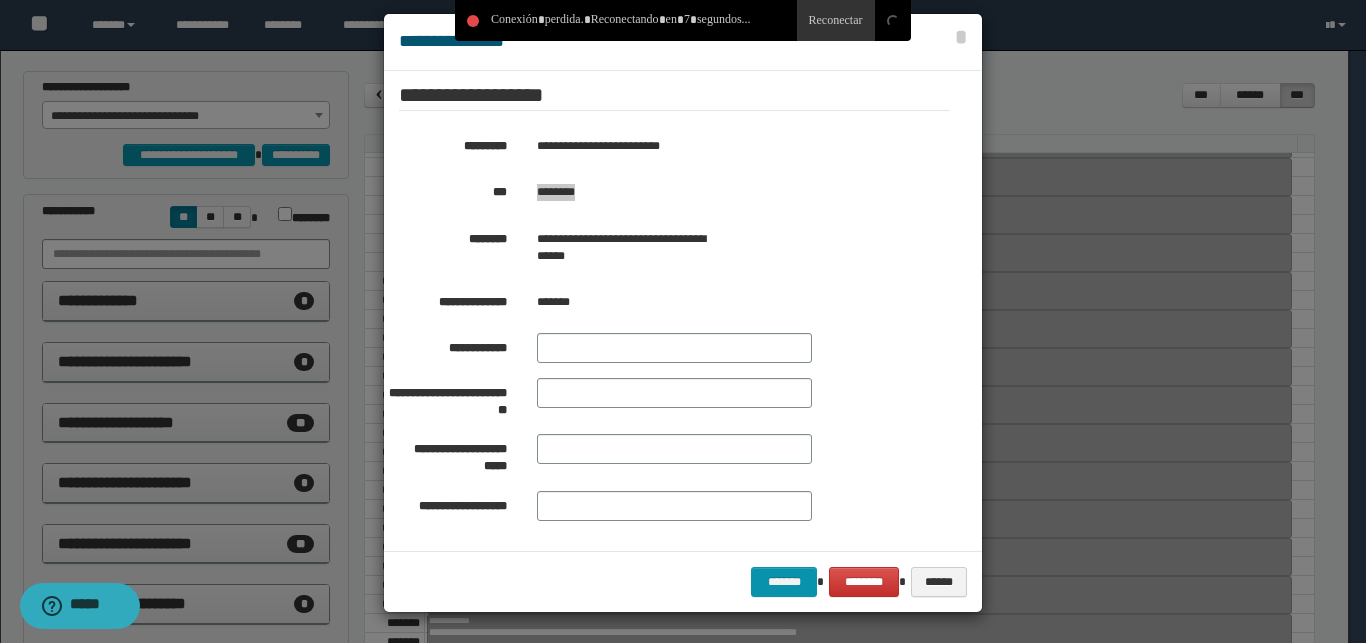drag, startPoint x: 579, startPoint y: 192, endPoint x: 526, endPoint y: 205, distance: 54.571056 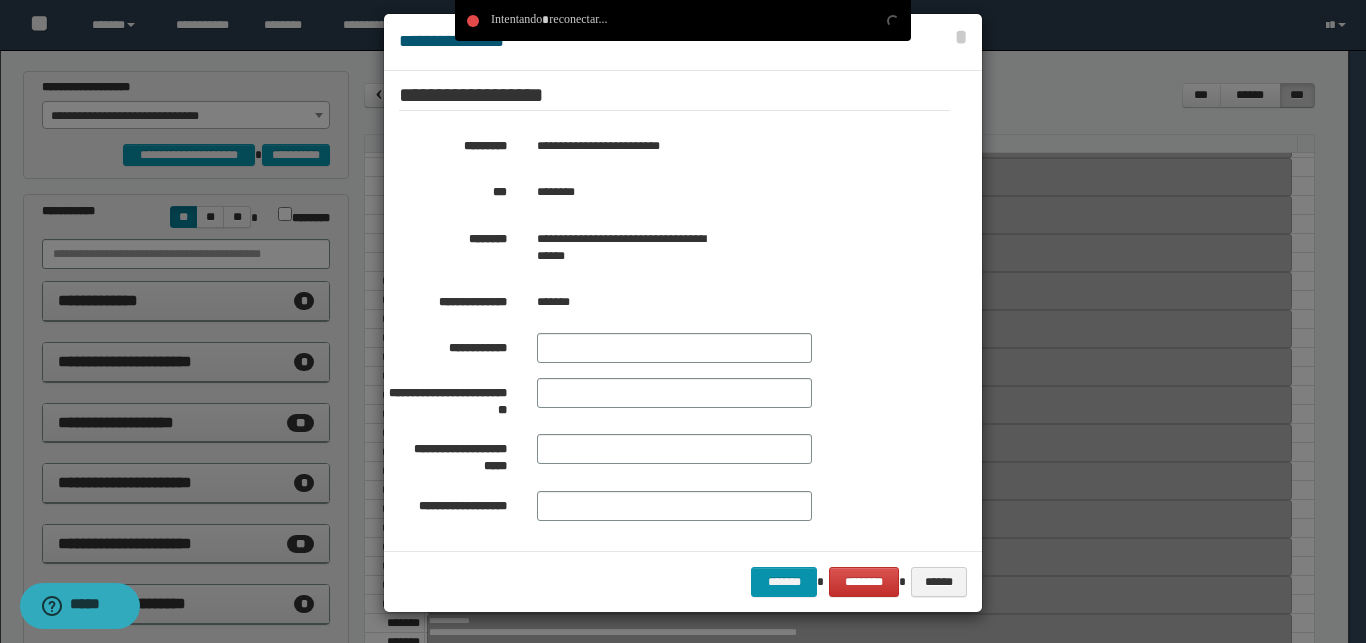 click at bounding box center (683, 313) 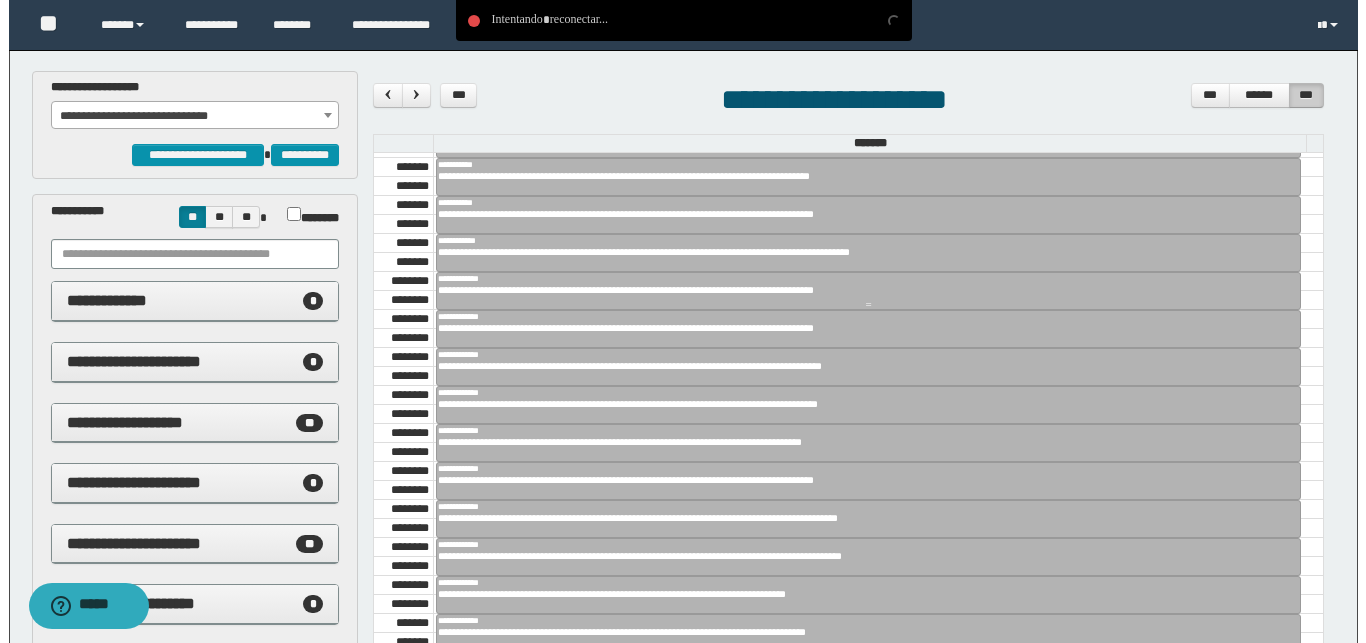 scroll, scrollTop: 1105, scrollLeft: 0, axis: vertical 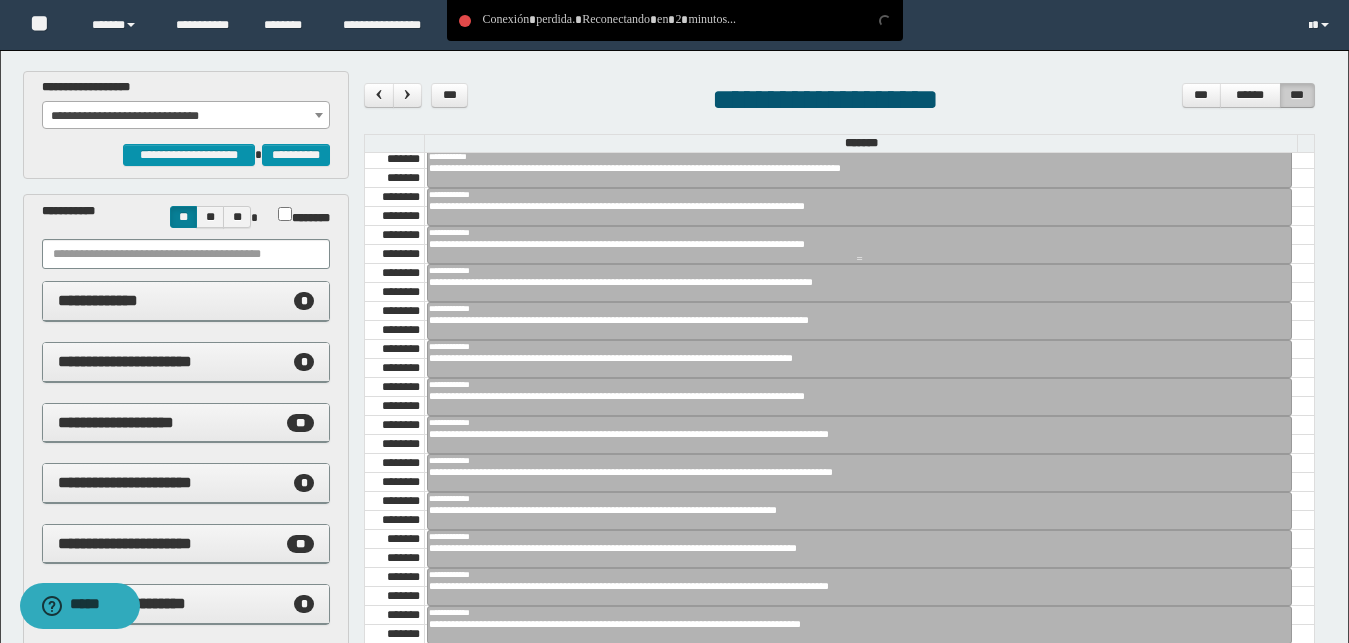 click on "**********" at bounding box center [851, 244] 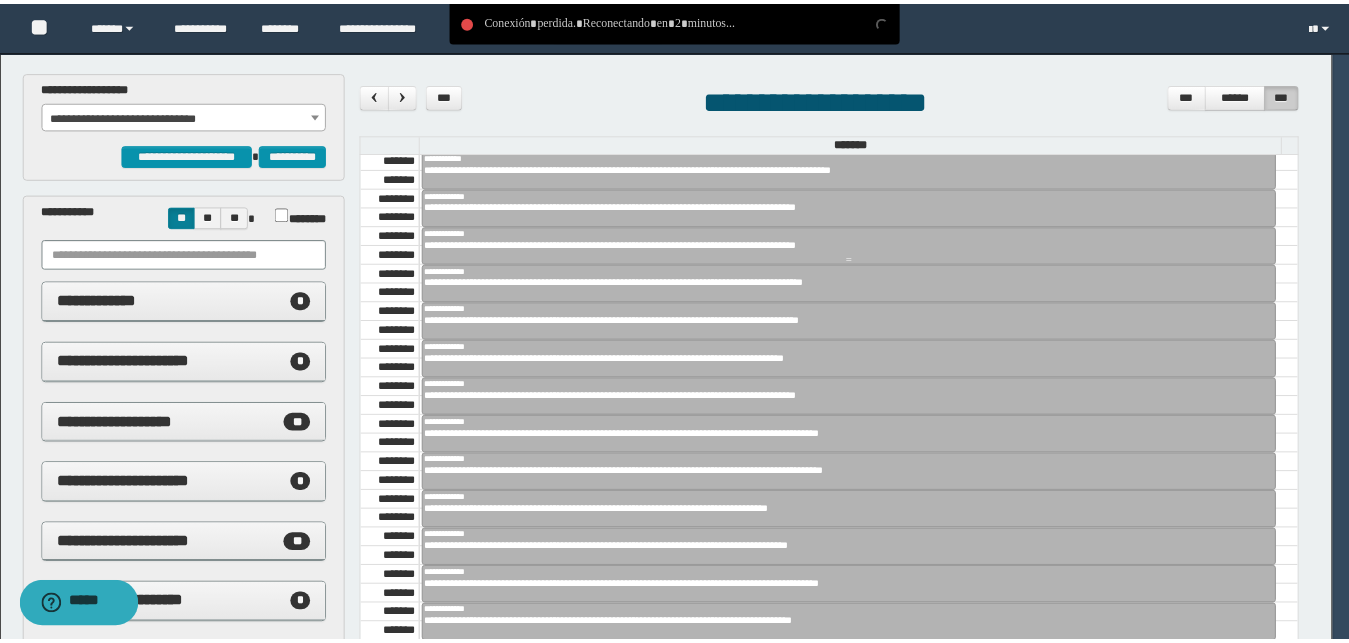 scroll, scrollTop: 395, scrollLeft: 0, axis: vertical 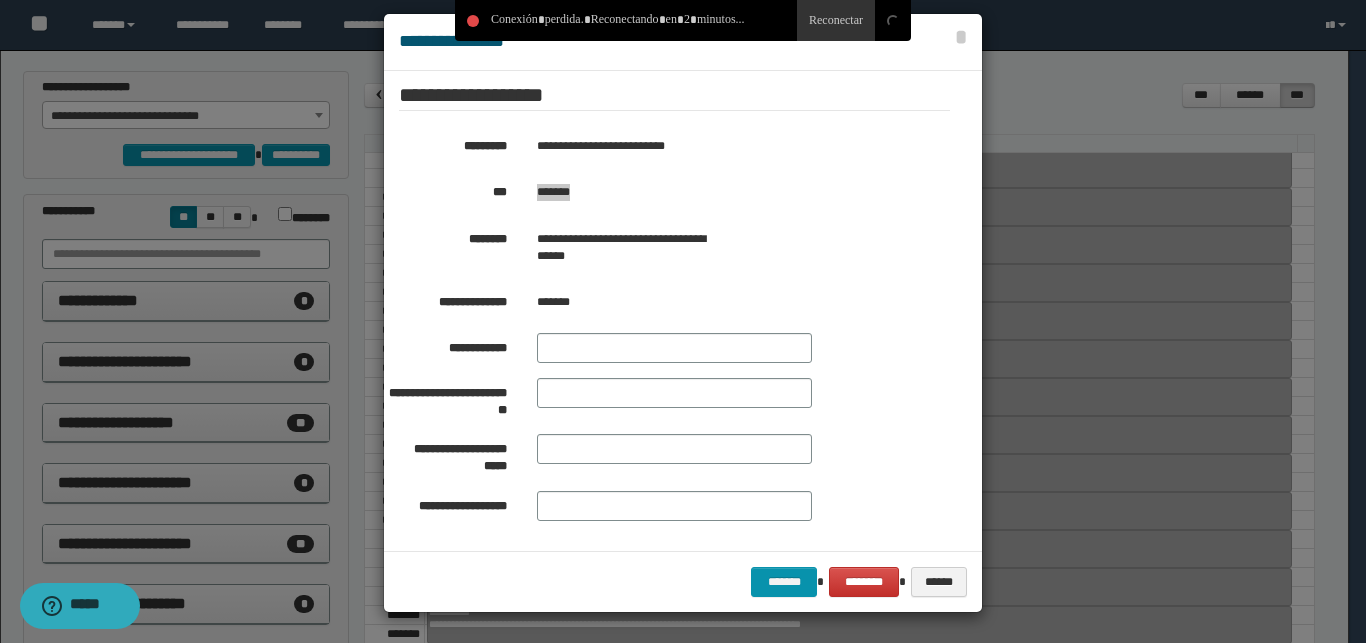 drag, startPoint x: 592, startPoint y: 188, endPoint x: 530, endPoint y: 201, distance: 63.348244 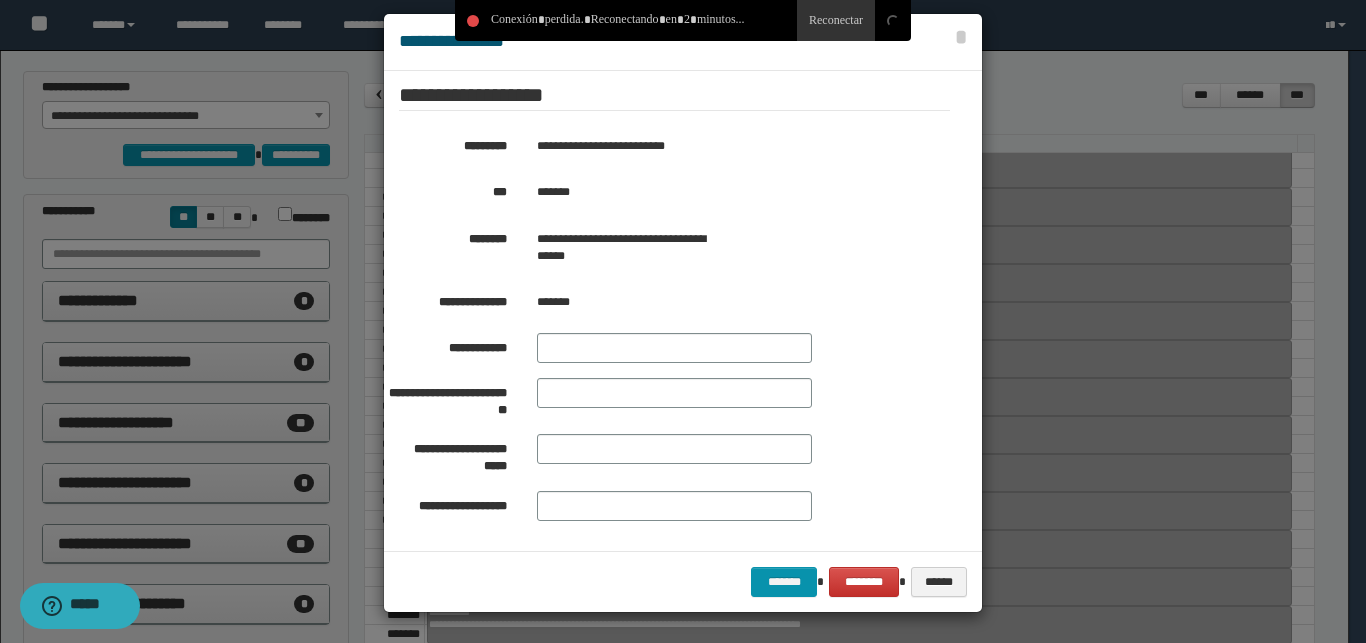 click at bounding box center [683, 313] 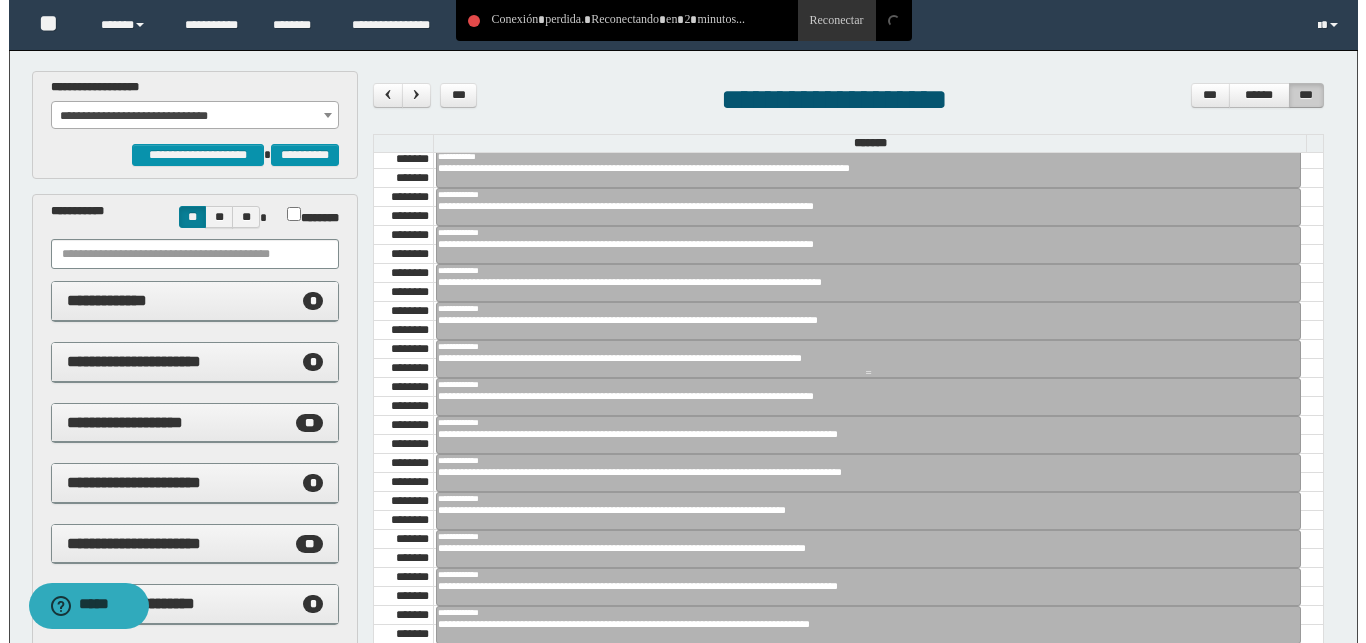 scroll, scrollTop: 1189, scrollLeft: 0, axis: vertical 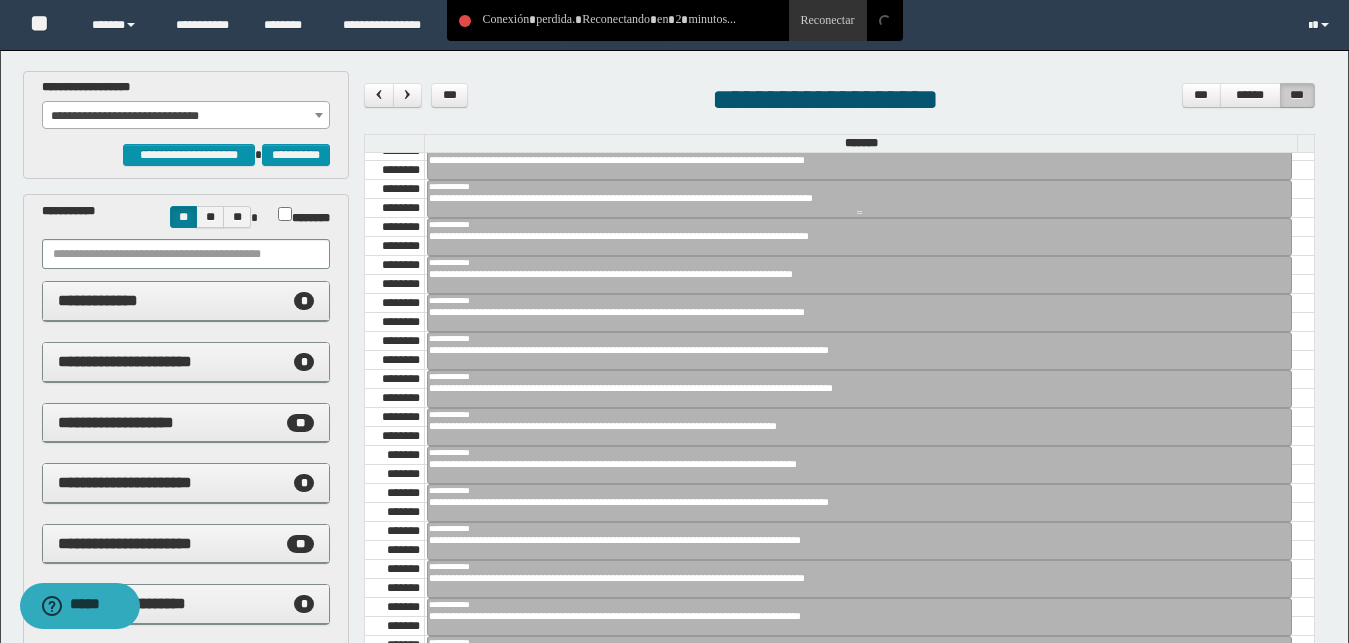 click on "**********" at bounding box center [851, 198] 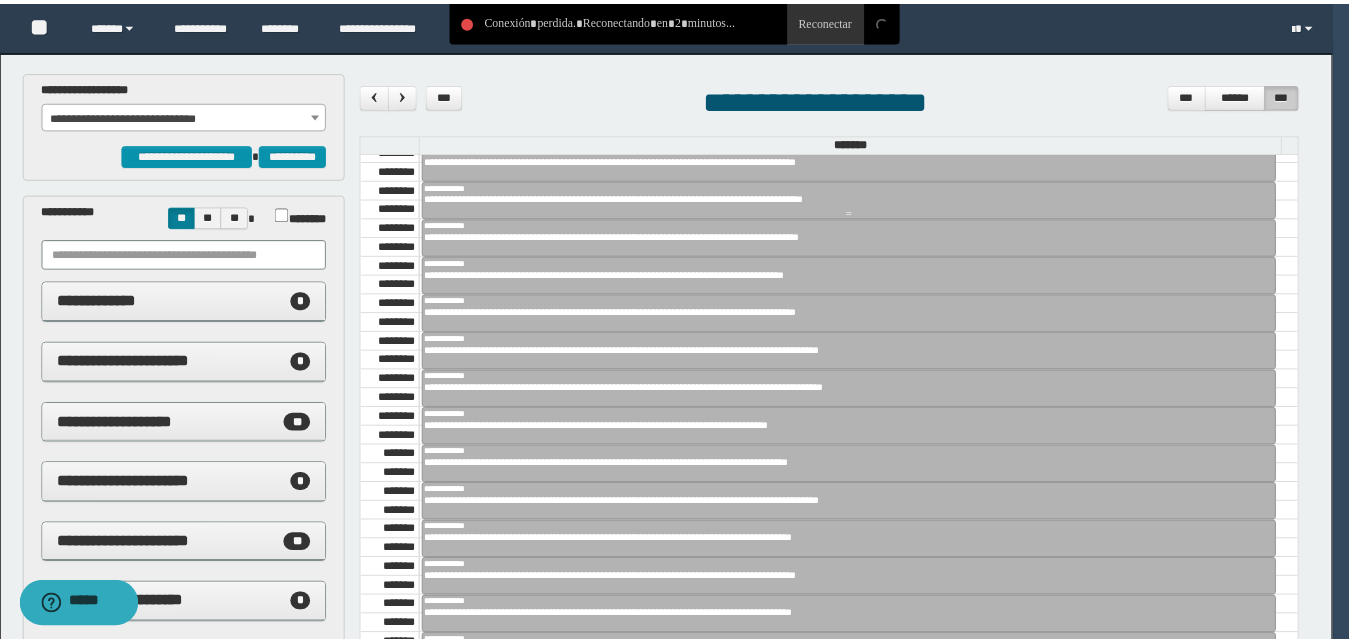 scroll, scrollTop: 395, scrollLeft: 0, axis: vertical 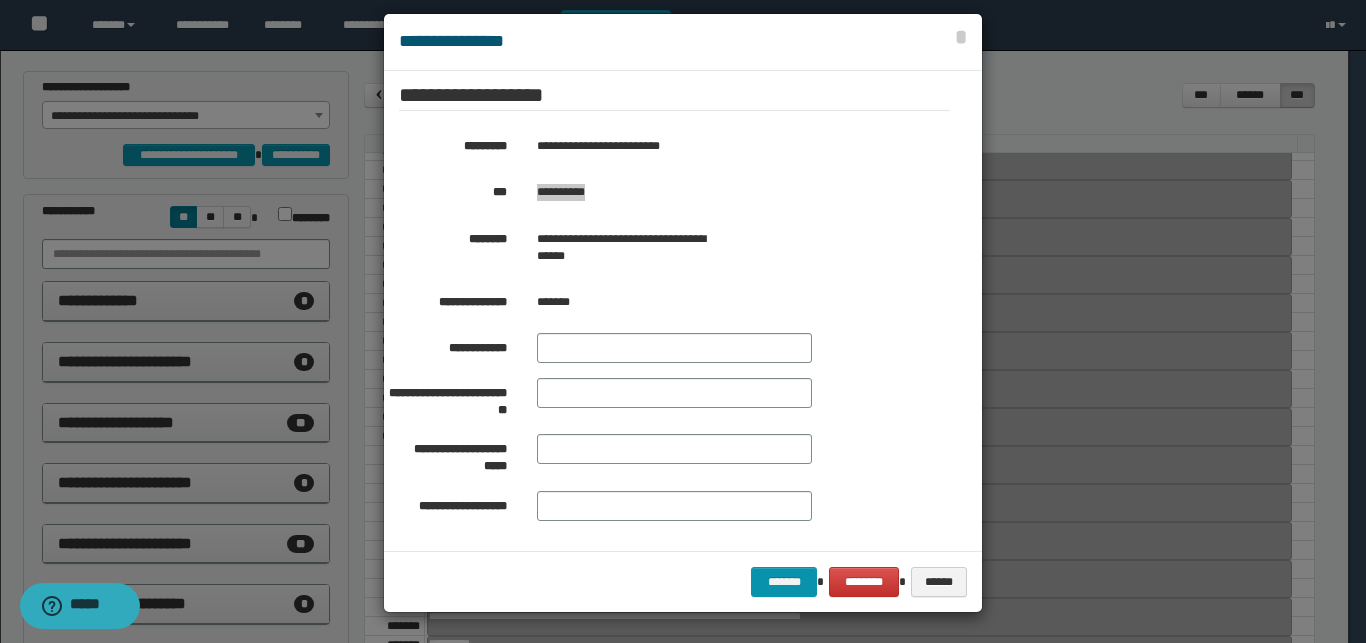 drag, startPoint x: 596, startPoint y: 186, endPoint x: 529, endPoint y: 194, distance: 67.47592 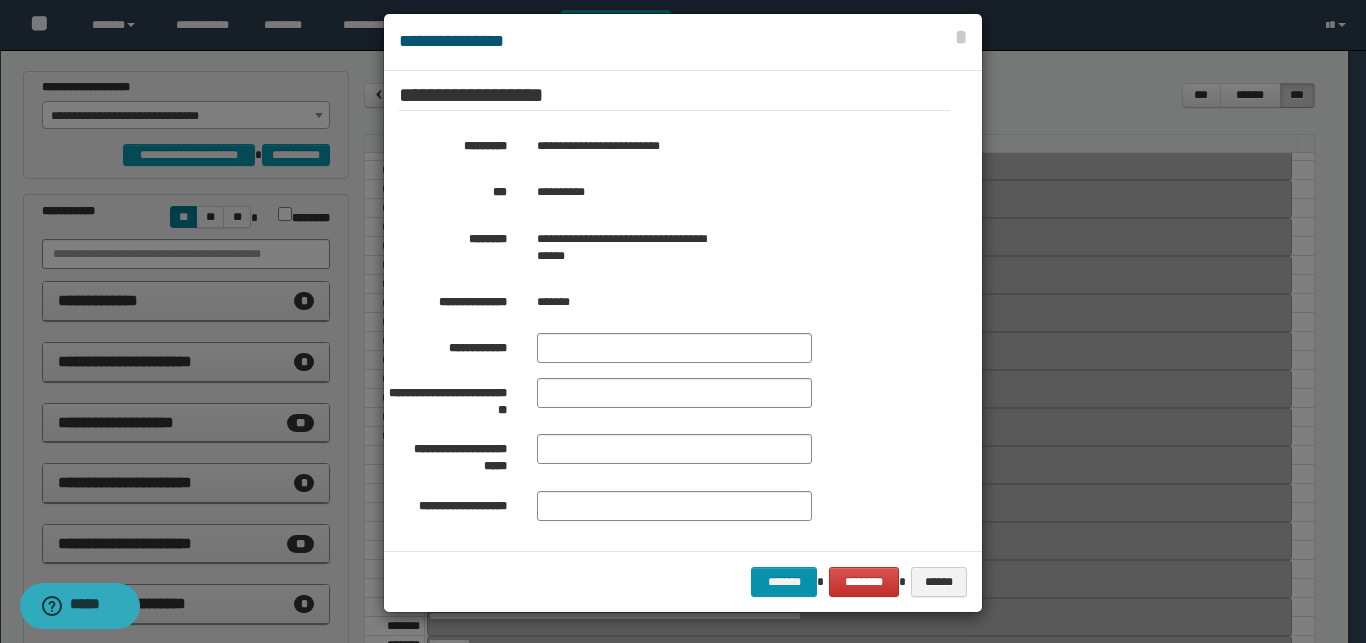 click at bounding box center (683, 313) 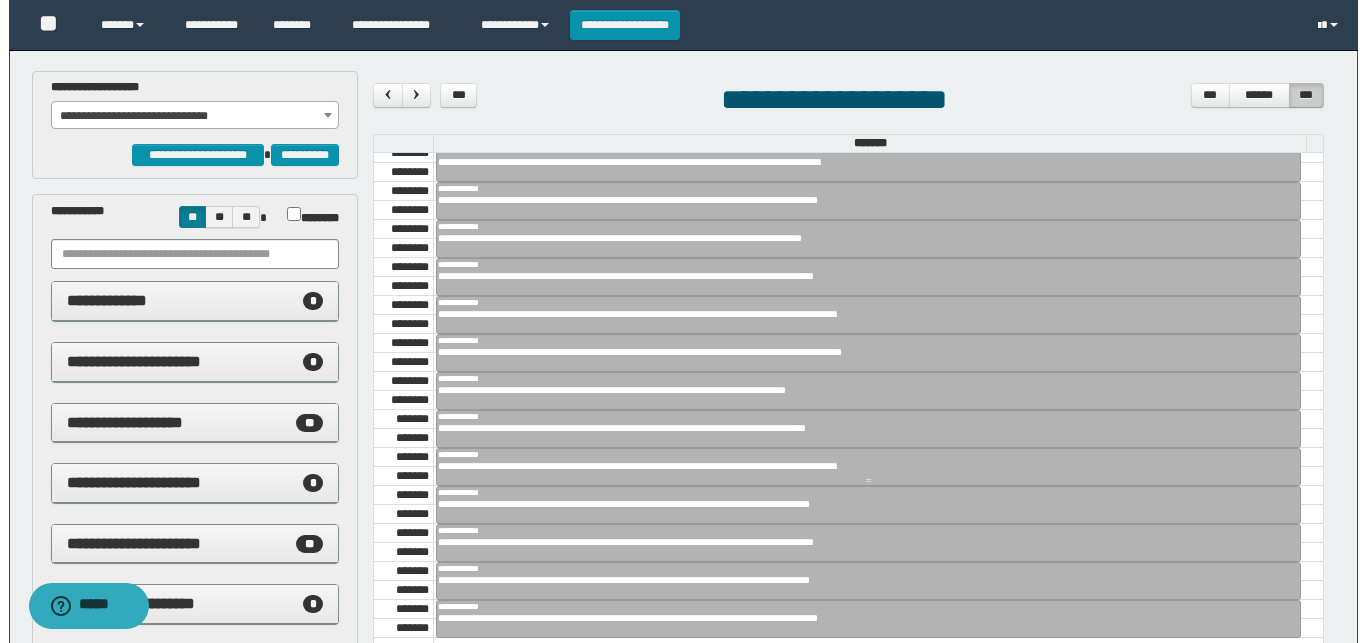 scroll, scrollTop: 1189, scrollLeft: 0, axis: vertical 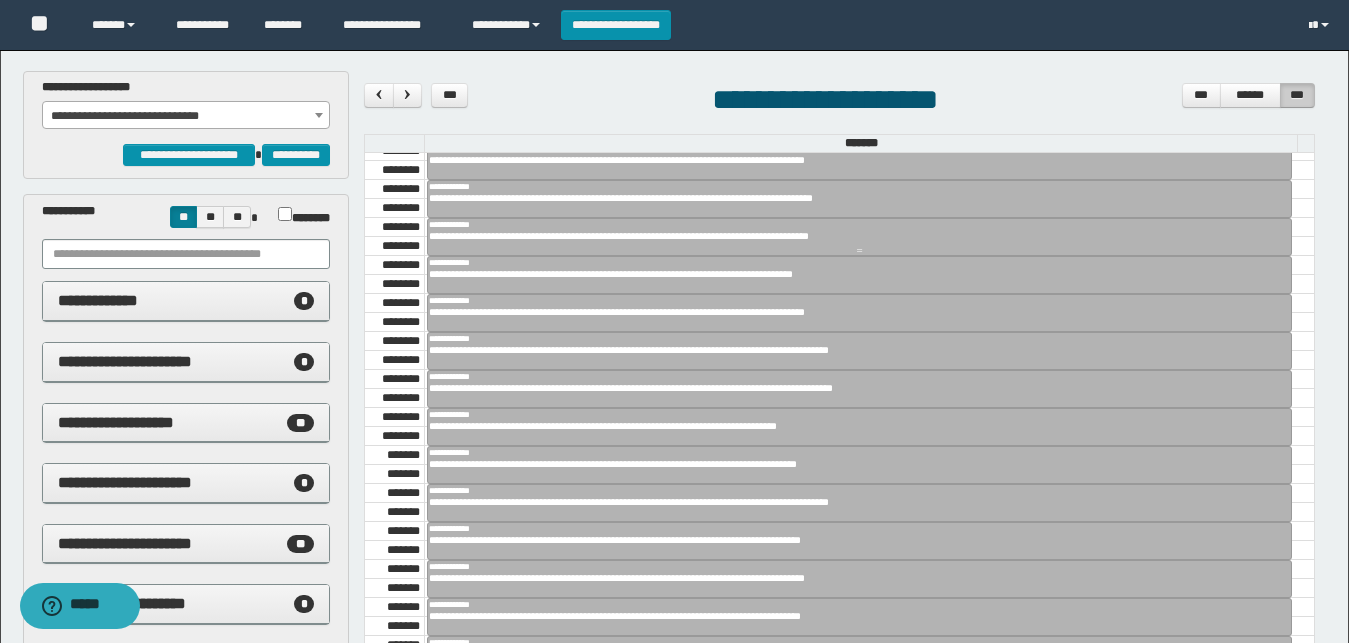 click on "**********" at bounding box center [851, 236] 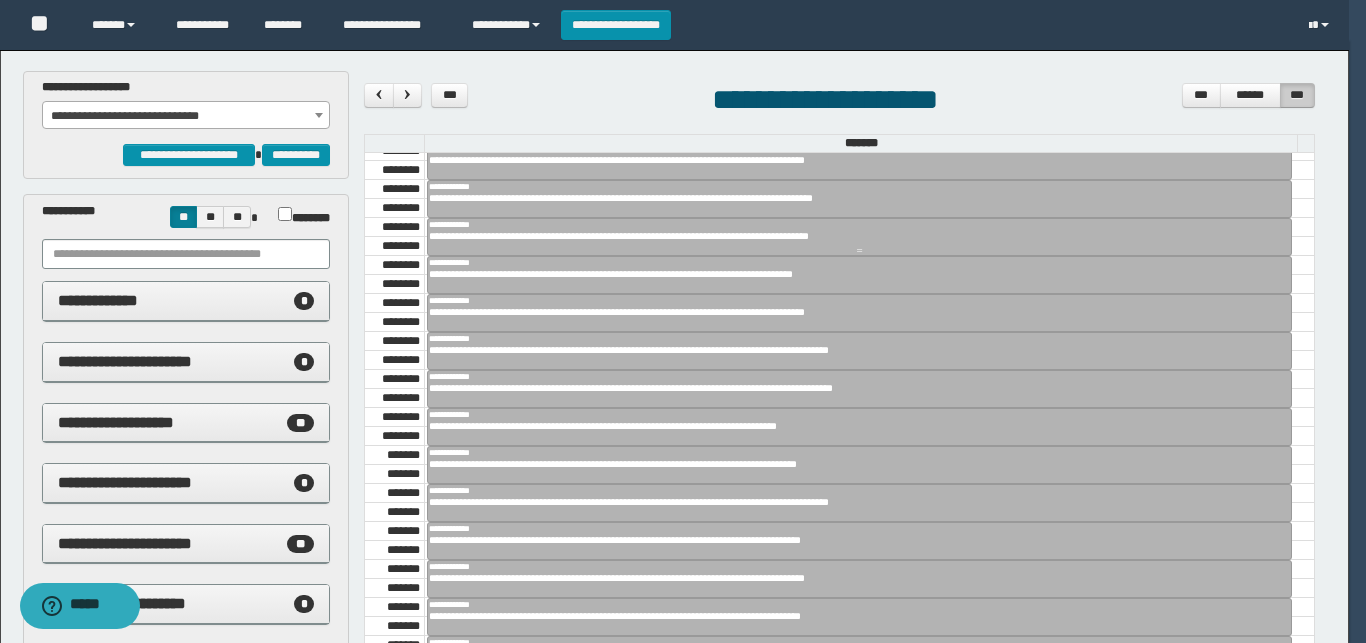 scroll, scrollTop: 395, scrollLeft: 0, axis: vertical 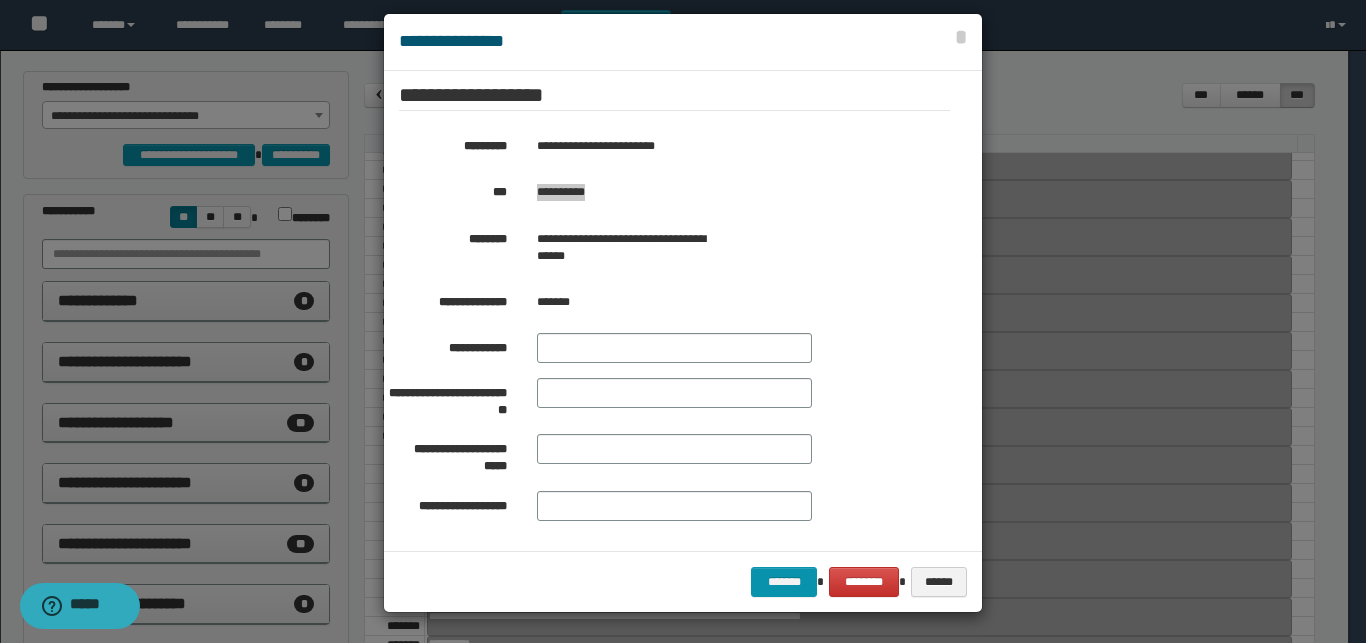 drag, startPoint x: 599, startPoint y: 185, endPoint x: 530, endPoint y: 199, distance: 70.40597 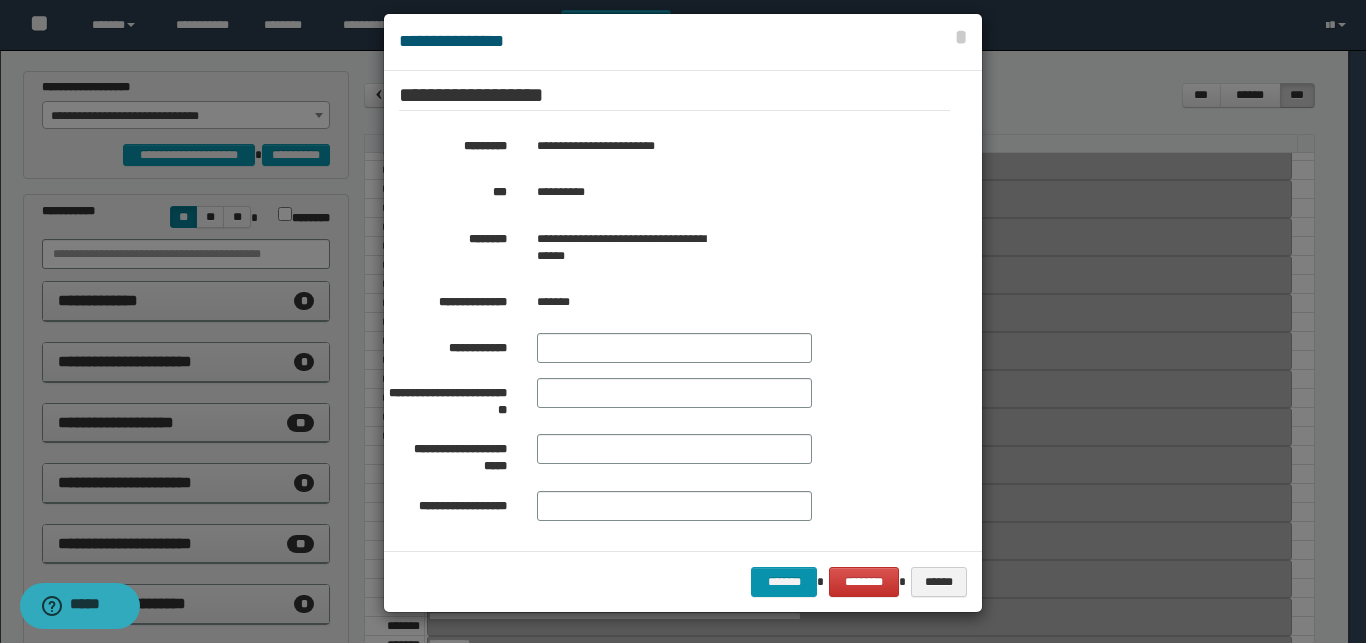 click at bounding box center (683, 313) 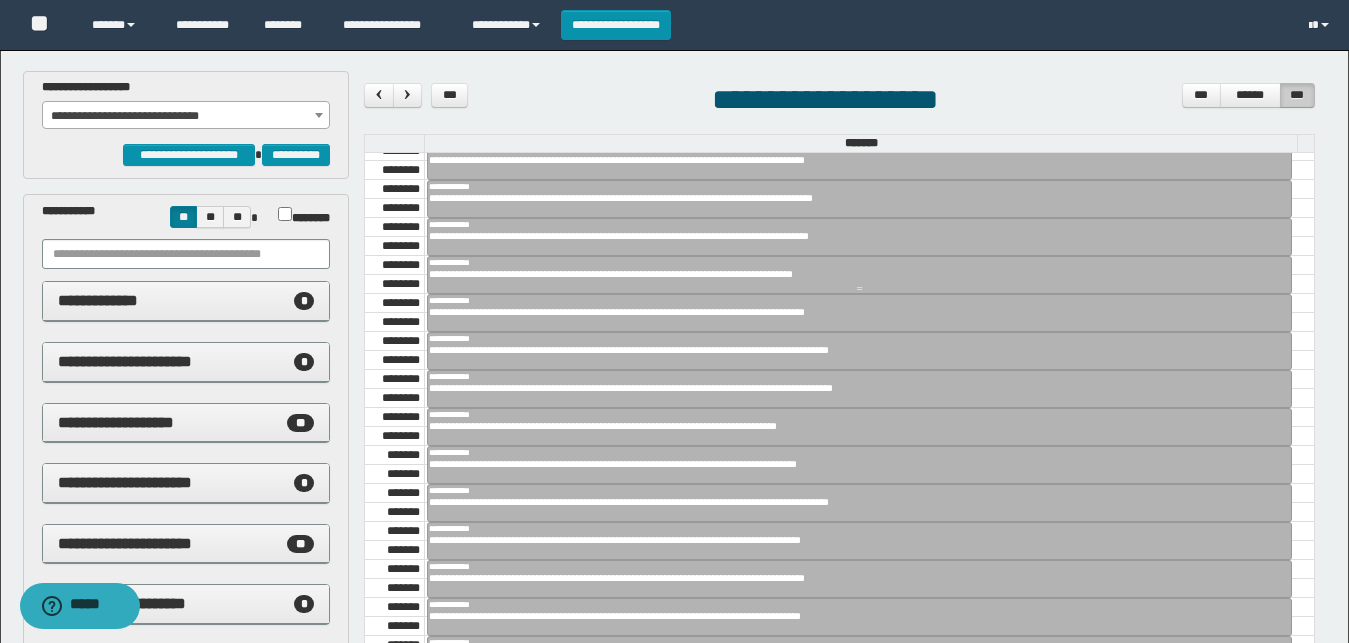 click on "**********" at bounding box center (851, 274) 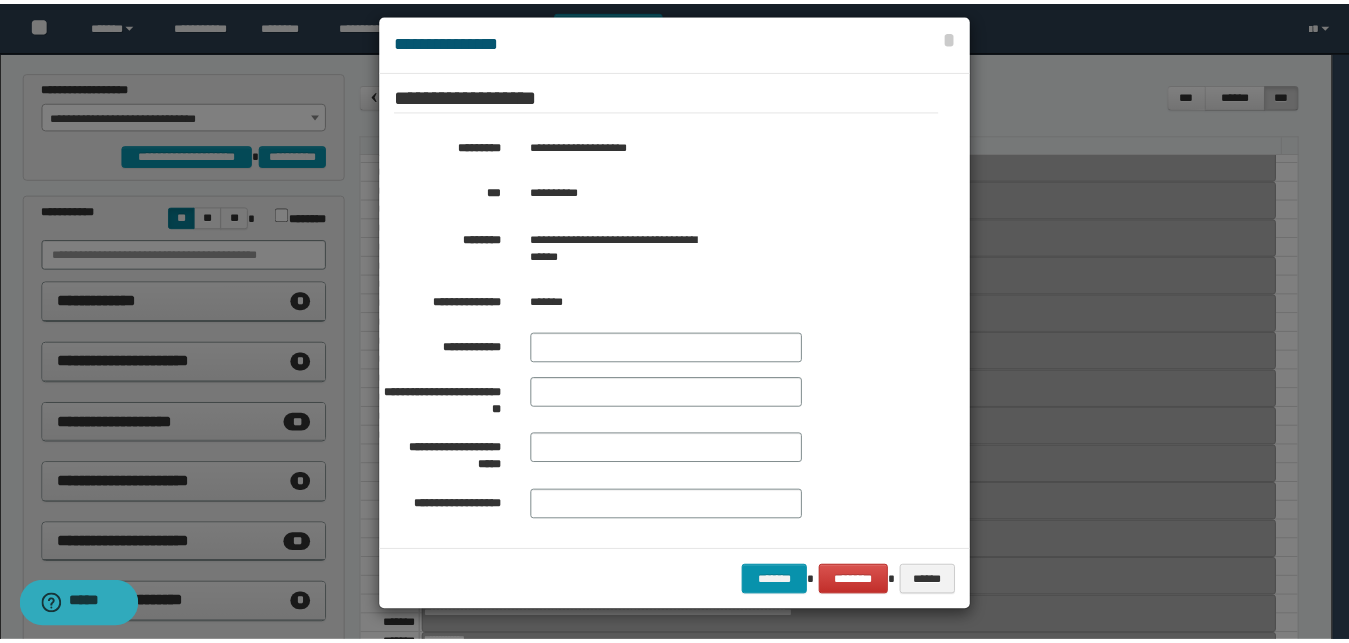 scroll, scrollTop: 395, scrollLeft: 0, axis: vertical 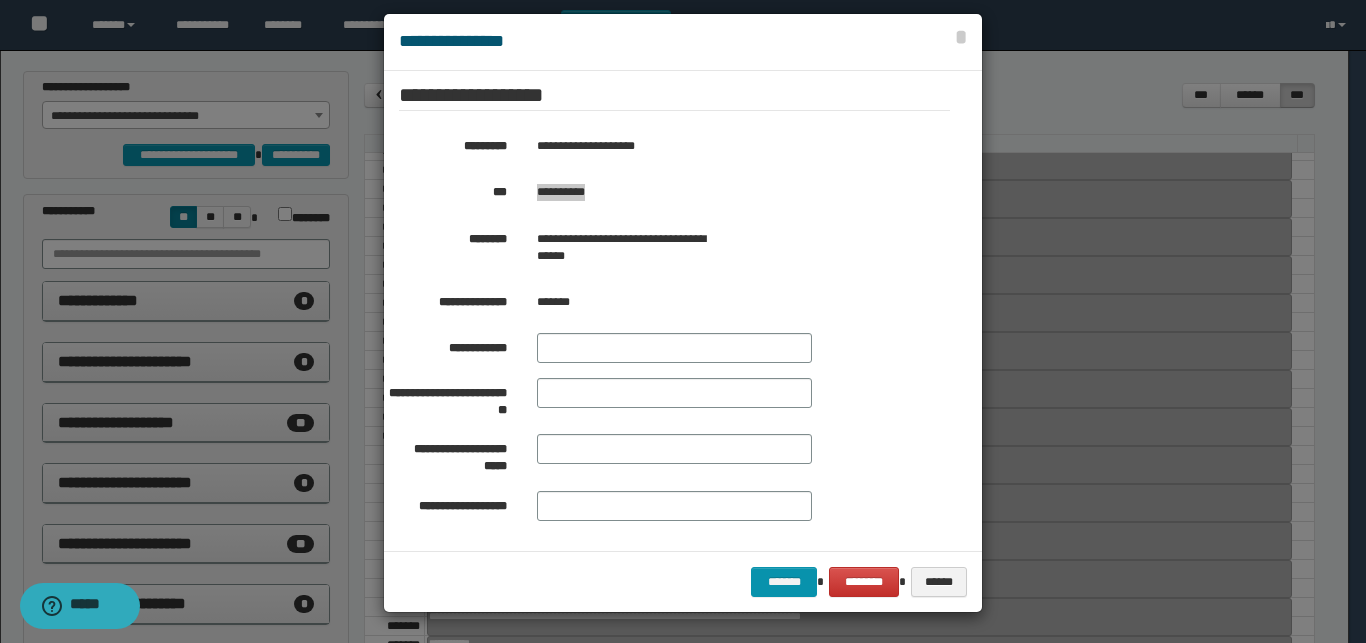 drag, startPoint x: 600, startPoint y: 193, endPoint x: 529, endPoint y: 205, distance: 72.00694 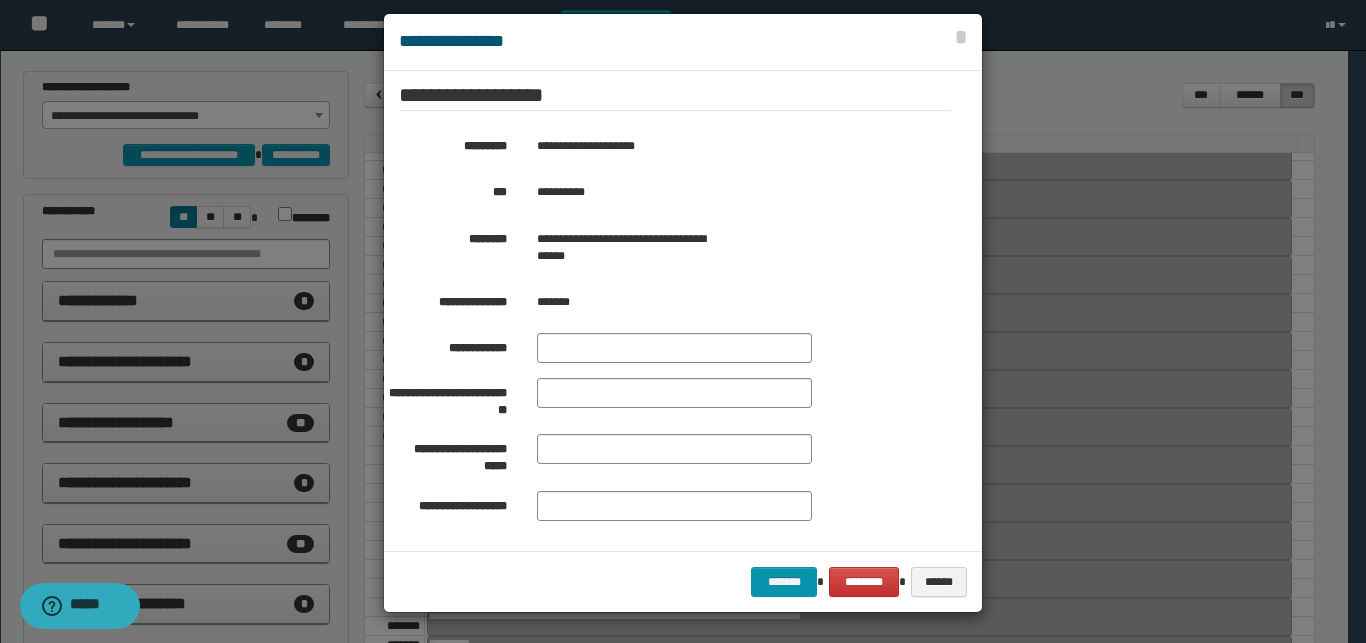 click at bounding box center [683, 313] 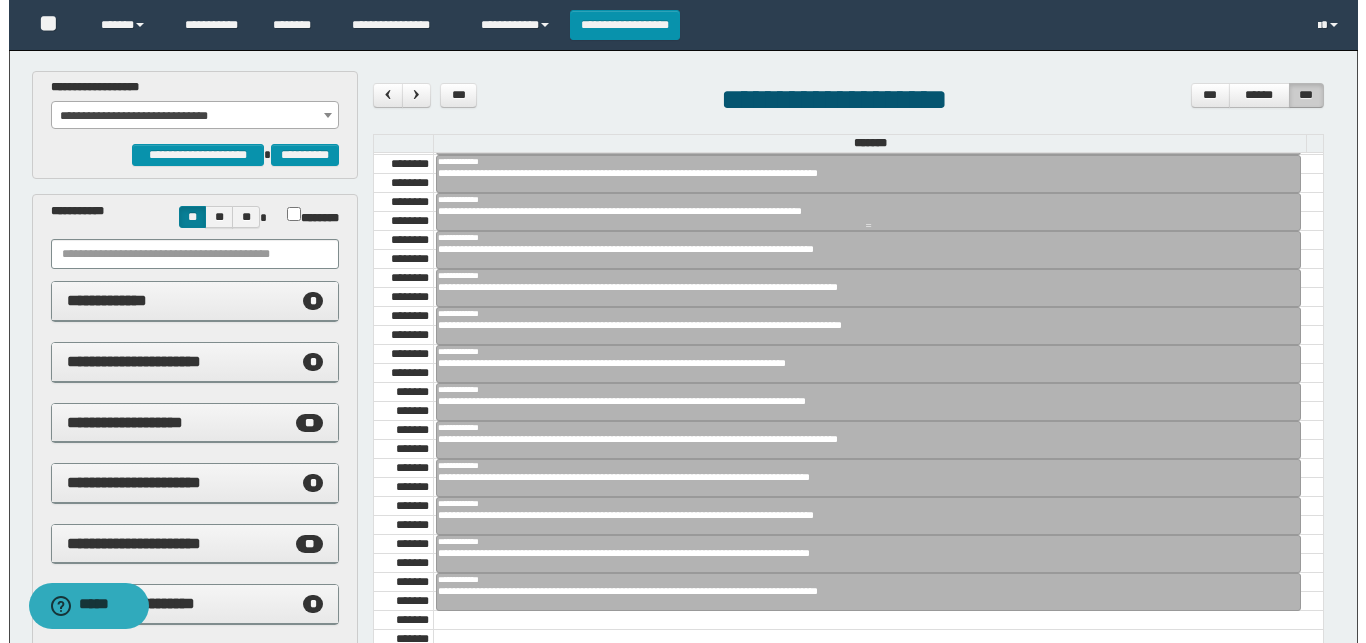 scroll, scrollTop: 1273, scrollLeft: 0, axis: vertical 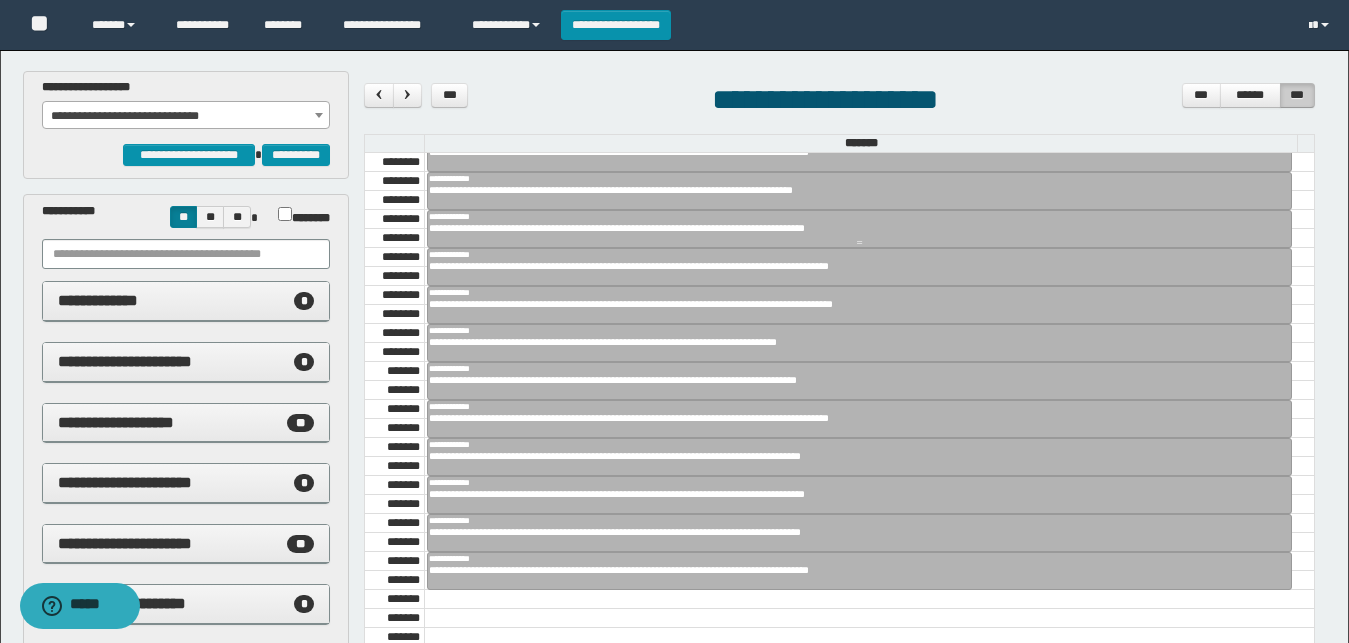 click at bounding box center [859, 229] 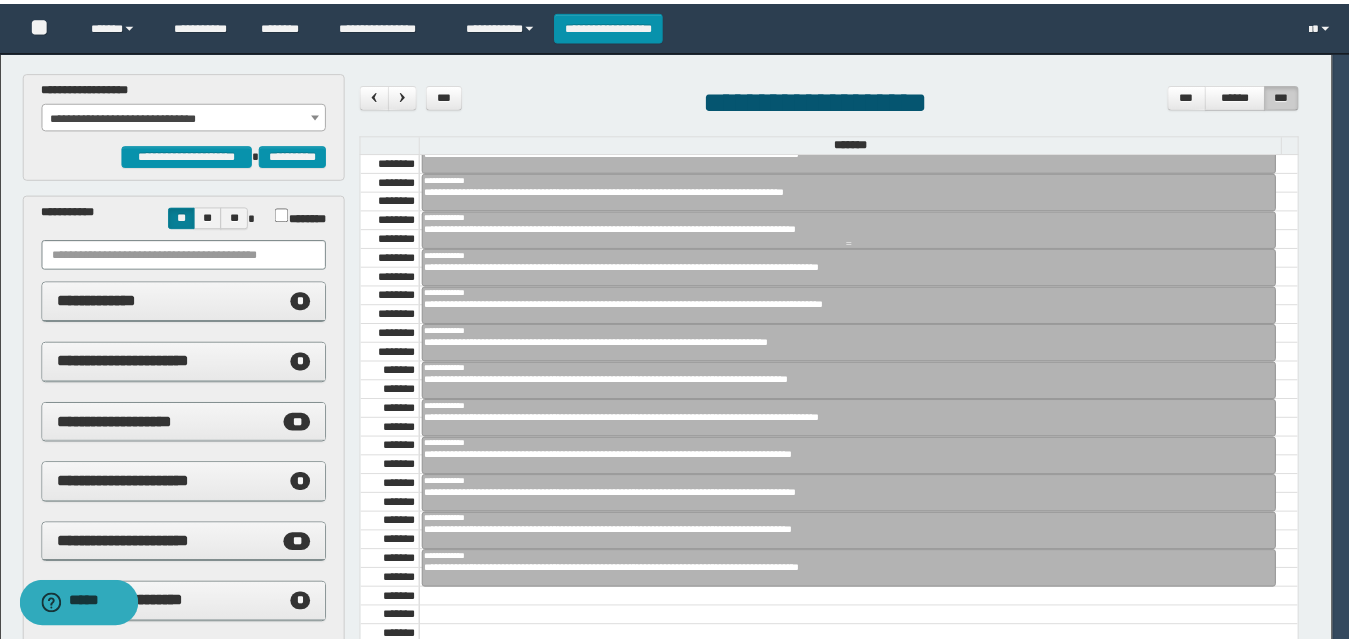 scroll, scrollTop: 395, scrollLeft: 0, axis: vertical 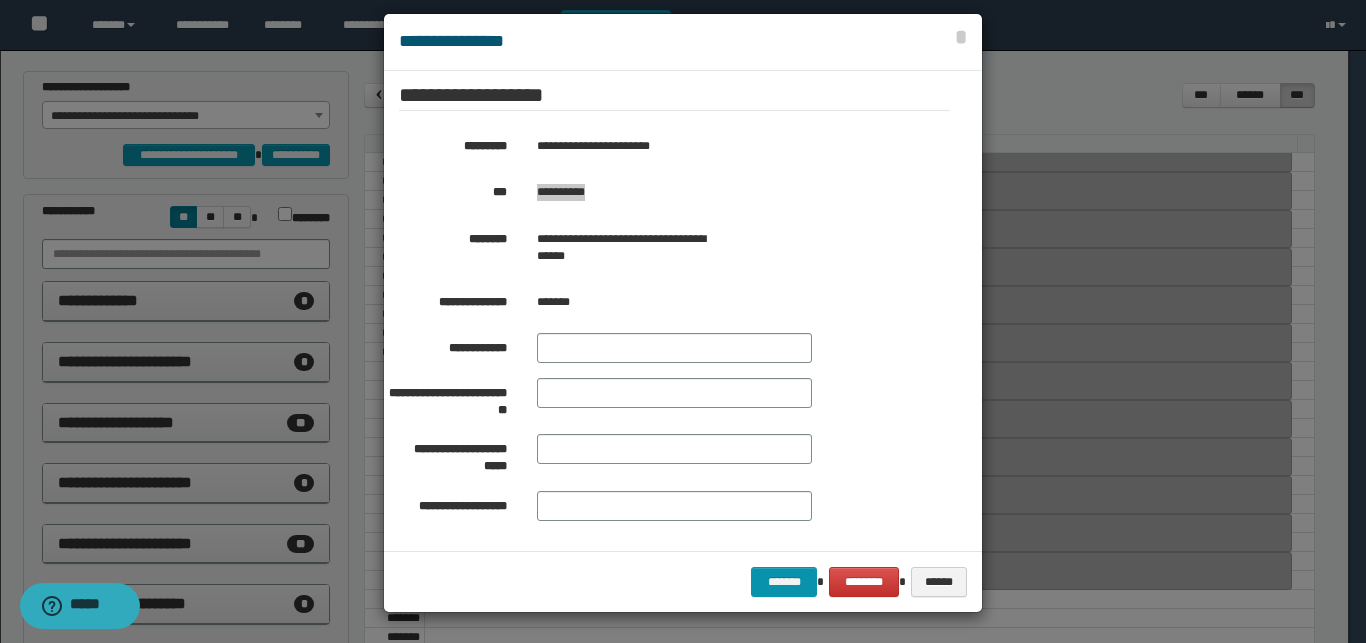 drag, startPoint x: 597, startPoint y: 195, endPoint x: 529, endPoint y: 201, distance: 68.26419 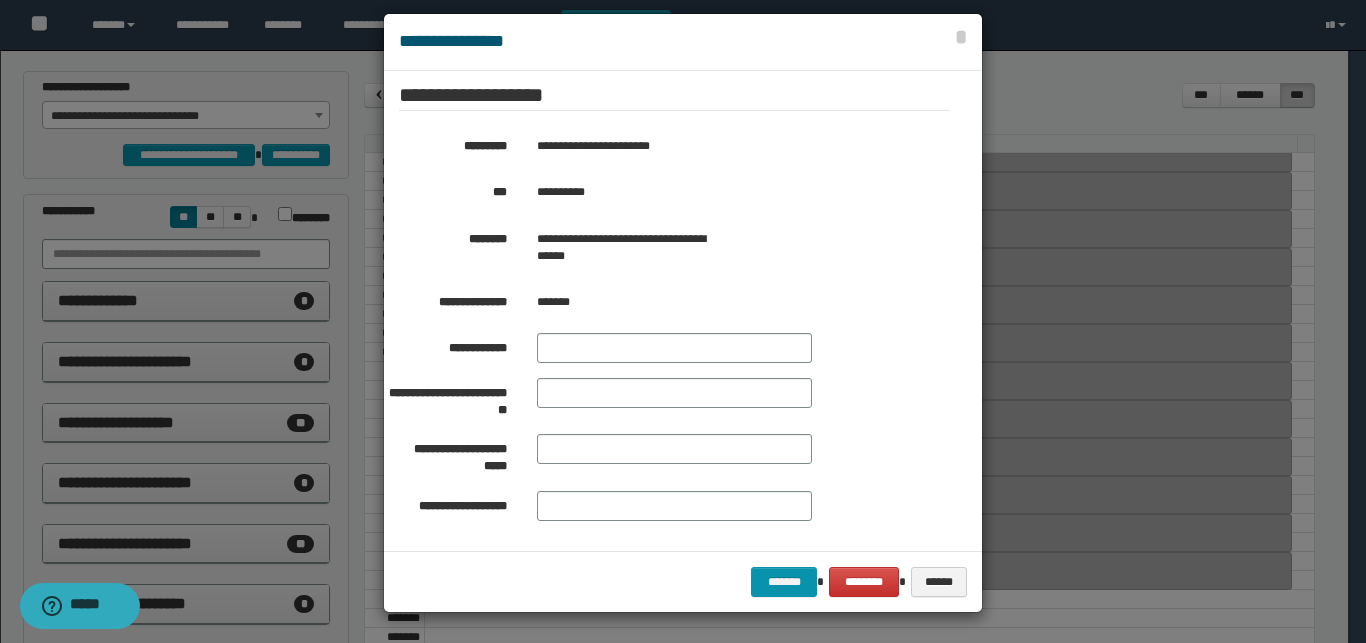 click at bounding box center (683, 313) 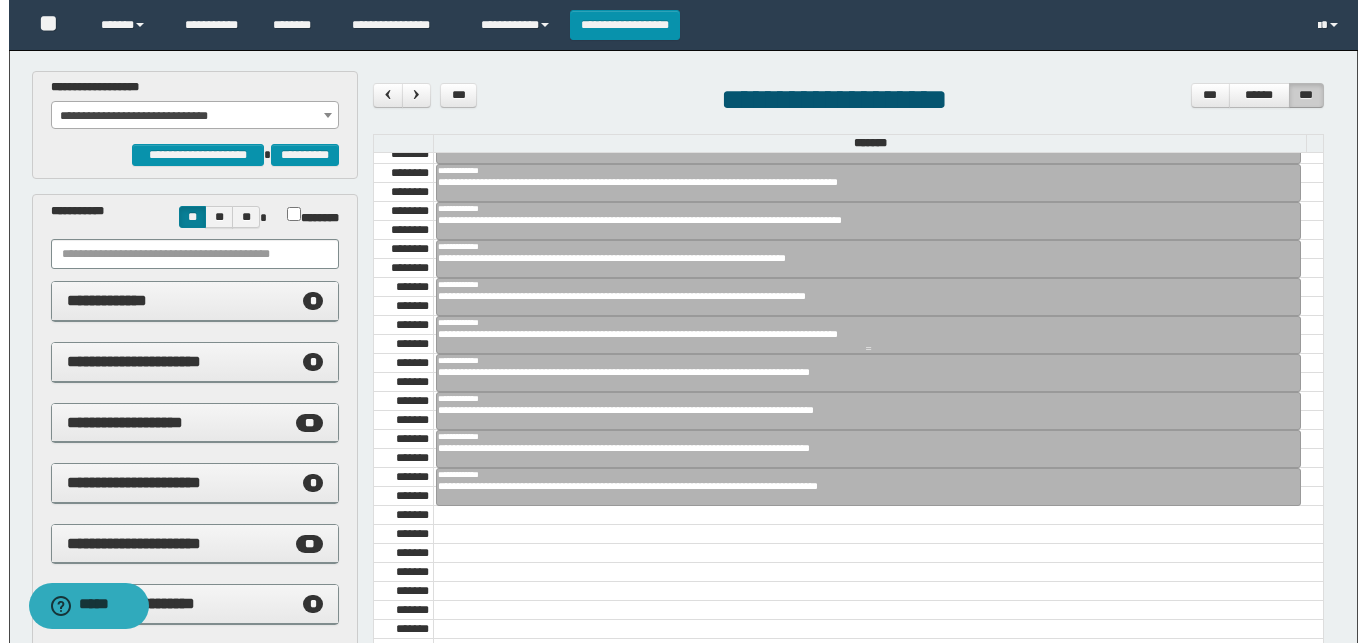 scroll, scrollTop: 1273, scrollLeft: 0, axis: vertical 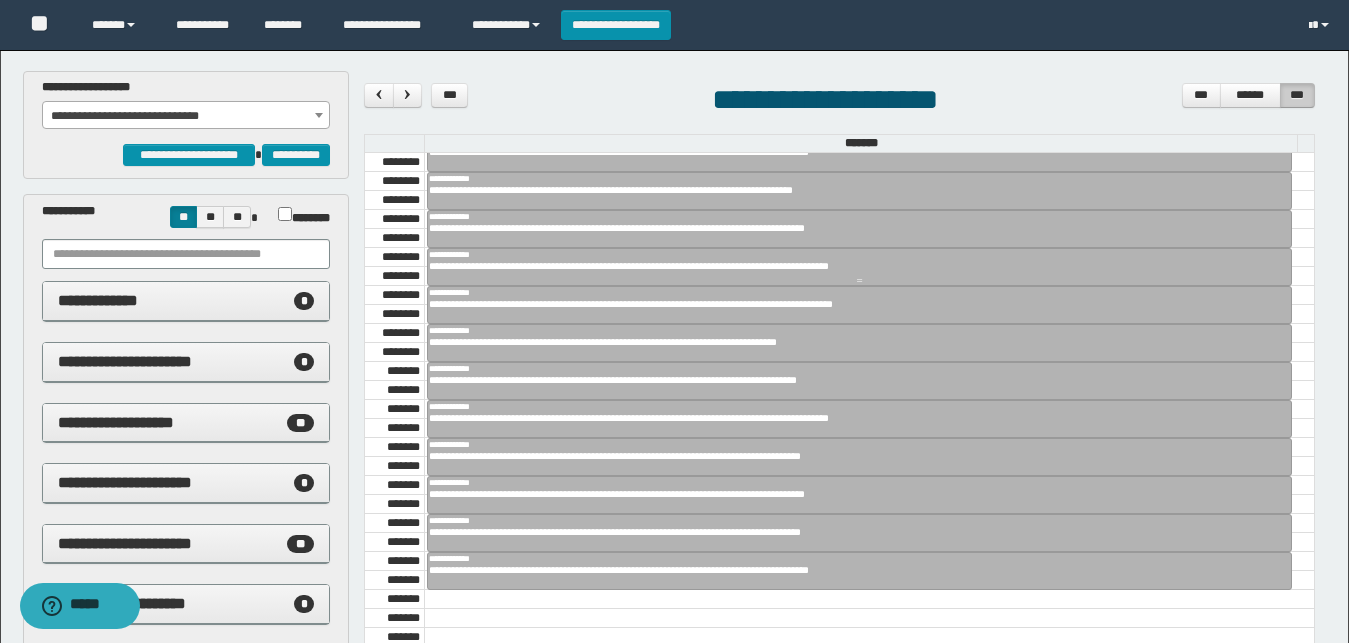 click on "**********" at bounding box center [859, 254] 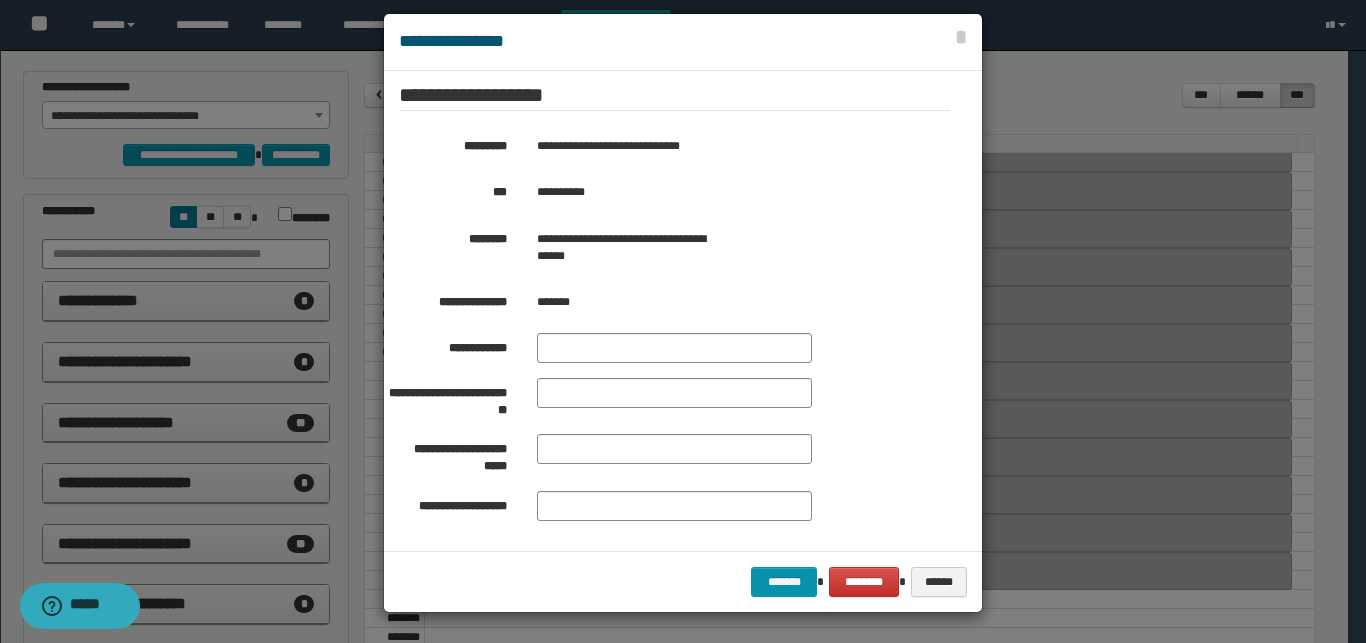 scroll, scrollTop: 395, scrollLeft: 0, axis: vertical 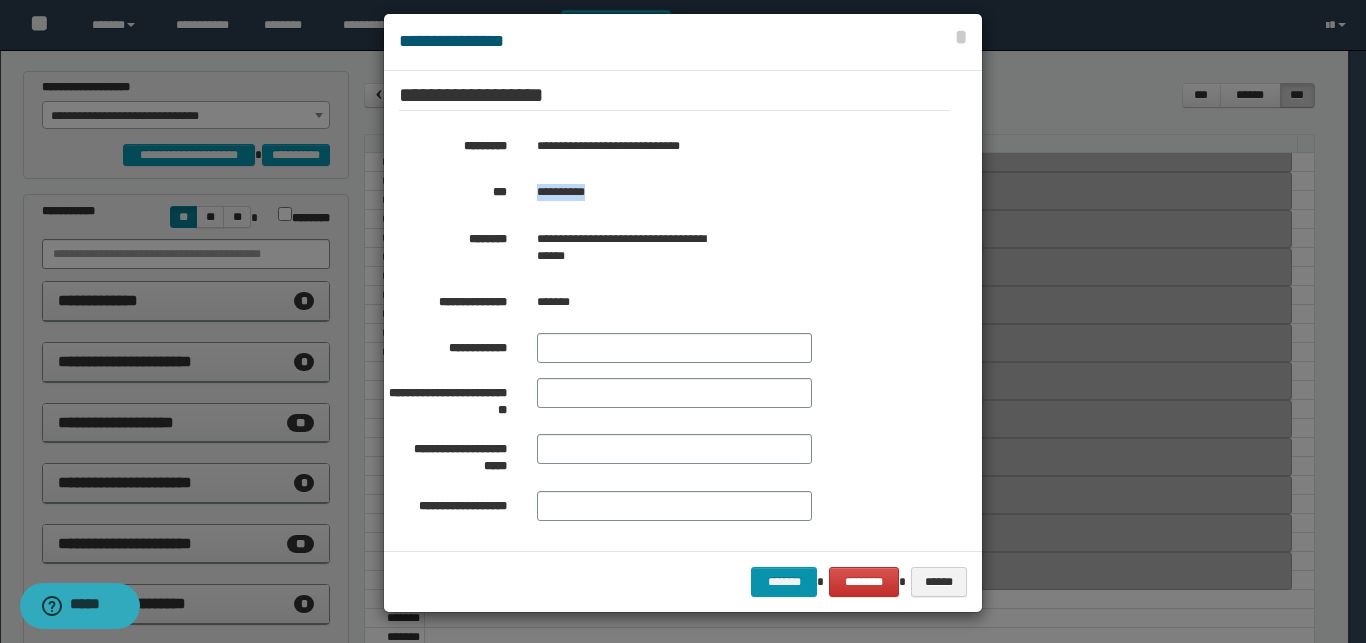 drag, startPoint x: 600, startPoint y: 190, endPoint x: 531, endPoint y: 201, distance: 69.87131 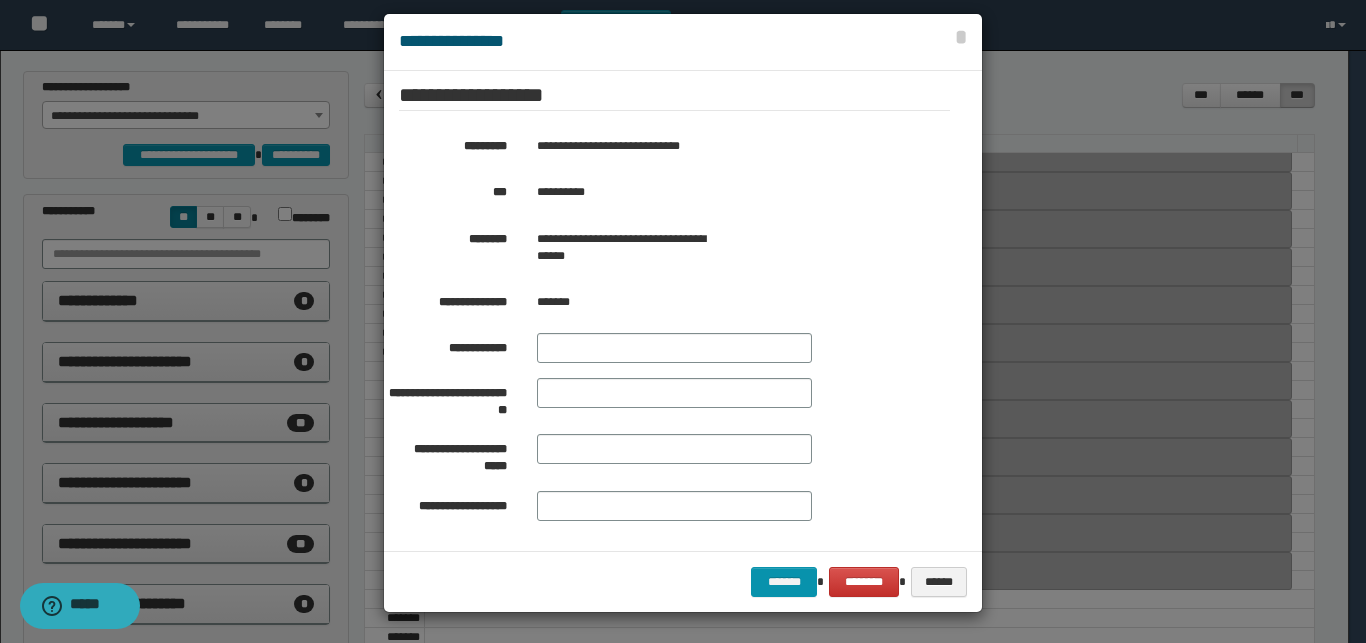 click at bounding box center [683, 313] 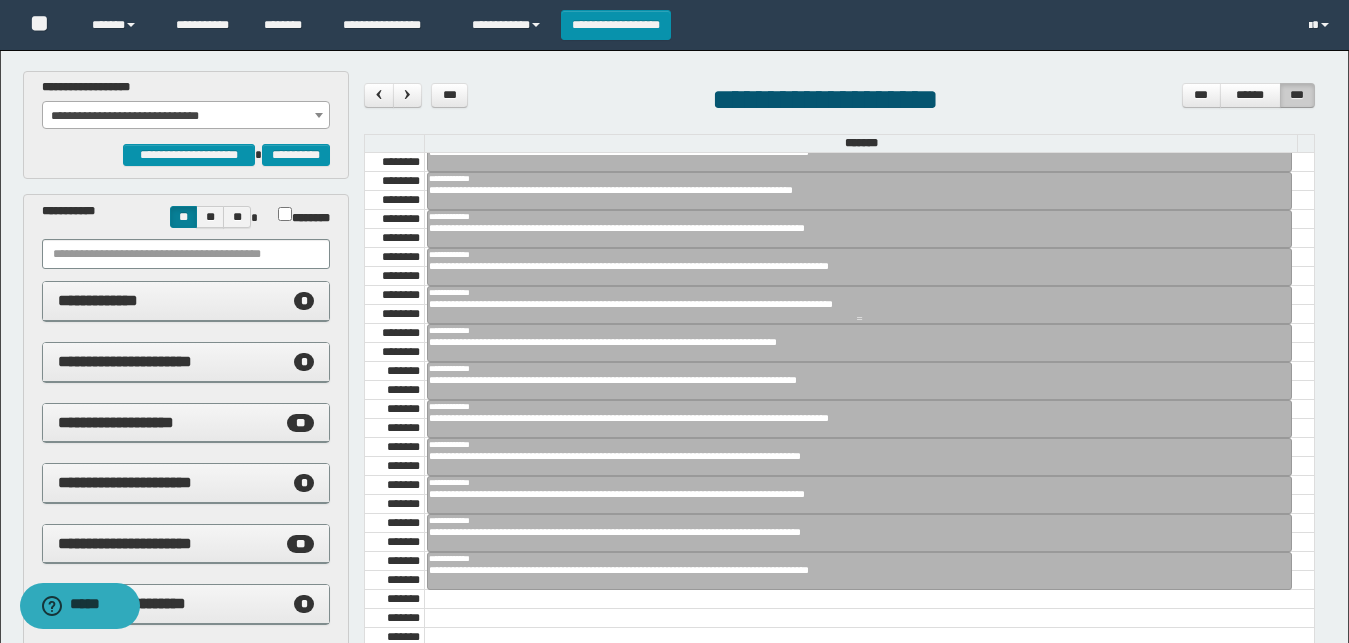 click on "**********" at bounding box center (851, 304) 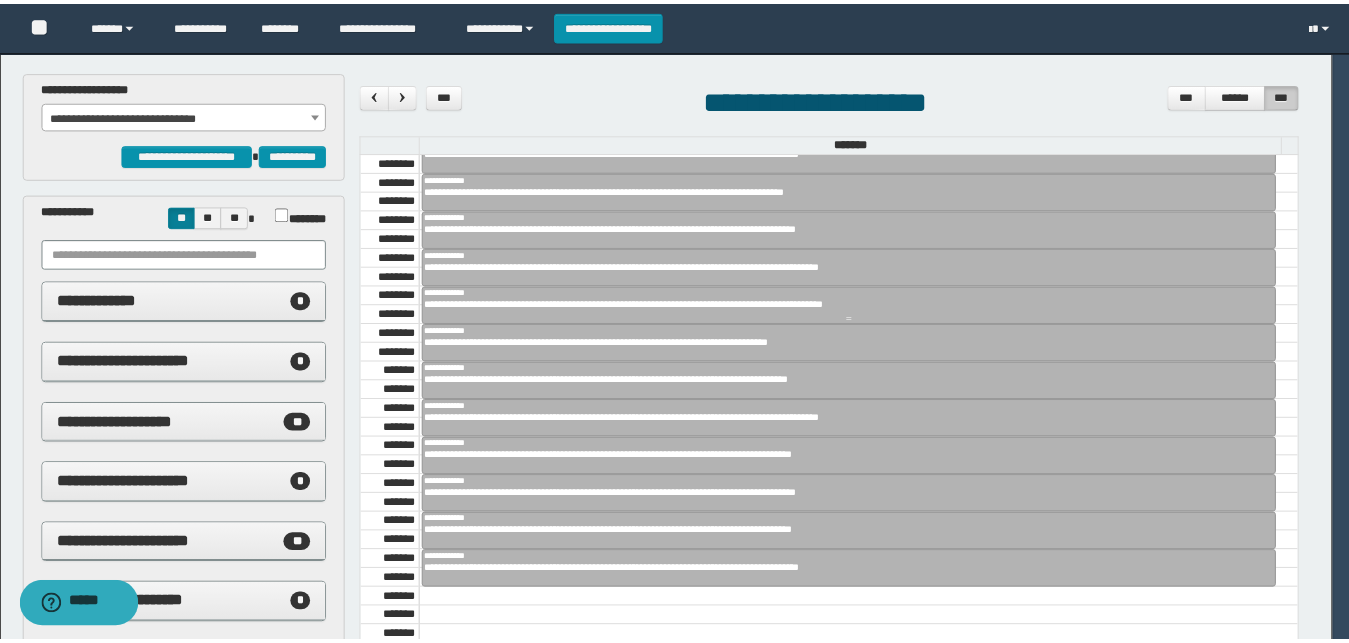 scroll, scrollTop: 395, scrollLeft: 0, axis: vertical 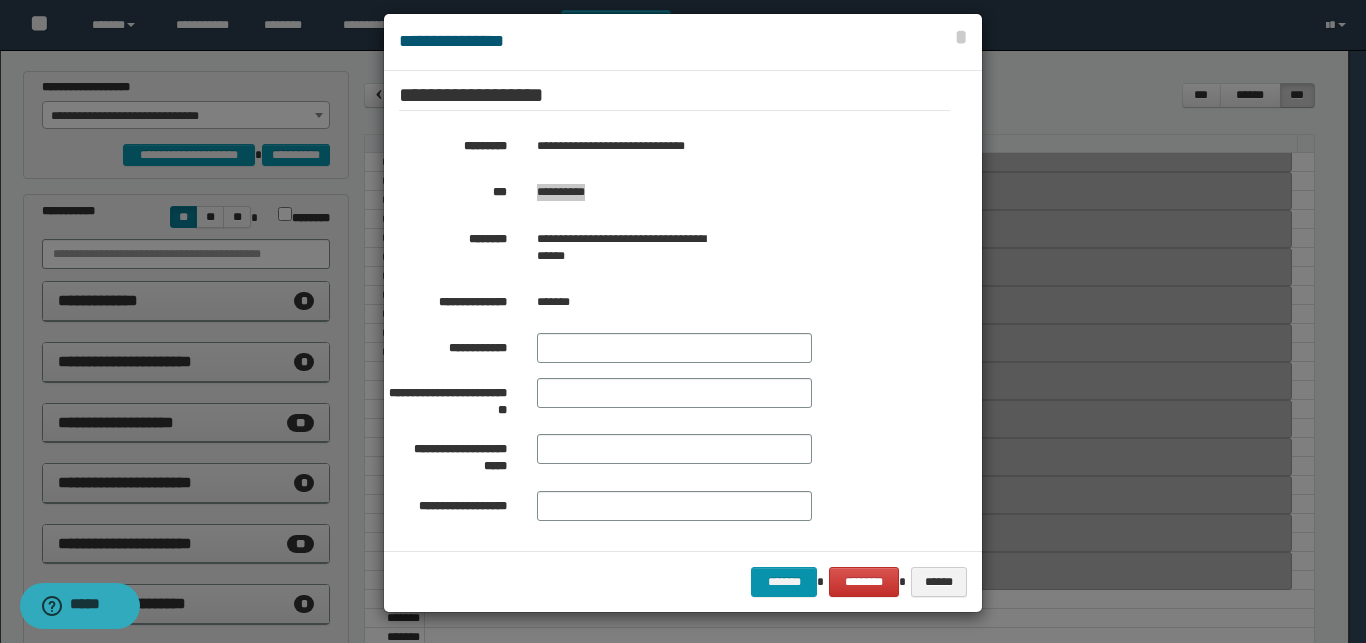 drag, startPoint x: 603, startPoint y: 187, endPoint x: 529, endPoint y: 198, distance: 74.8131 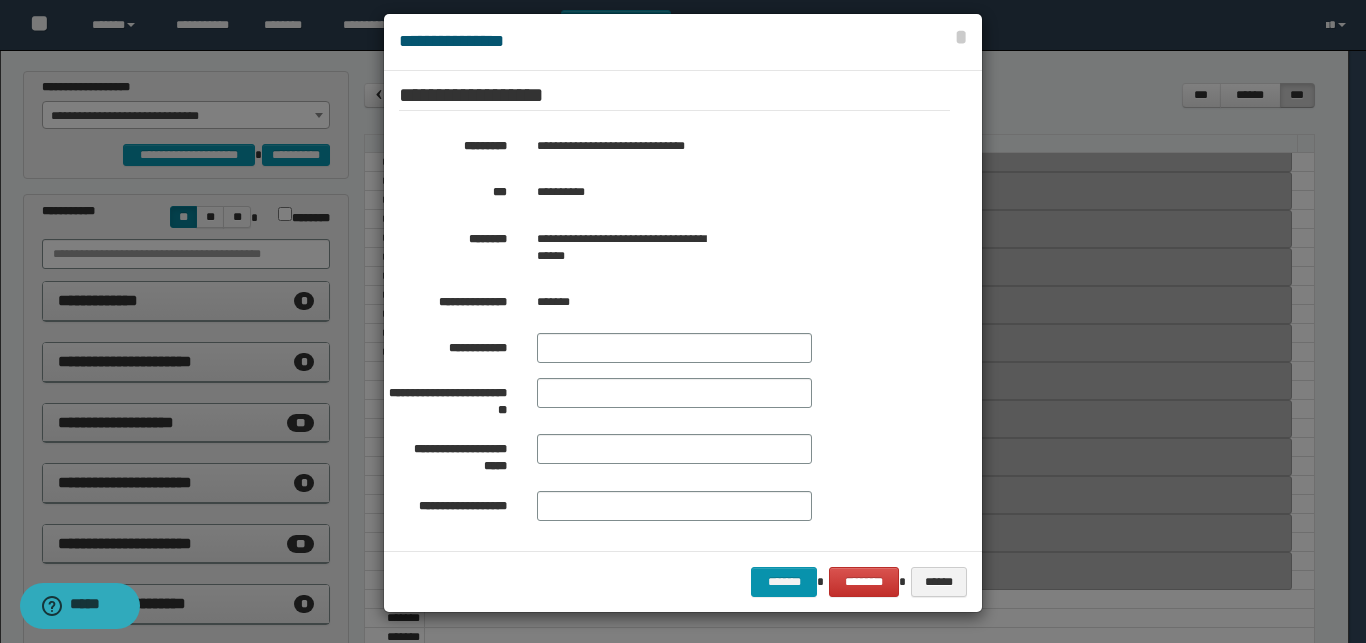 click at bounding box center [683, 313] 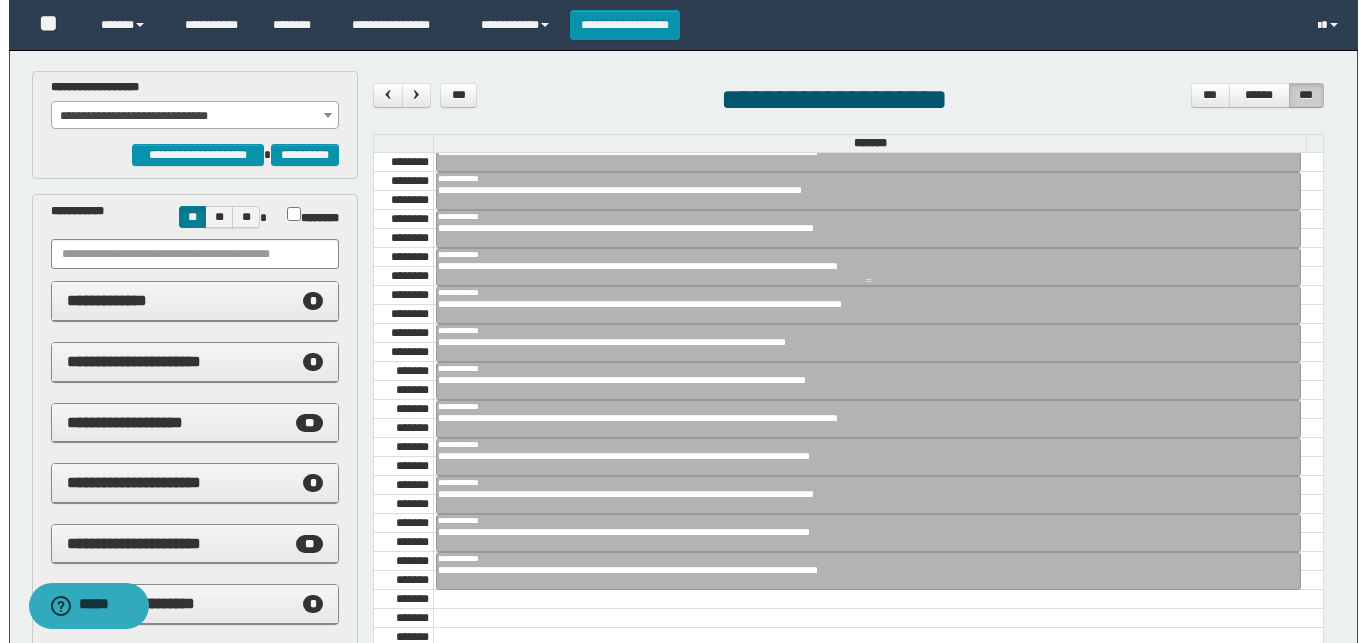 scroll, scrollTop: 1357, scrollLeft: 0, axis: vertical 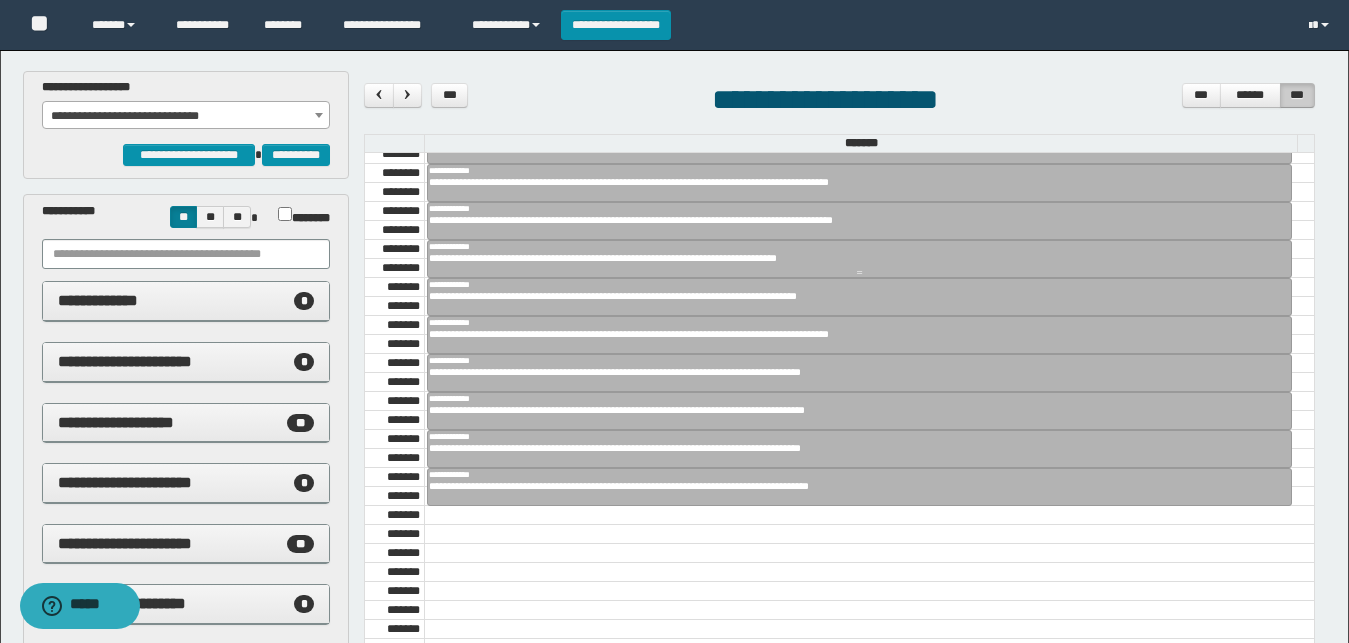 click on "**********" at bounding box center [851, 258] 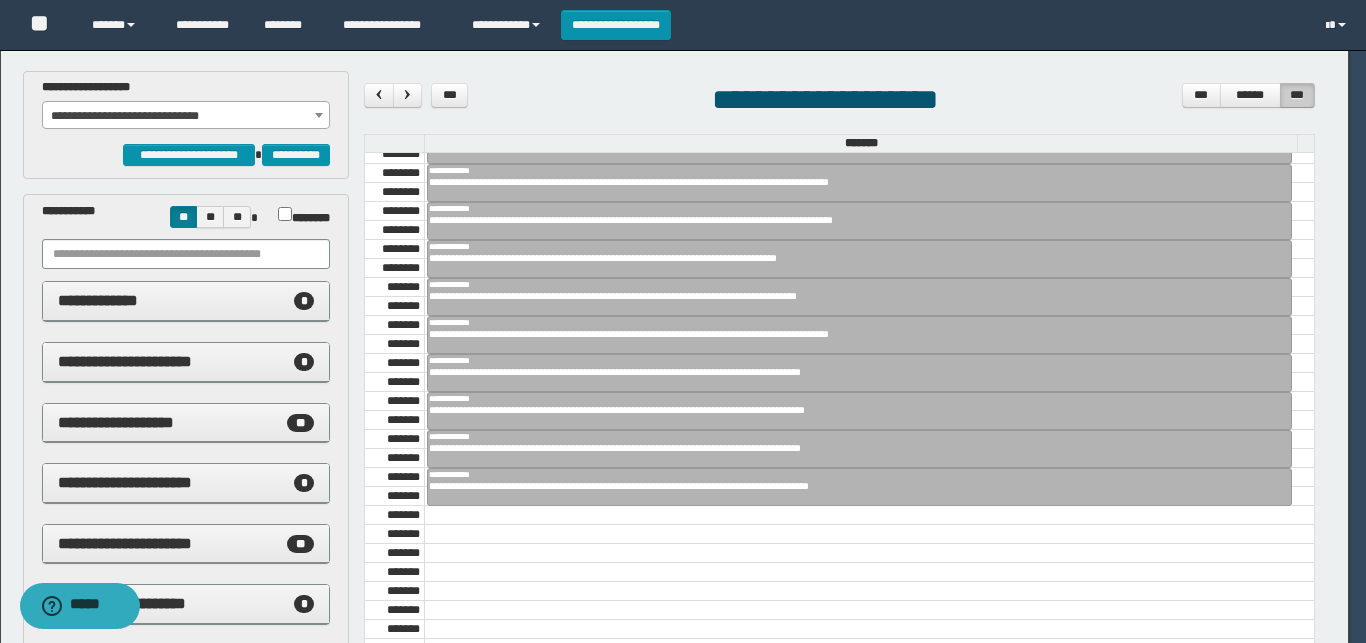 scroll, scrollTop: 395, scrollLeft: 0, axis: vertical 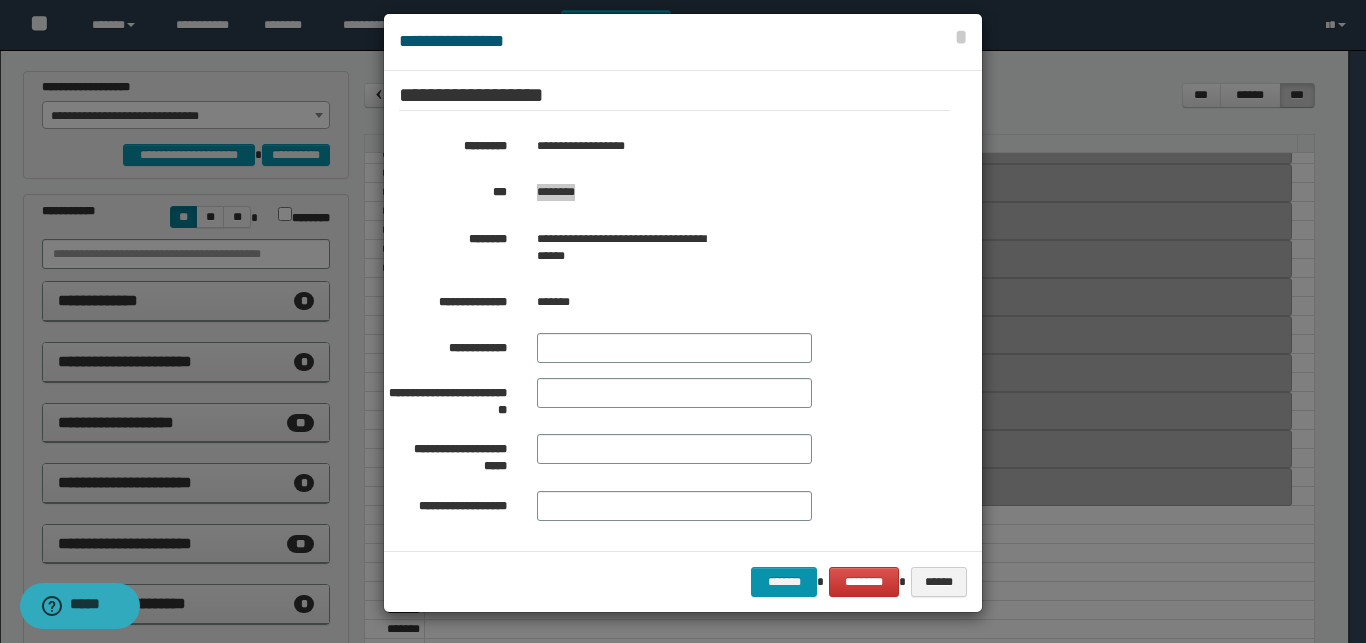 drag, startPoint x: 584, startPoint y: 190, endPoint x: 530, endPoint y: 200, distance: 54.91812 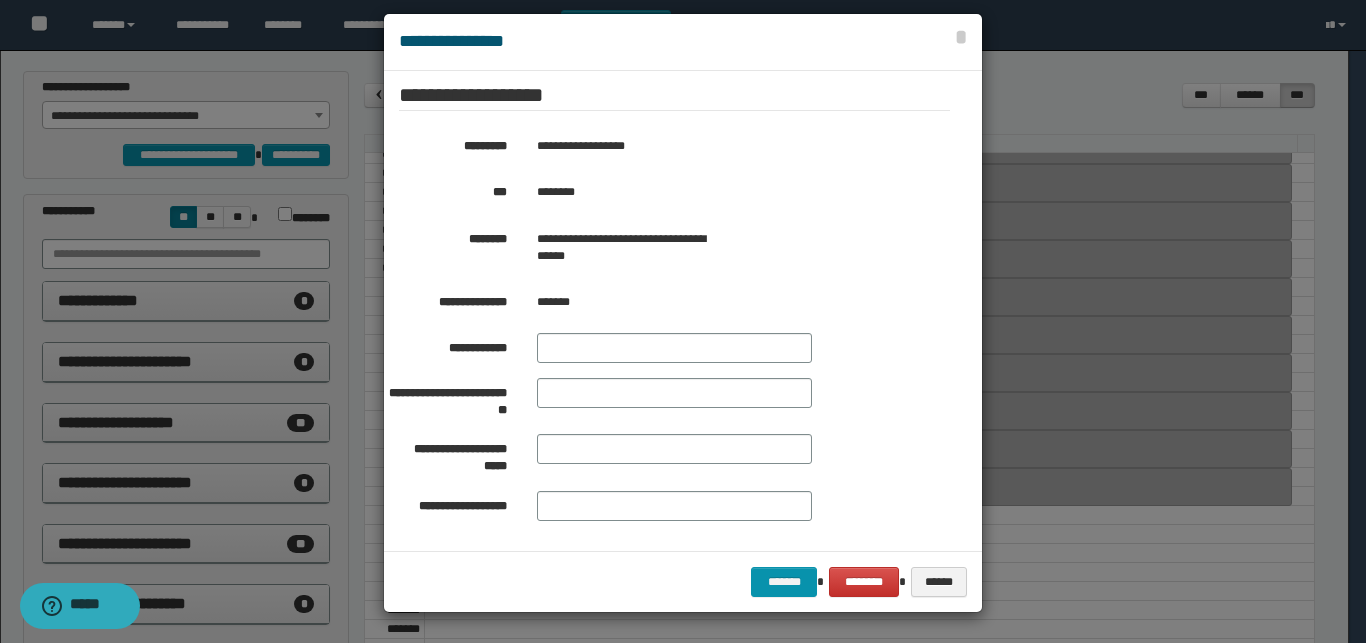 click at bounding box center (683, 313) 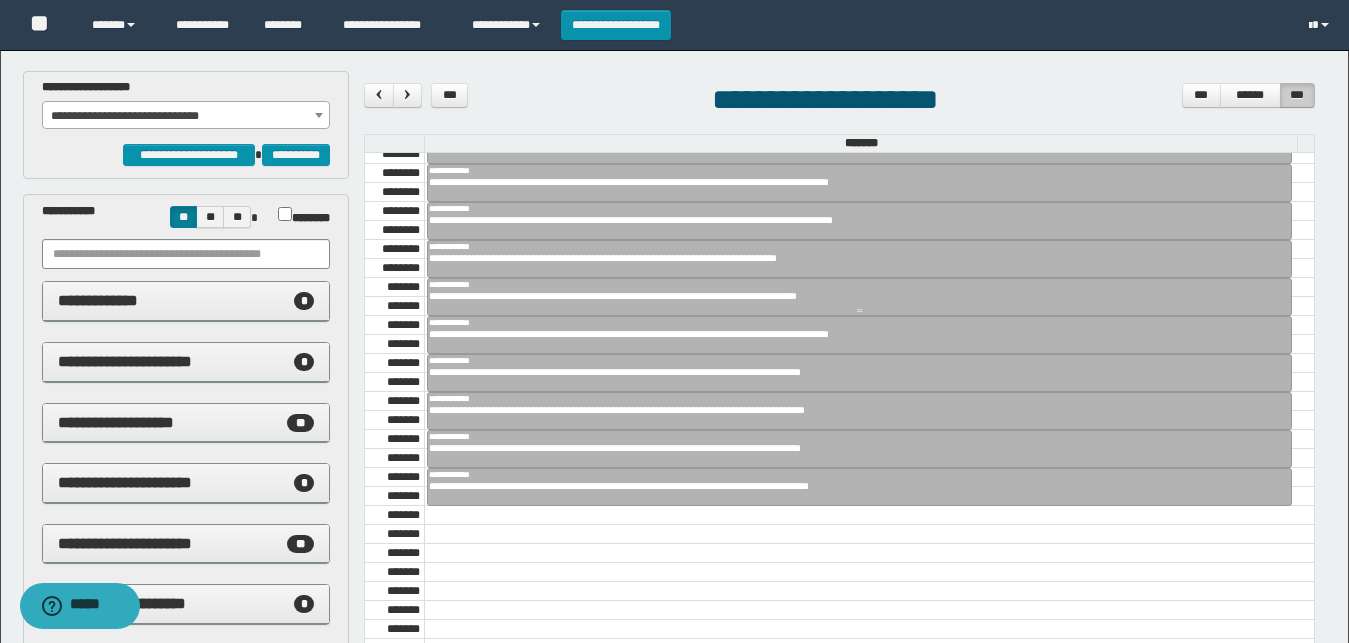 click on "**********" at bounding box center (851, 296) 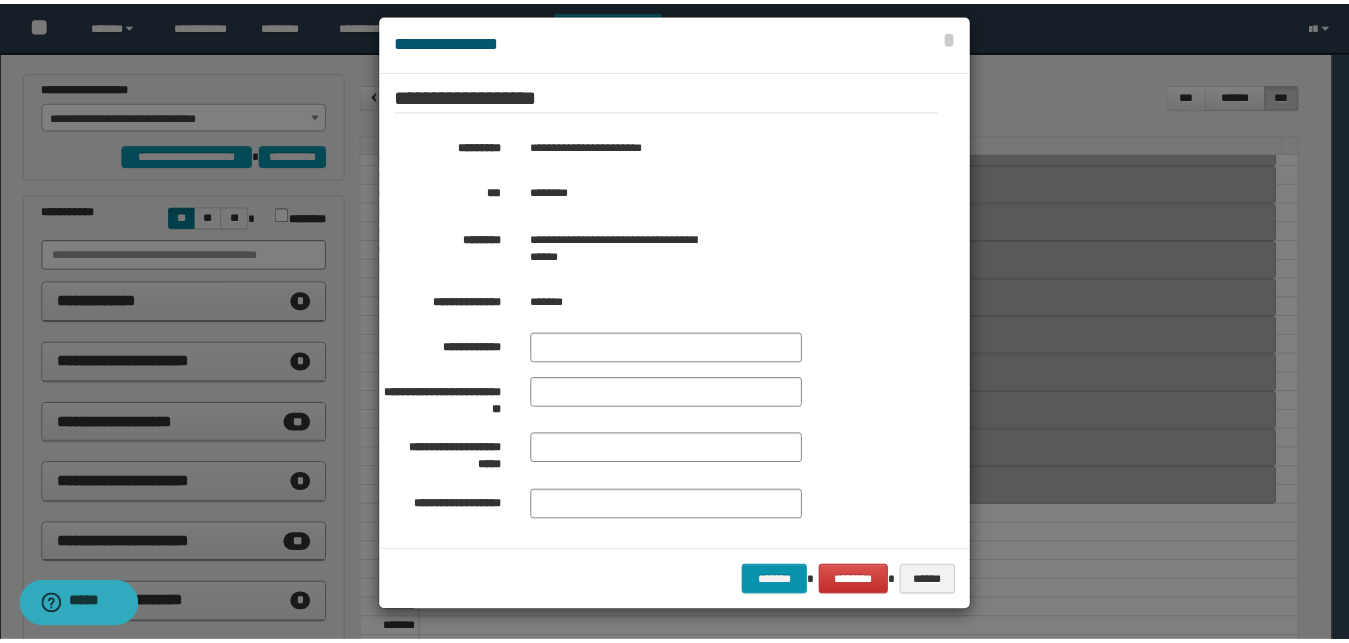 scroll, scrollTop: 395, scrollLeft: 0, axis: vertical 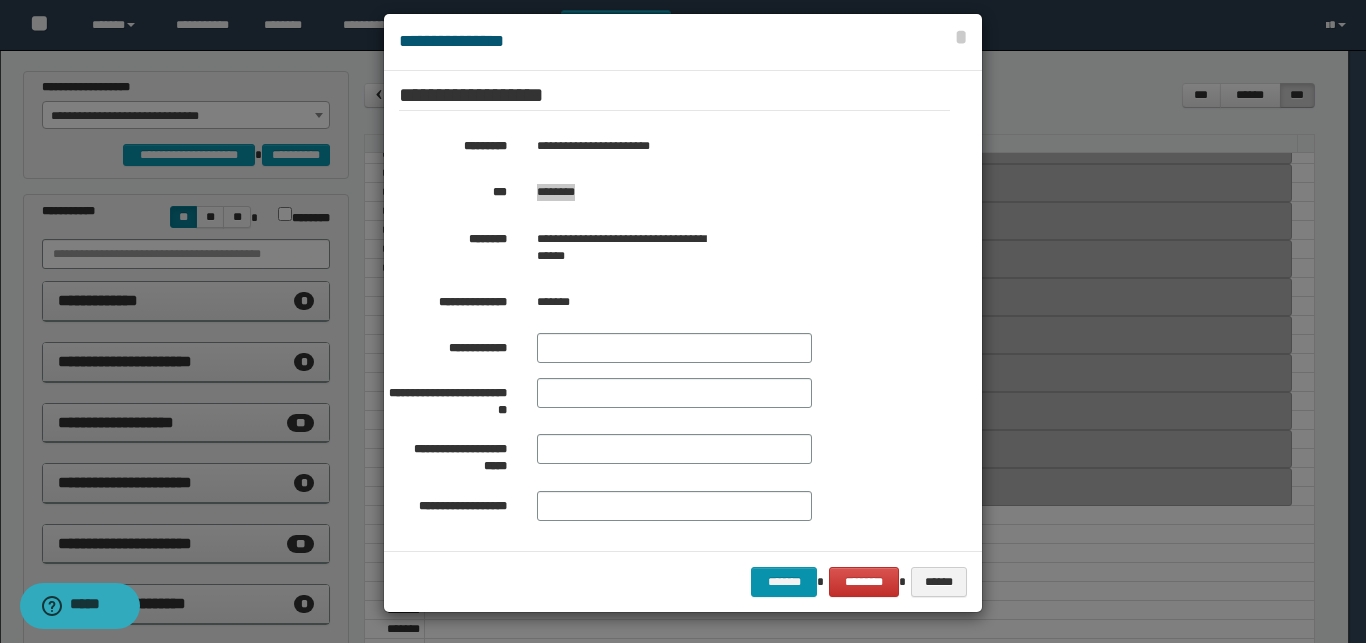 drag, startPoint x: 587, startPoint y: 187, endPoint x: 529, endPoint y: 196, distance: 58.694122 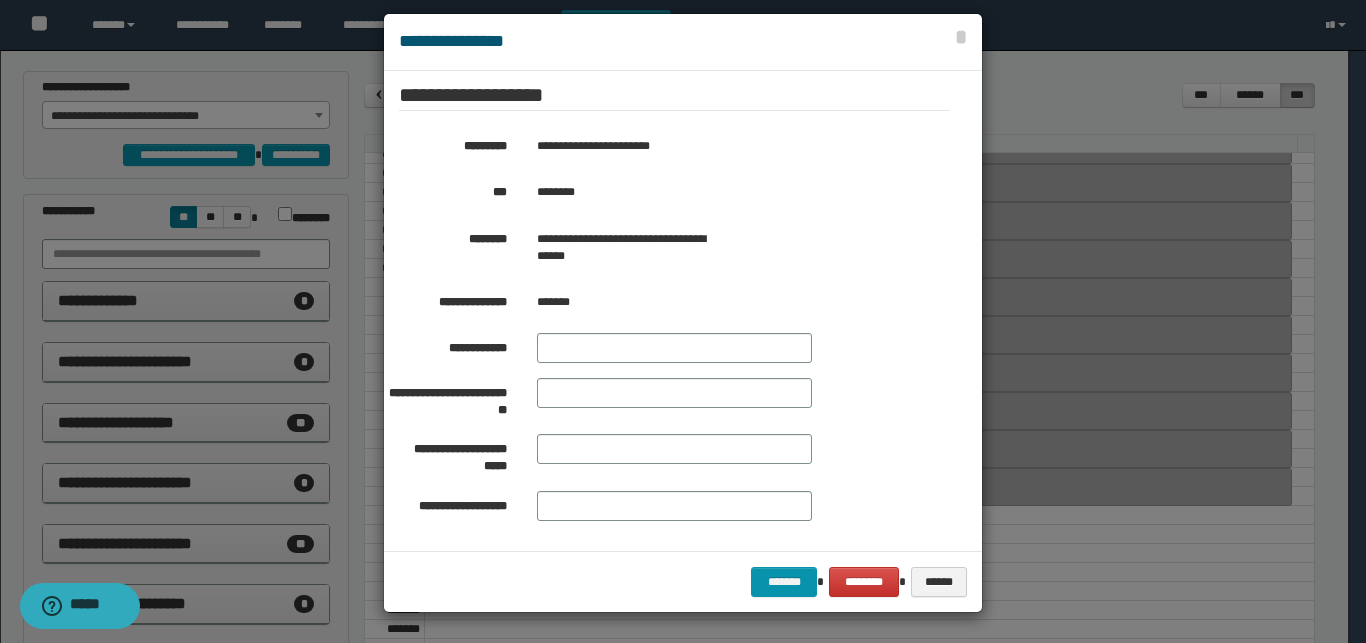 click at bounding box center [683, 313] 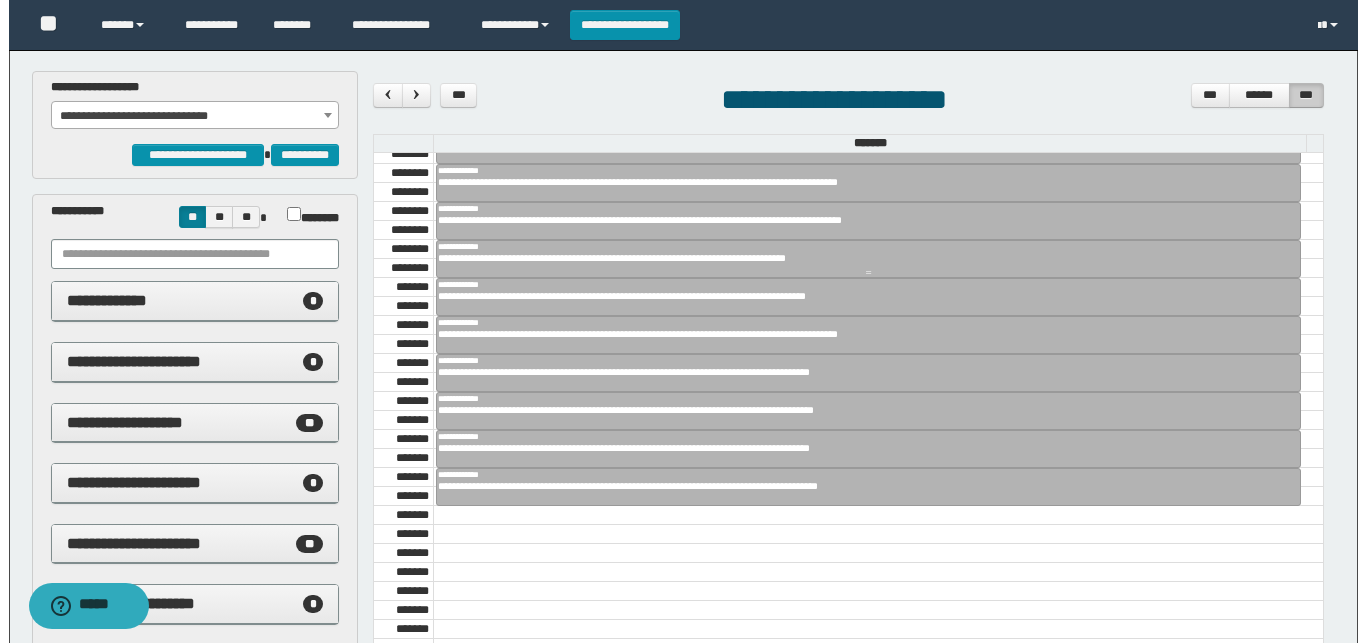scroll, scrollTop: 1441, scrollLeft: 0, axis: vertical 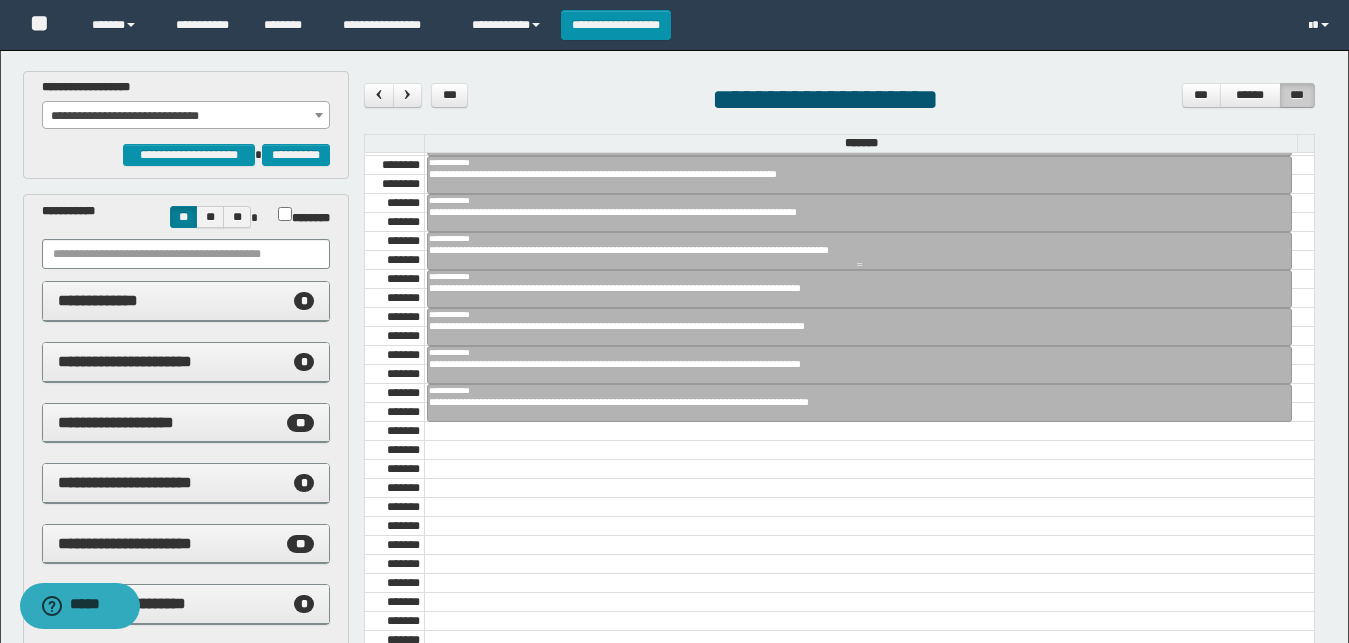 click on "**********" at bounding box center [851, 250] 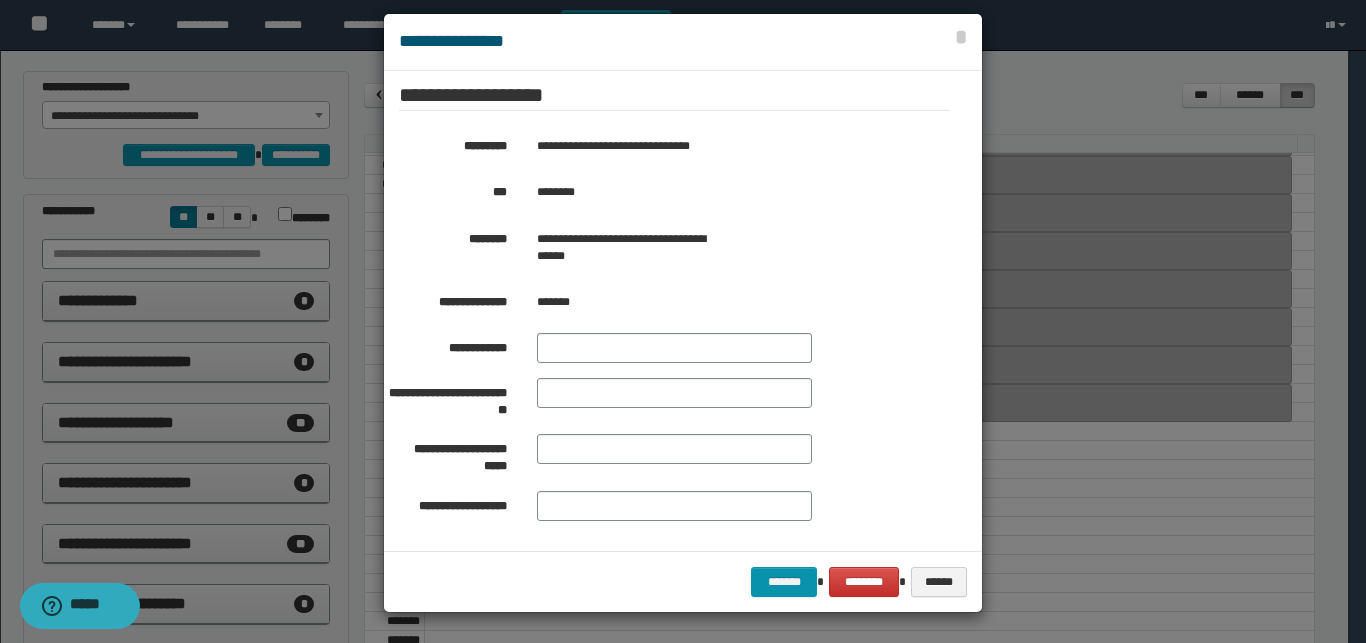 scroll, scrollTop: 395, scrollLeft: 0, axis: vertical 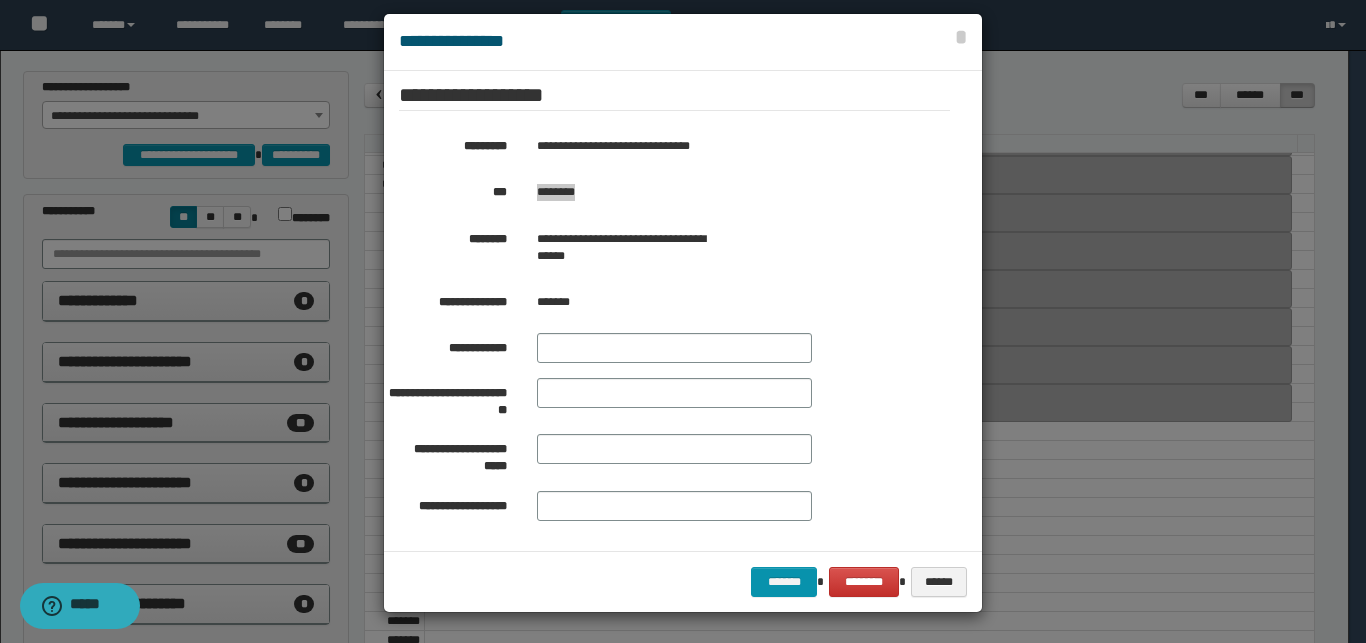drag, startPoint x: 575, startPoint y: 190, endPoint x: 530, endPoint y: 189, distance: 45.01111 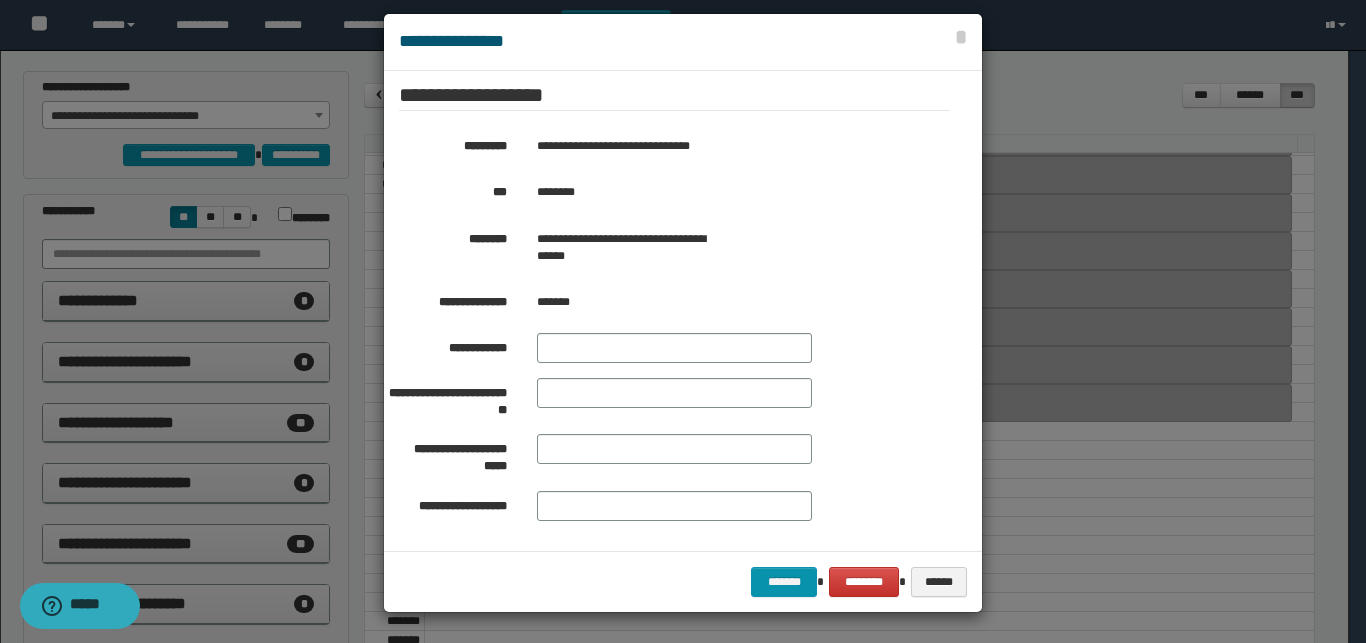 click at bounding box center (683, 313) 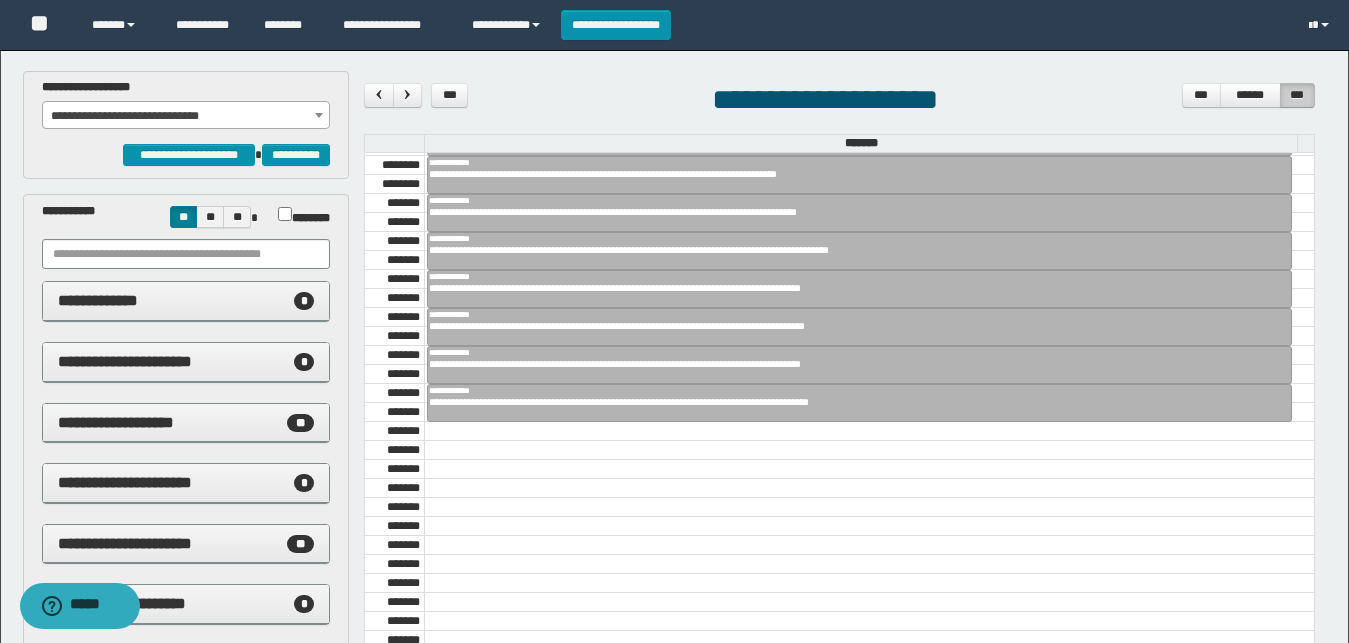 click at bounding box center [869, 450] 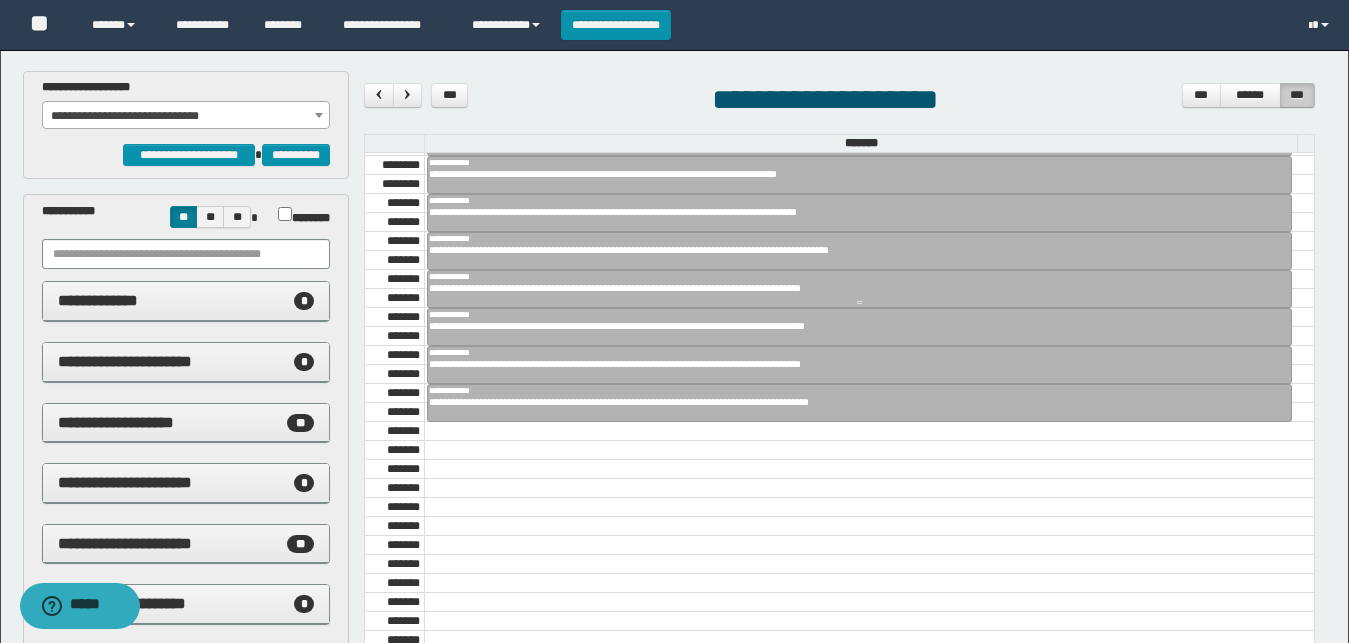 click on "**********" at bounding box center (859, 276) 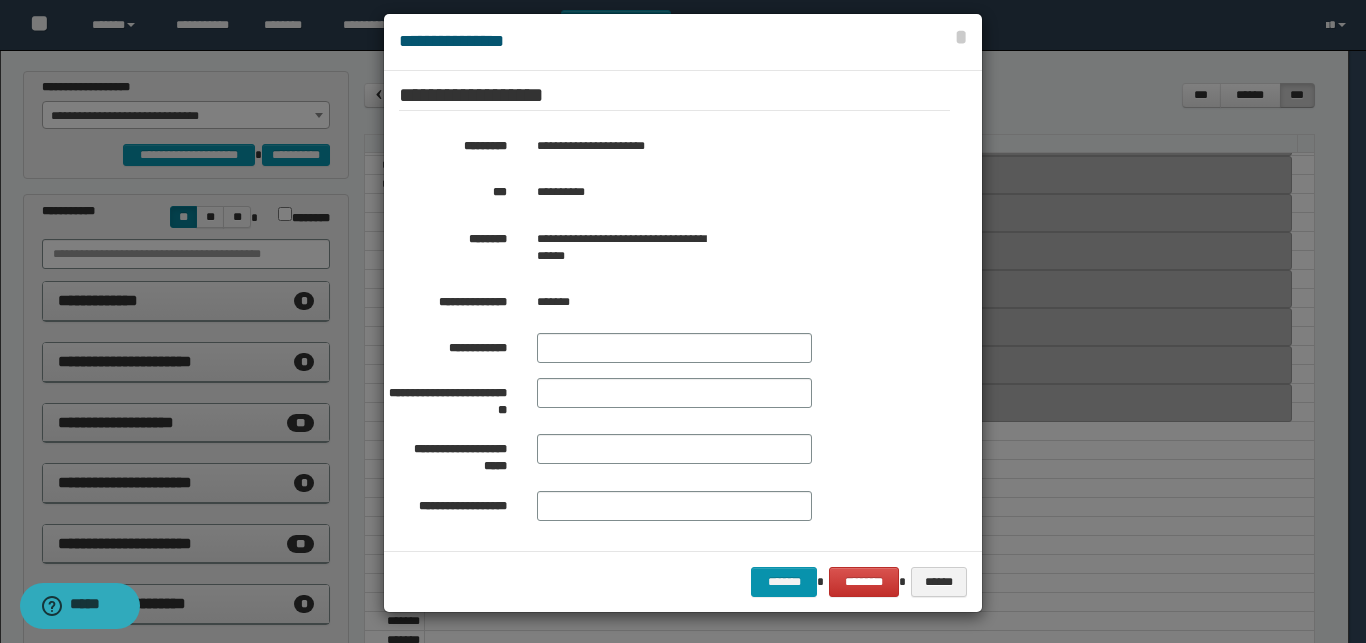 scroll, scrollTop: 395, scrollLeft: 0, axis: vertical 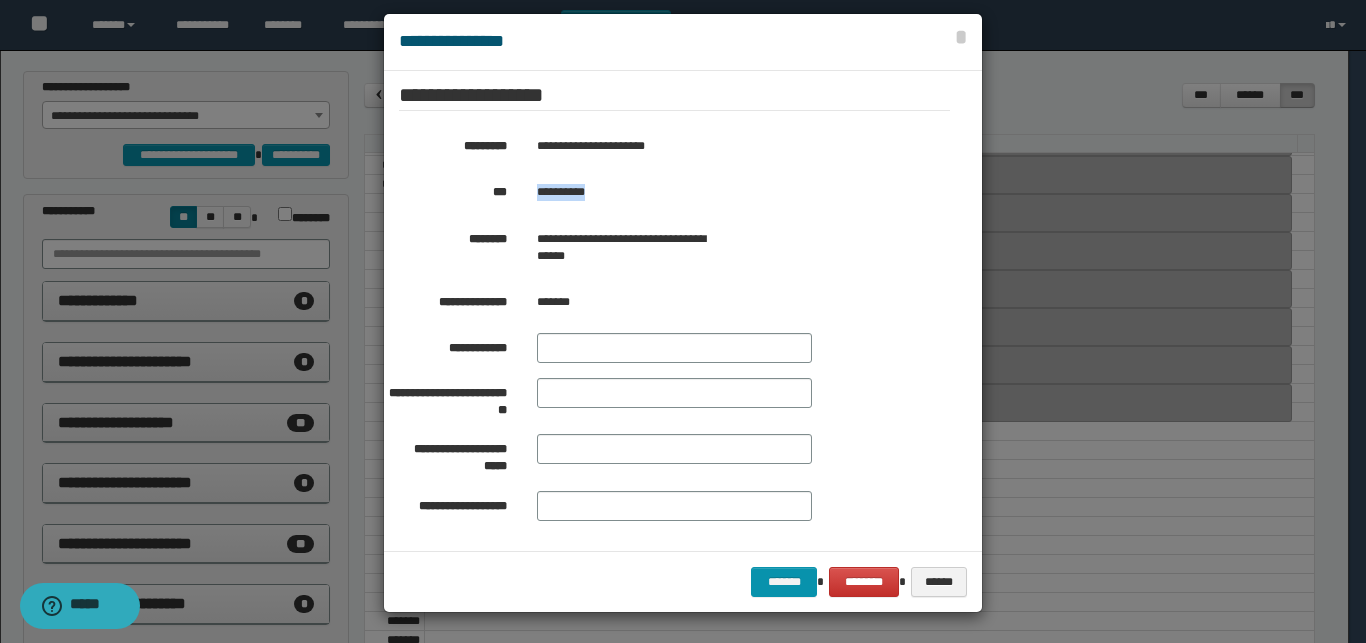 drag, startPoint x: 611, startPoint y: 197, endPoint x: 531, endPoint y: 199, distance: 80.024994 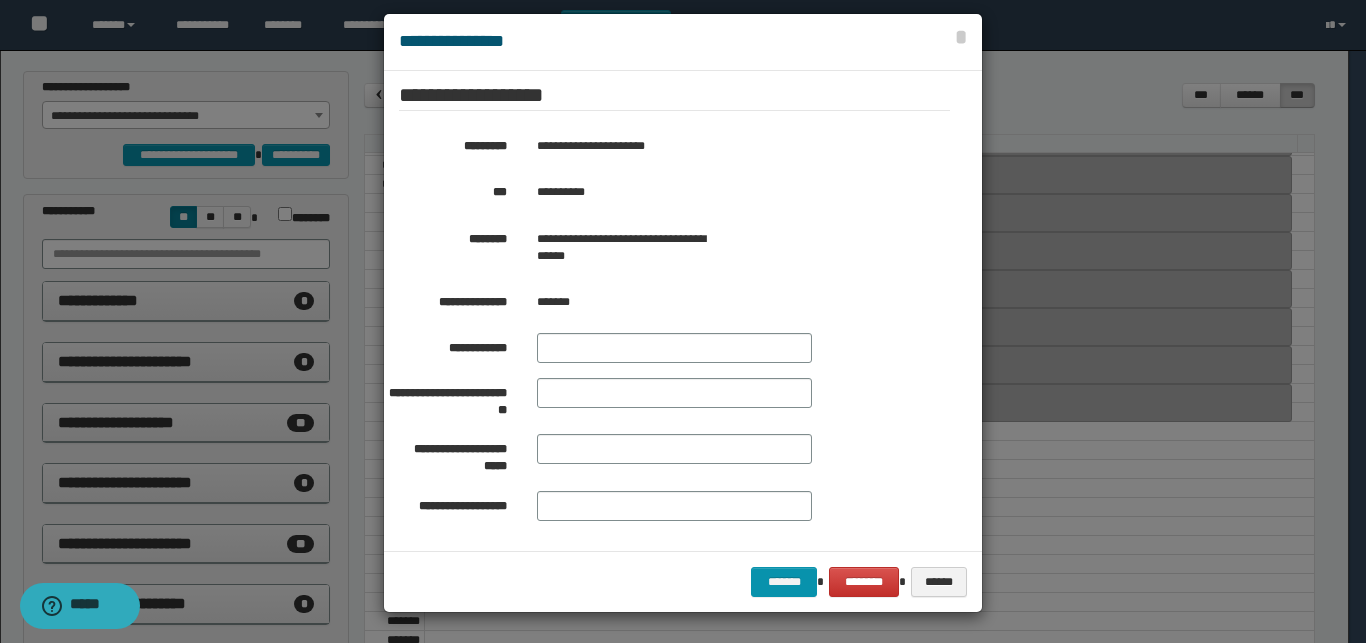 click at bounding box center [683, 313] 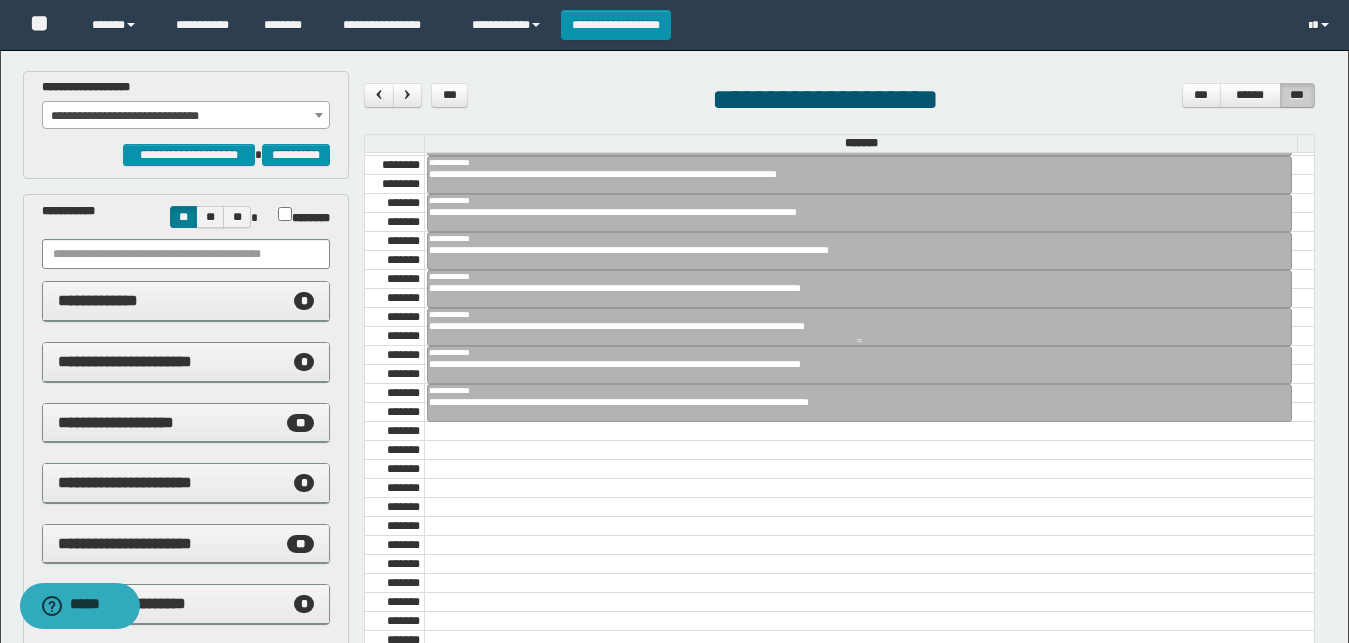 click at bounding box center [859, 327] 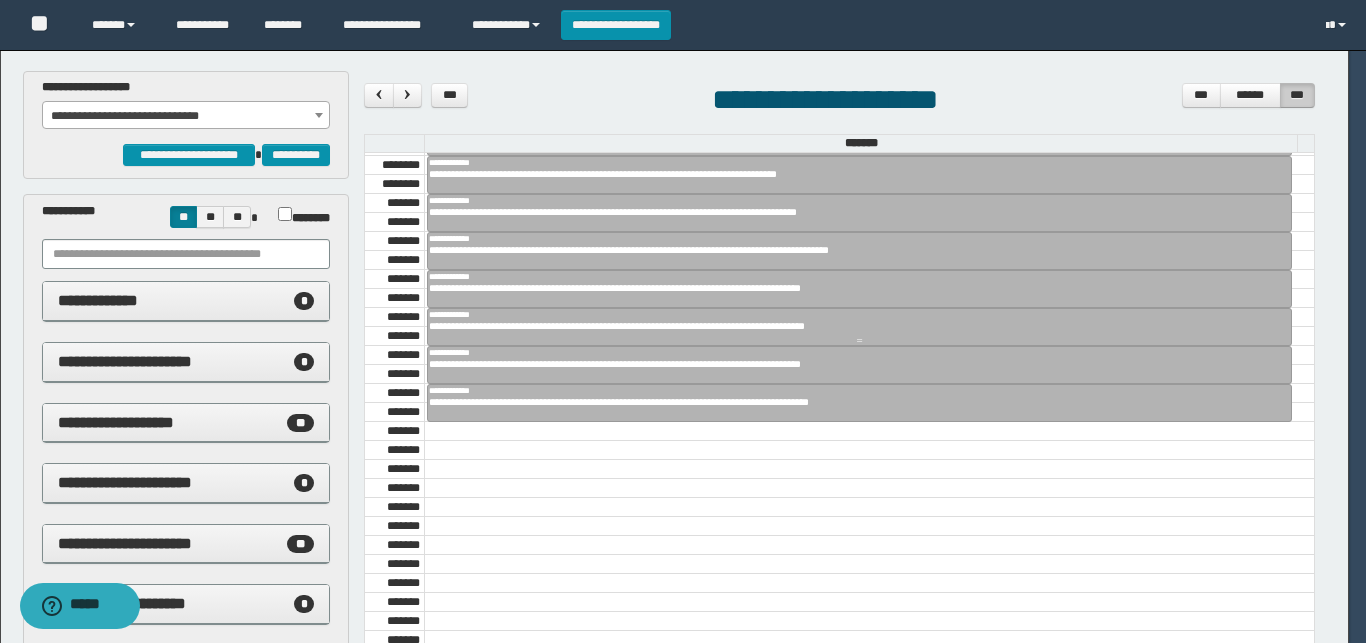 scroll, scrollTop: 395, scrollLeft: 0, axis: vertical 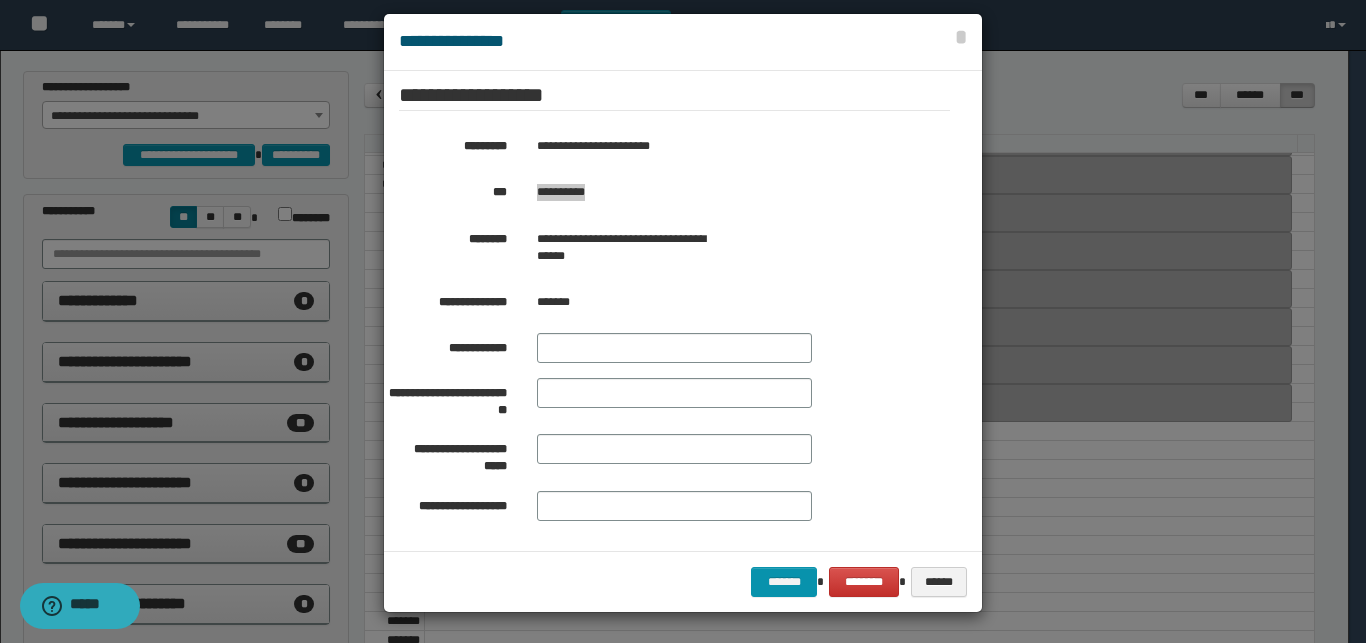 drag, startPoint x: 596, startPoint y: 191, endPoint x: 530, endPoint y: 201, distance: 66.75328 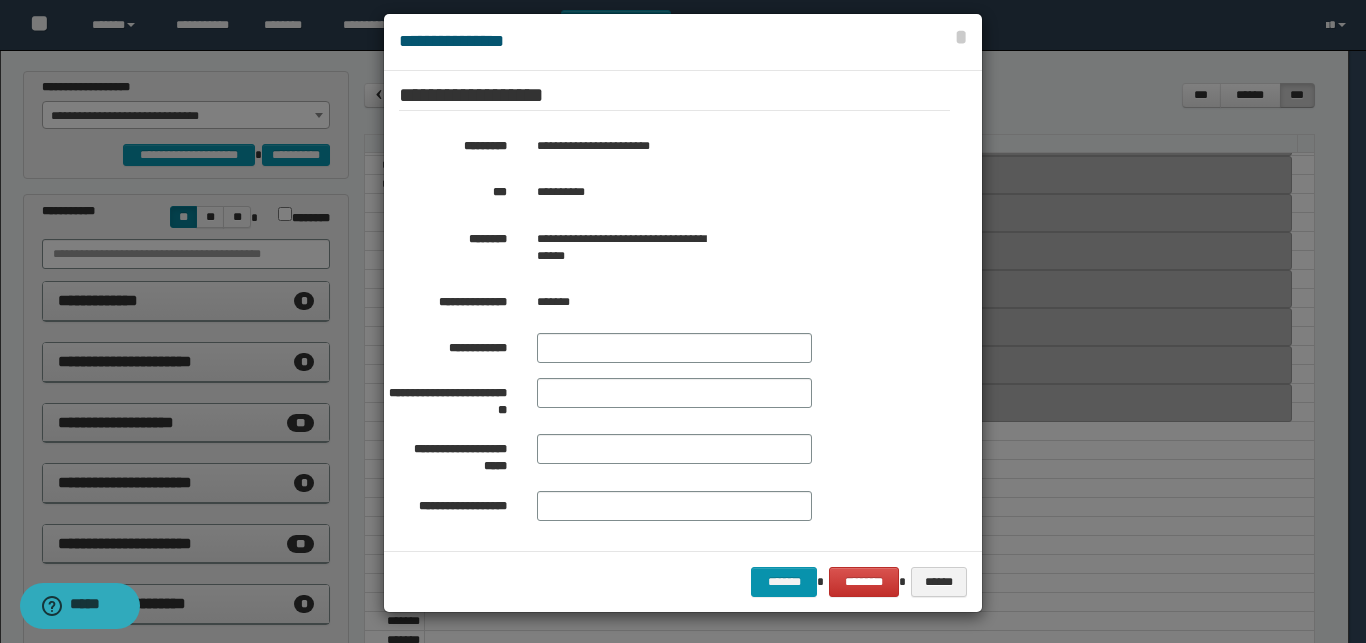 click at bounding box center (683, 313) 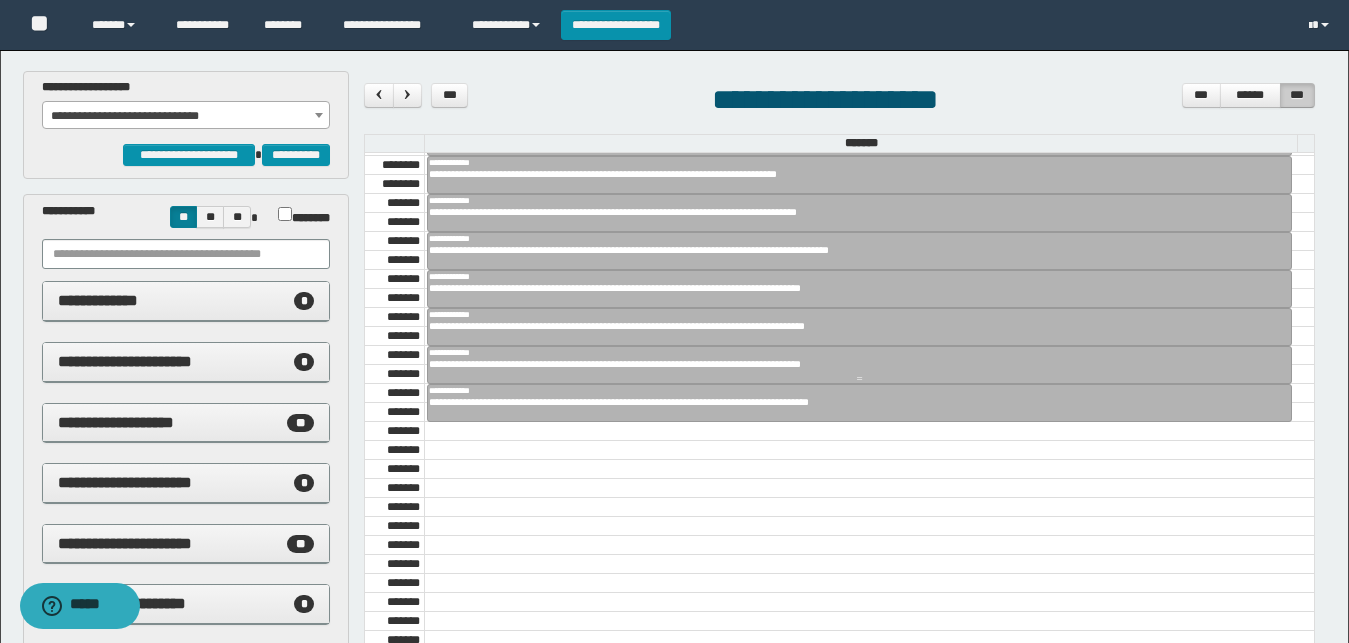 click on "**********" at bounding box center [851, 364] 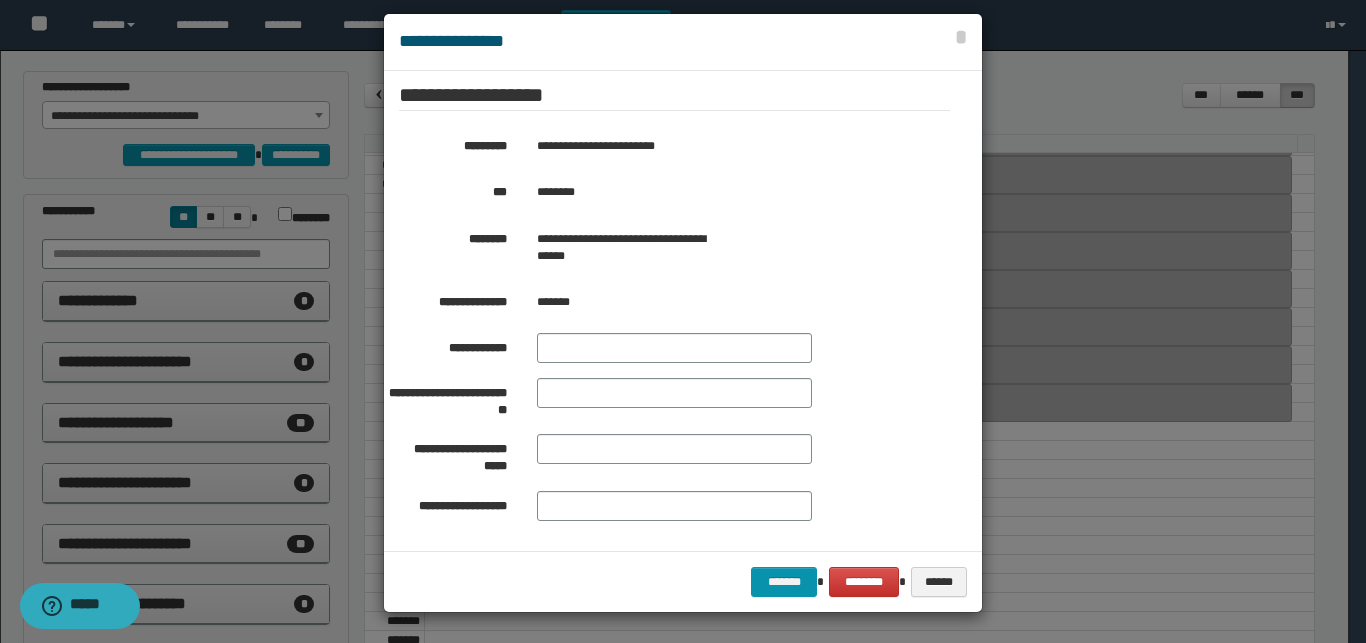 scroll, scrollTop: 395, scrollLeft: 0, axis: vertical 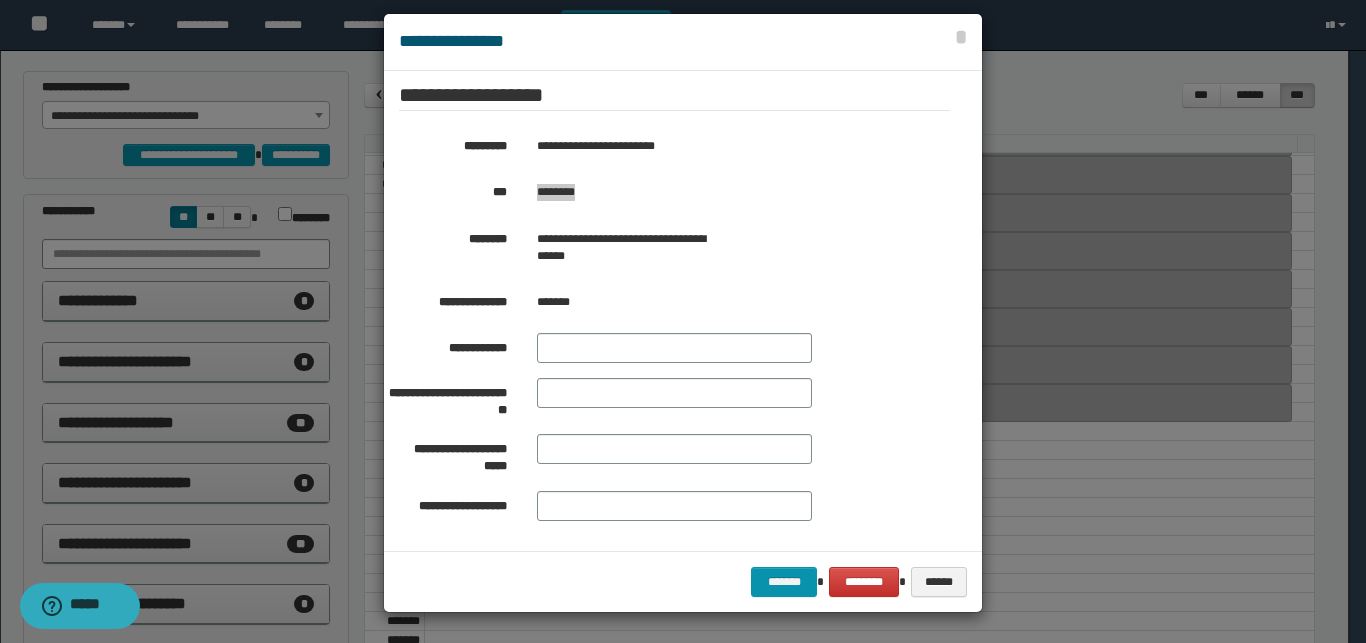 drag, startPoint x: 598, startPoint y: 196, endPoint x: 531, endPoint y: 204, distance: 67.47592 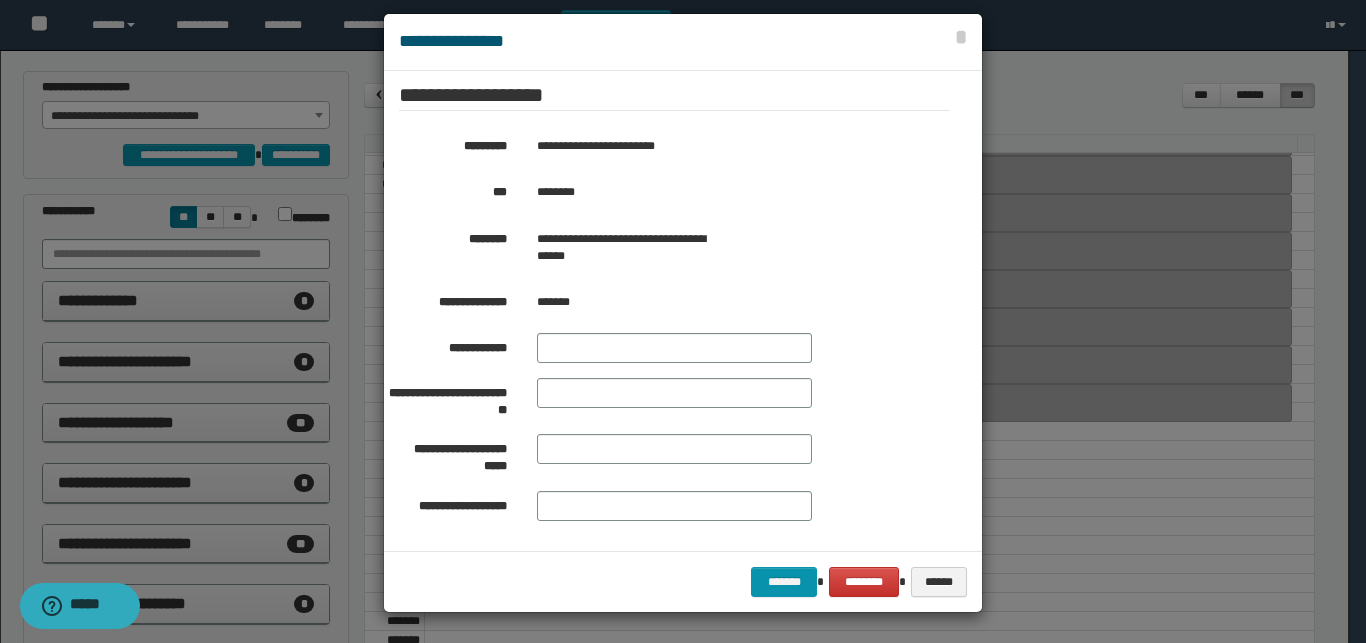 click at bounding box center (683, 313) 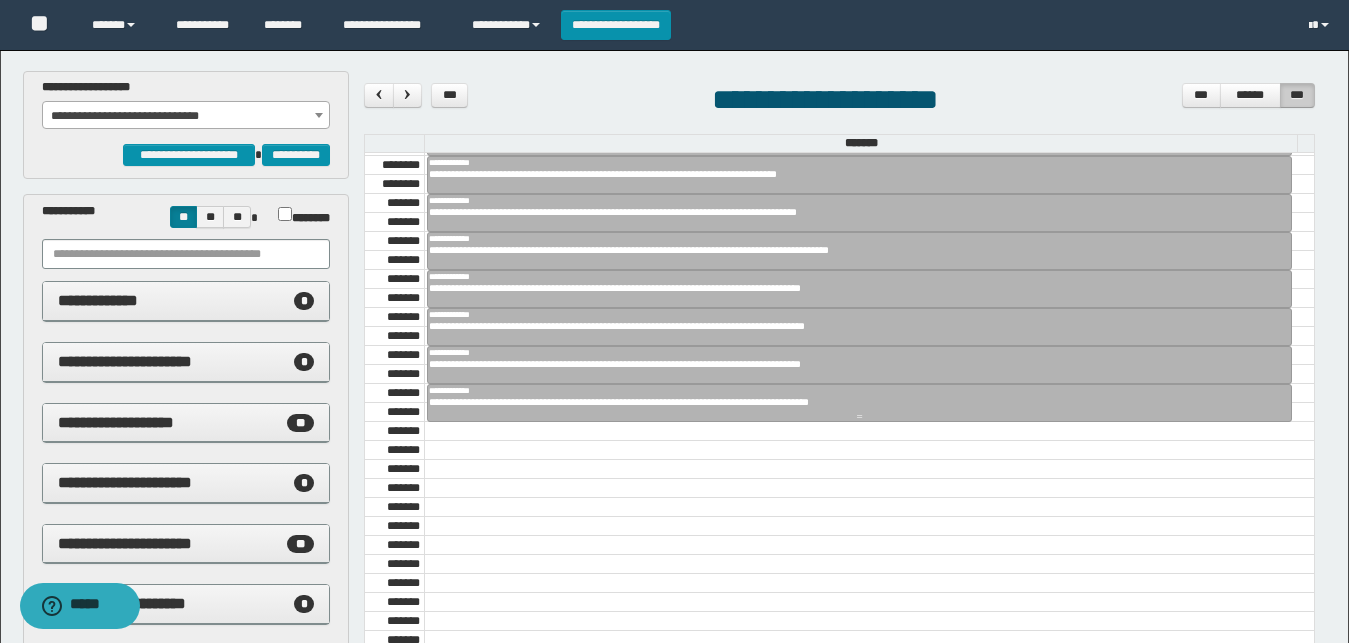 click on "**********" at bounding box center (851, 402) 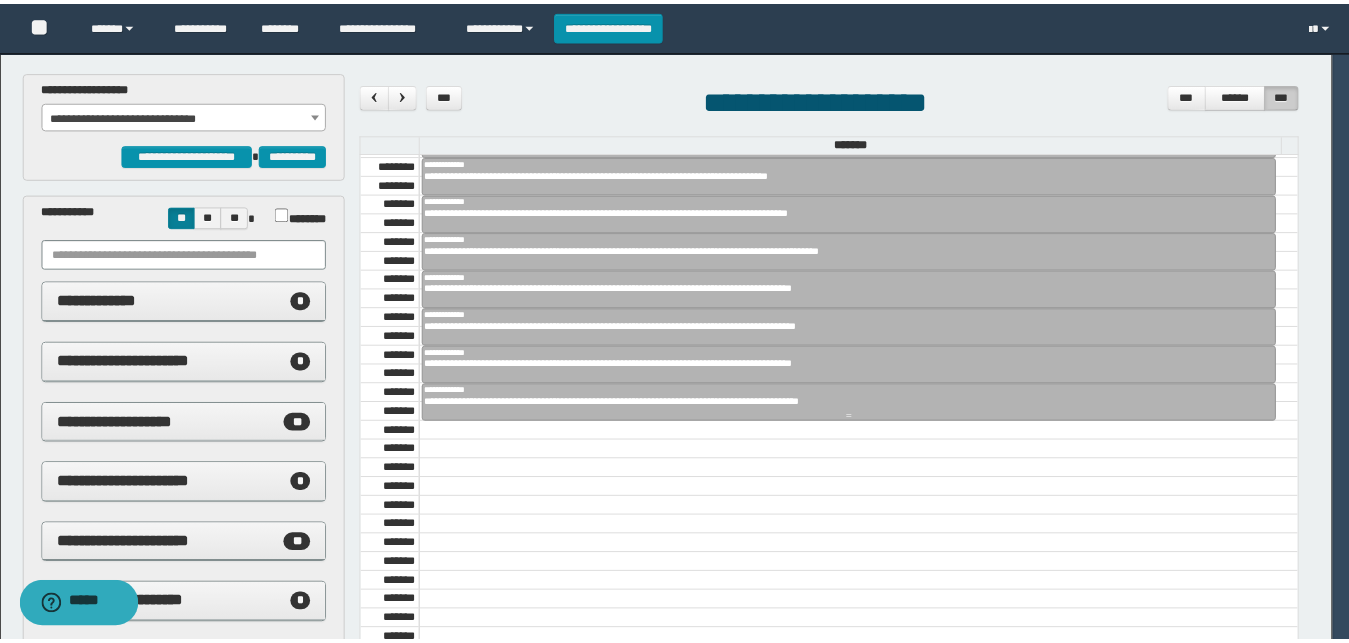 scroll, scrollTop: 395, scrollLeft: 0, axis: vertical 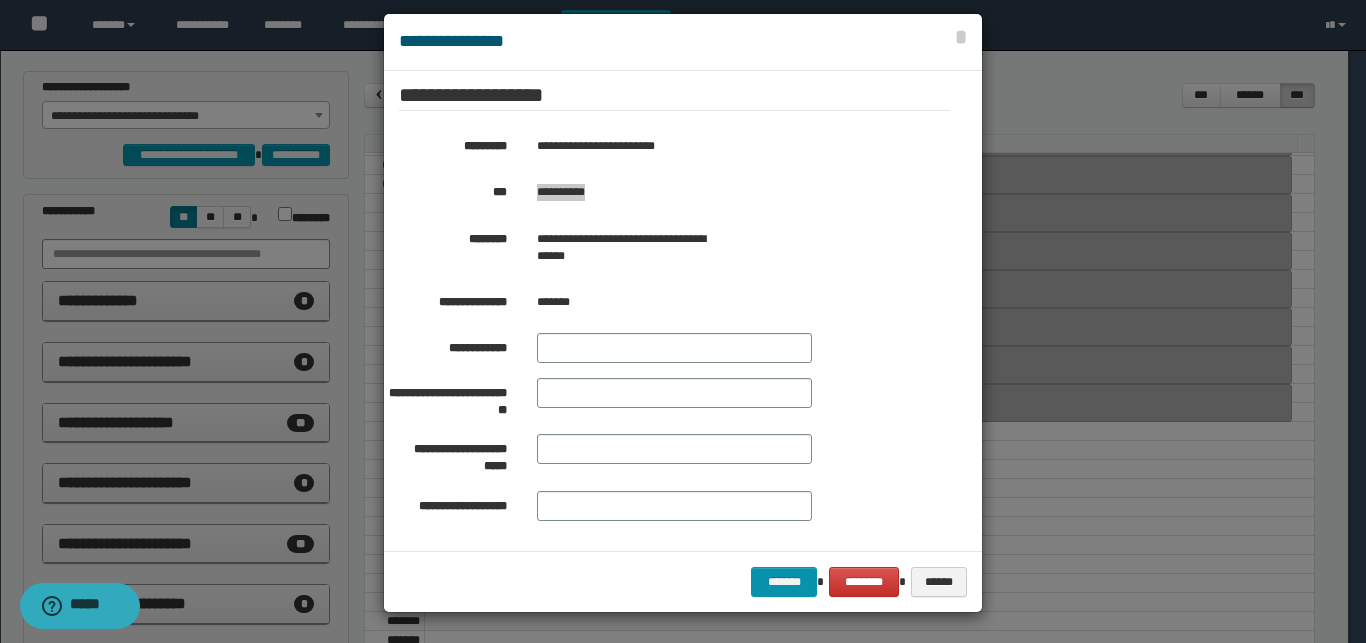 drag, startPoint x: 598, startPoint y: 195, endPoint x: 531, endPoint y: 205, distance: 67.74216 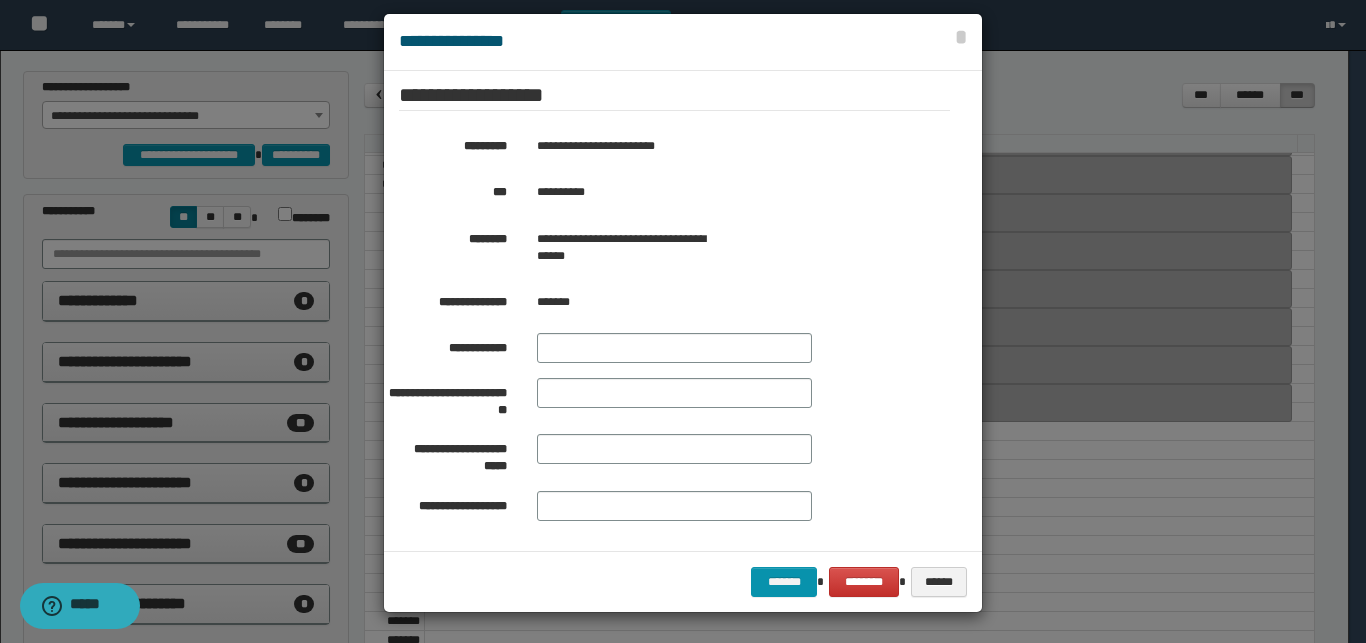 click at bounding box center (683, 313) 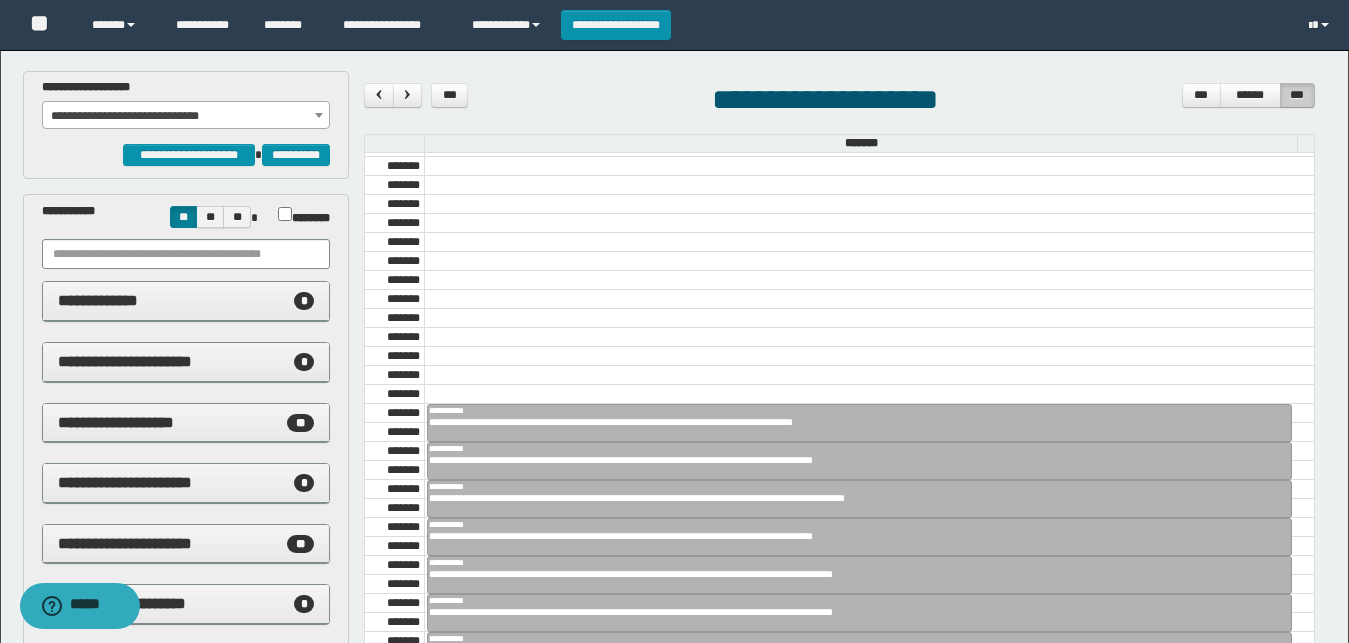 scroll, scrollTop: 97, scrollLeft: 0, axis: vertical 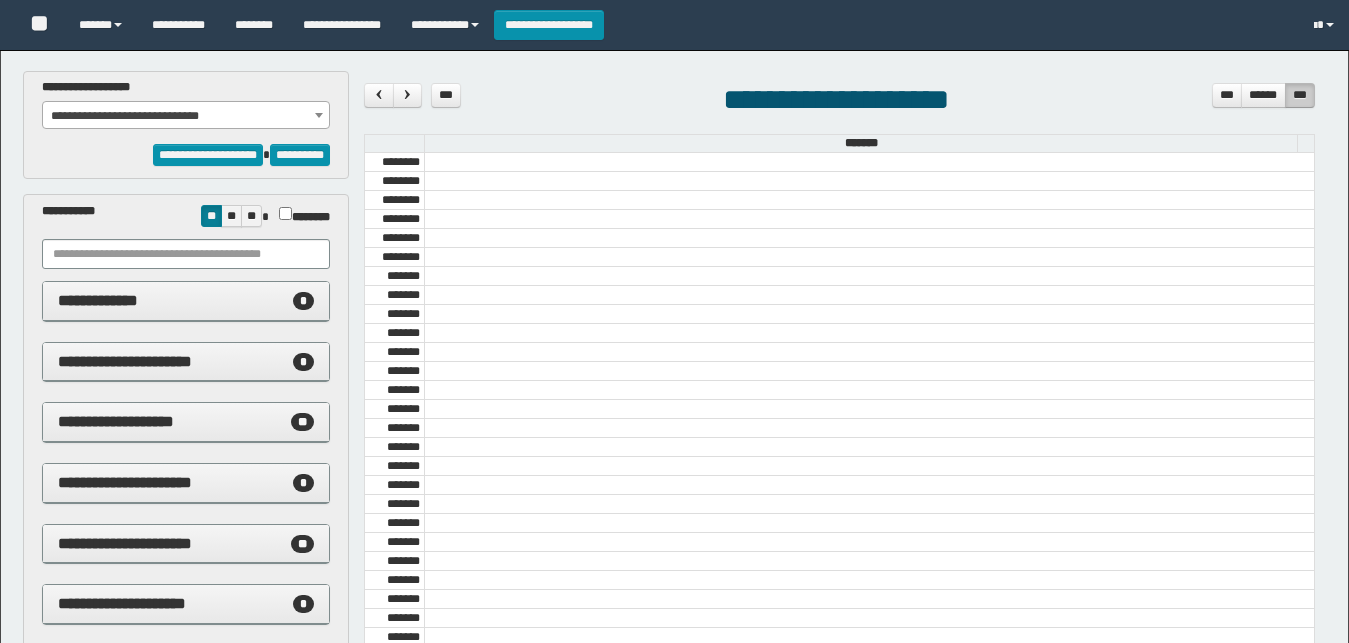 select on "******" 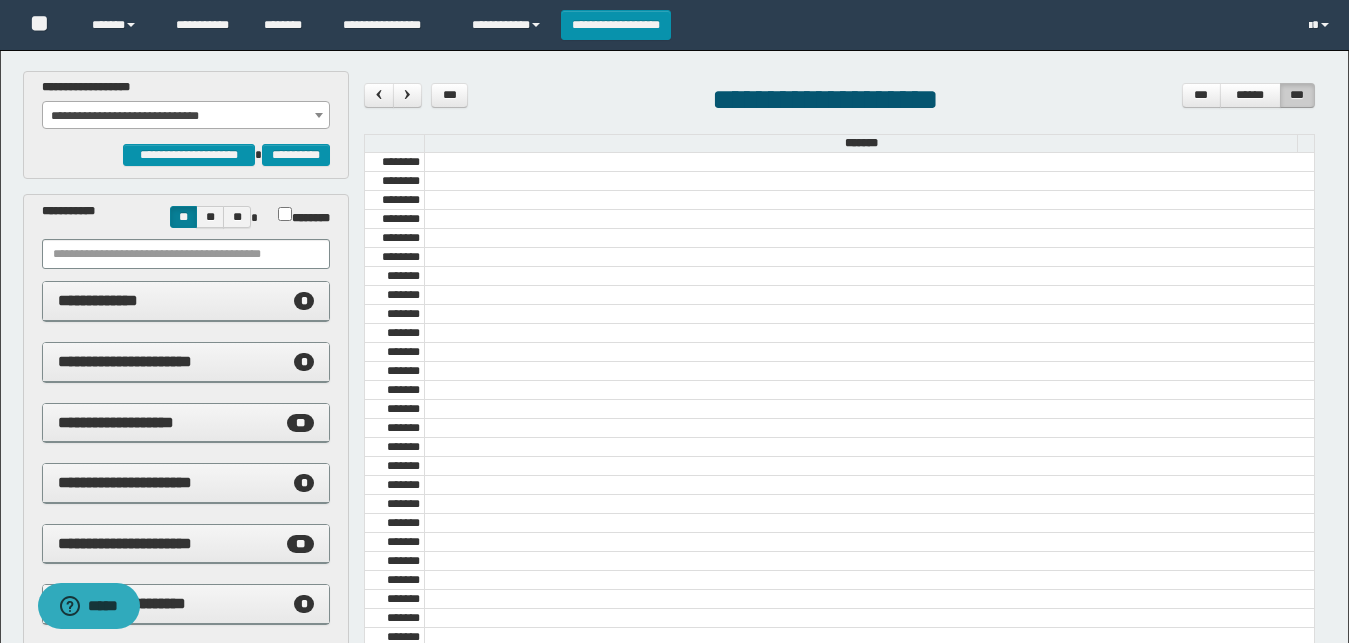 scroll, scrollTop: 0, scrollLeft: 0, axis: both 